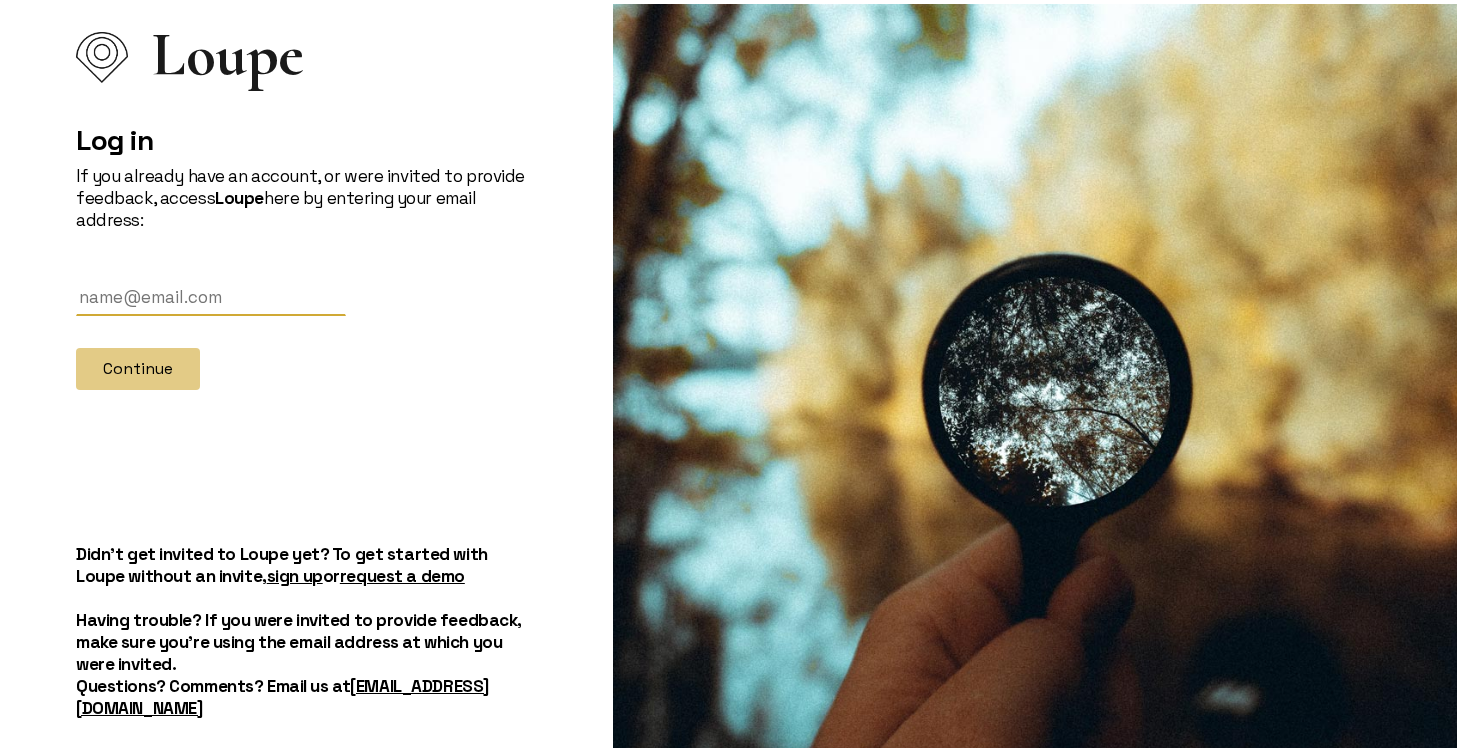 scroll, scrollTop: 58, scrollLeft: 0, axis: vertical 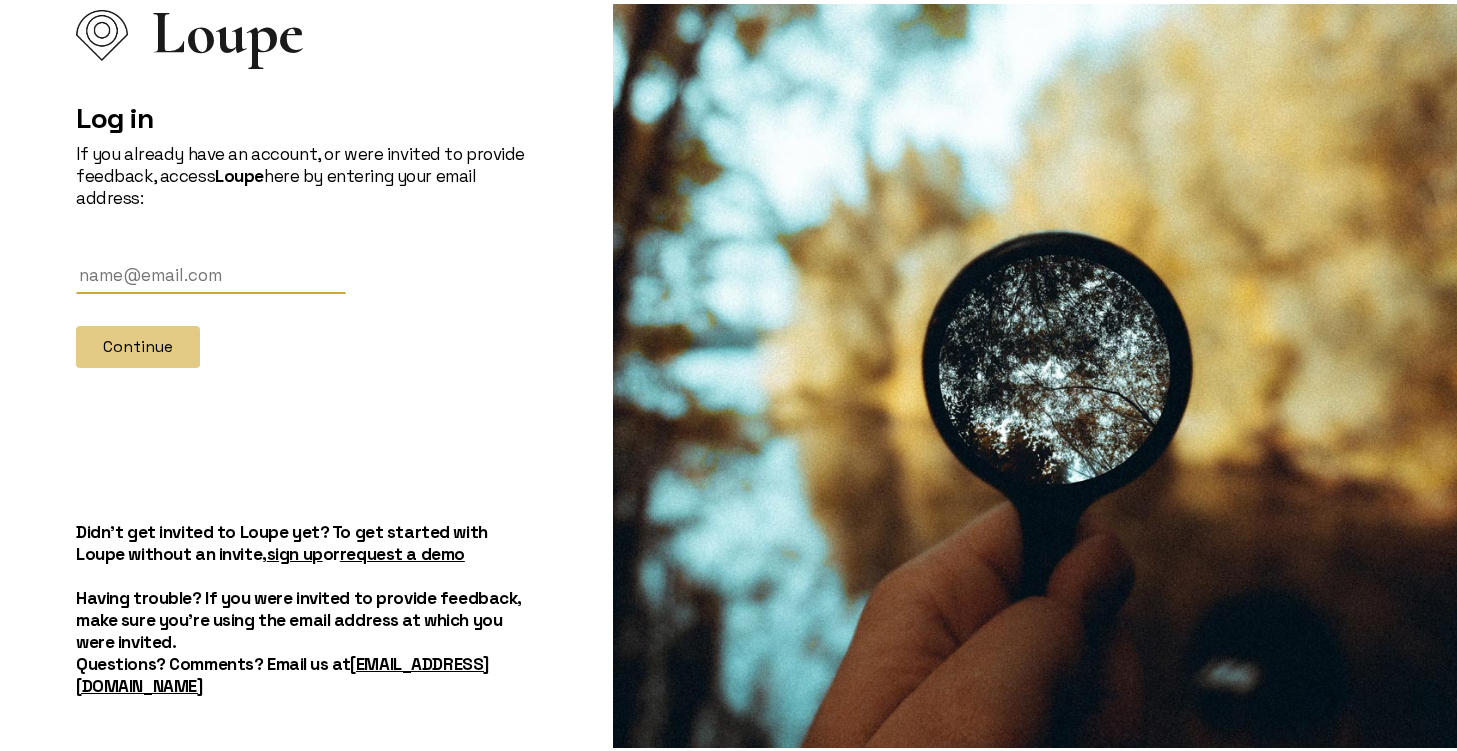 click at bounding box center (211, 271) 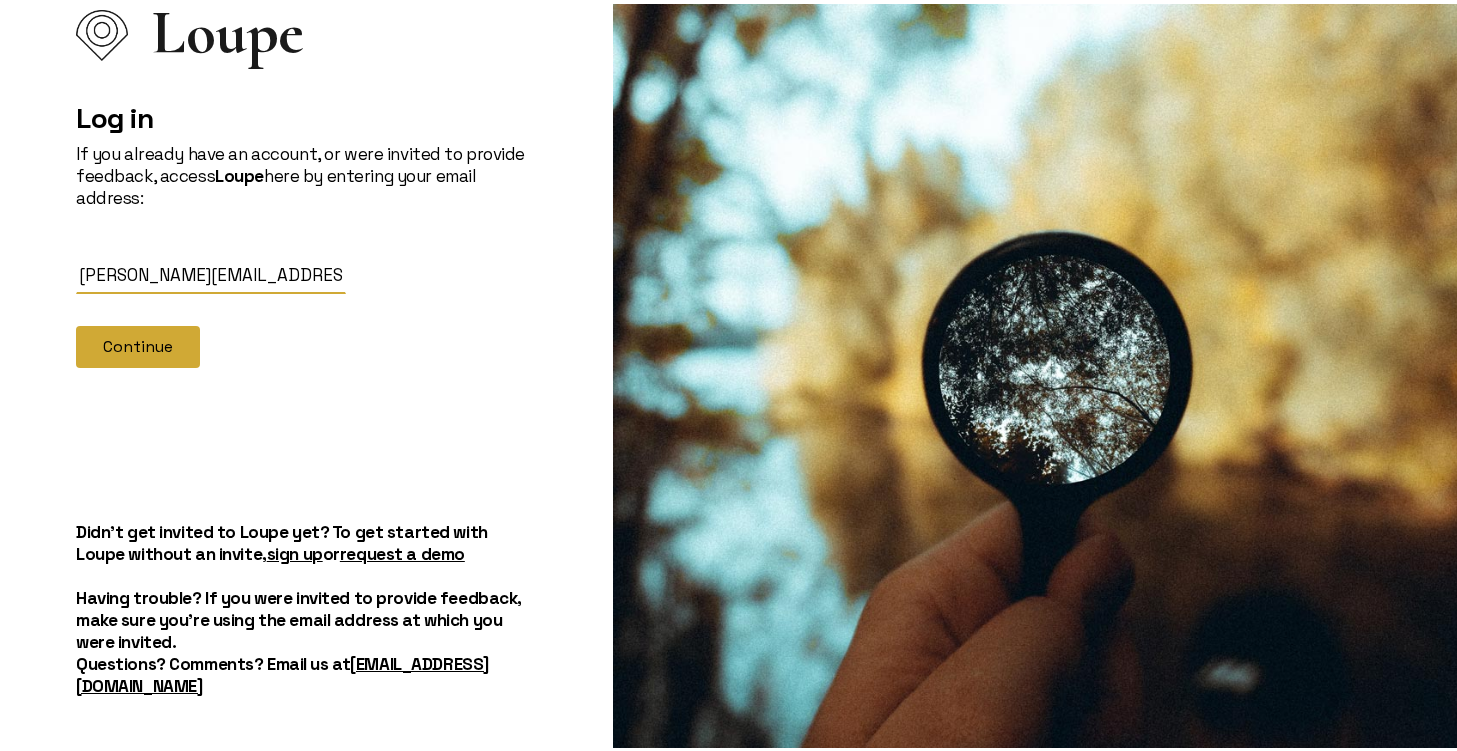 click on "Continue" 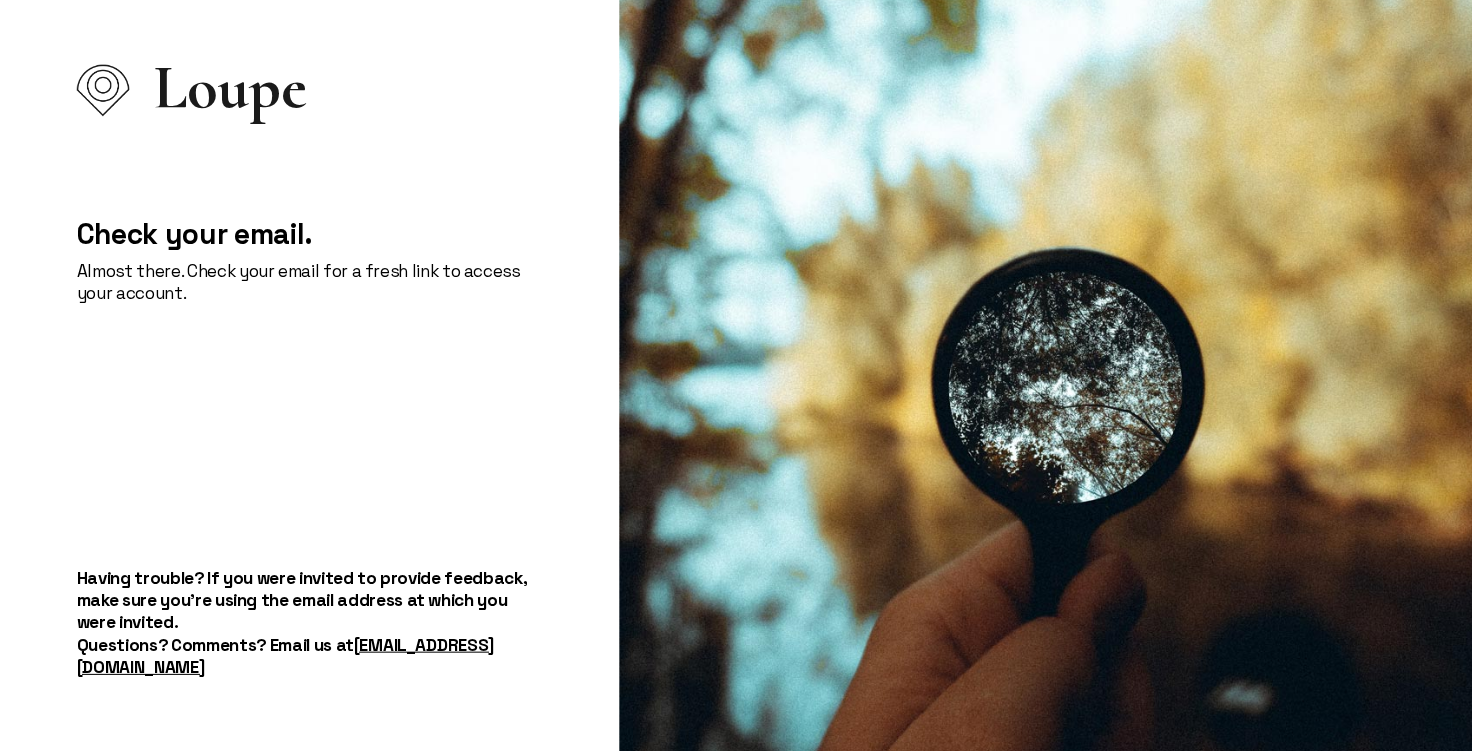 scroll, scrollTop: 0, scrollLeft: 0, axis: both 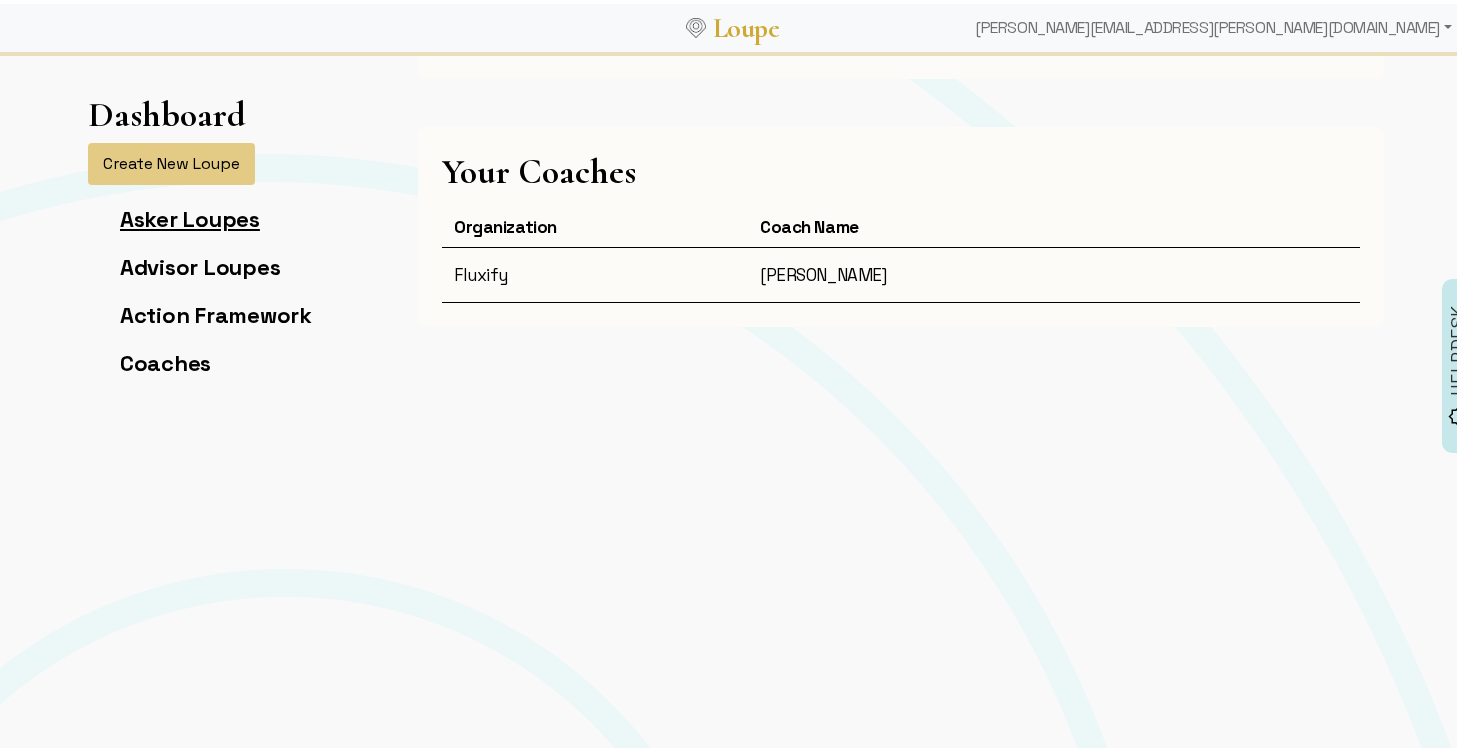 click on "Asker Loupes" 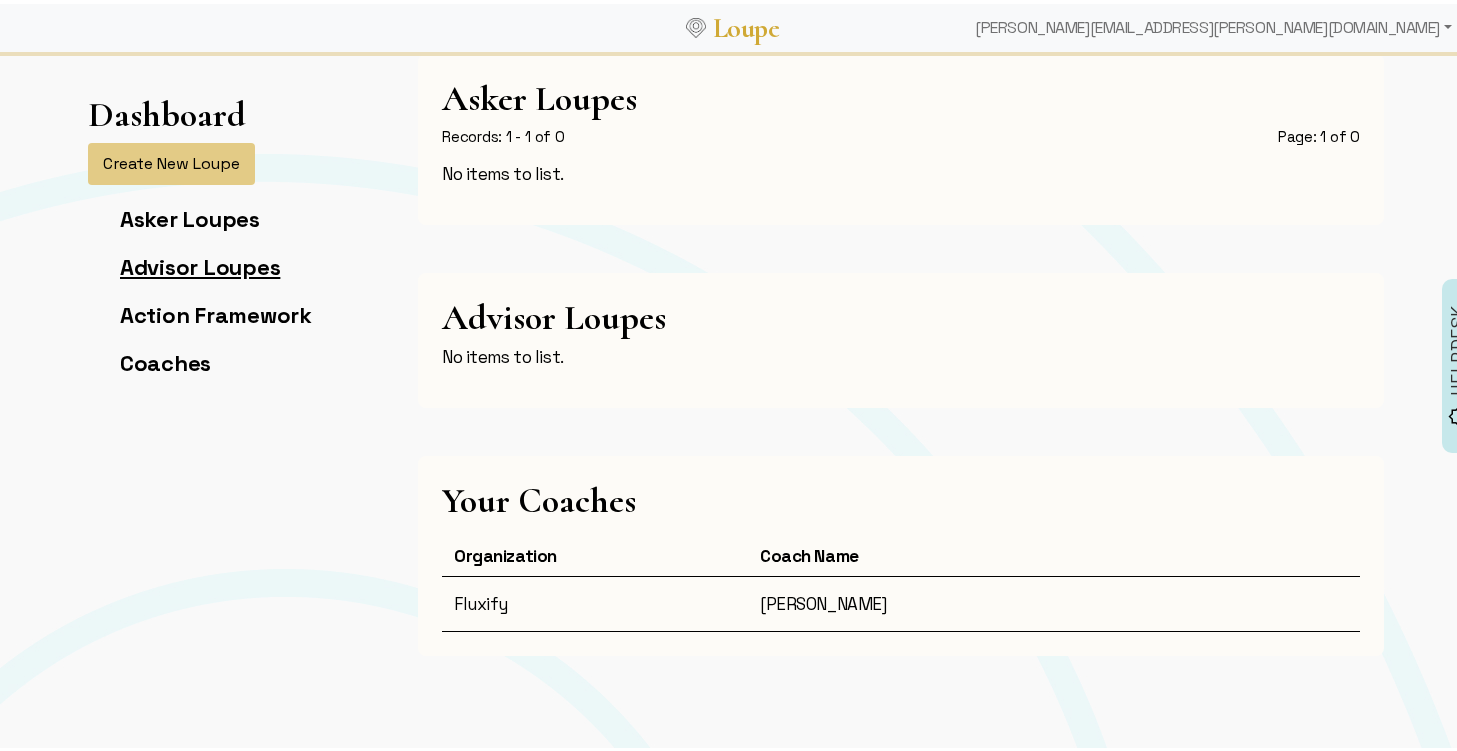 click on "Advisor Loupes" 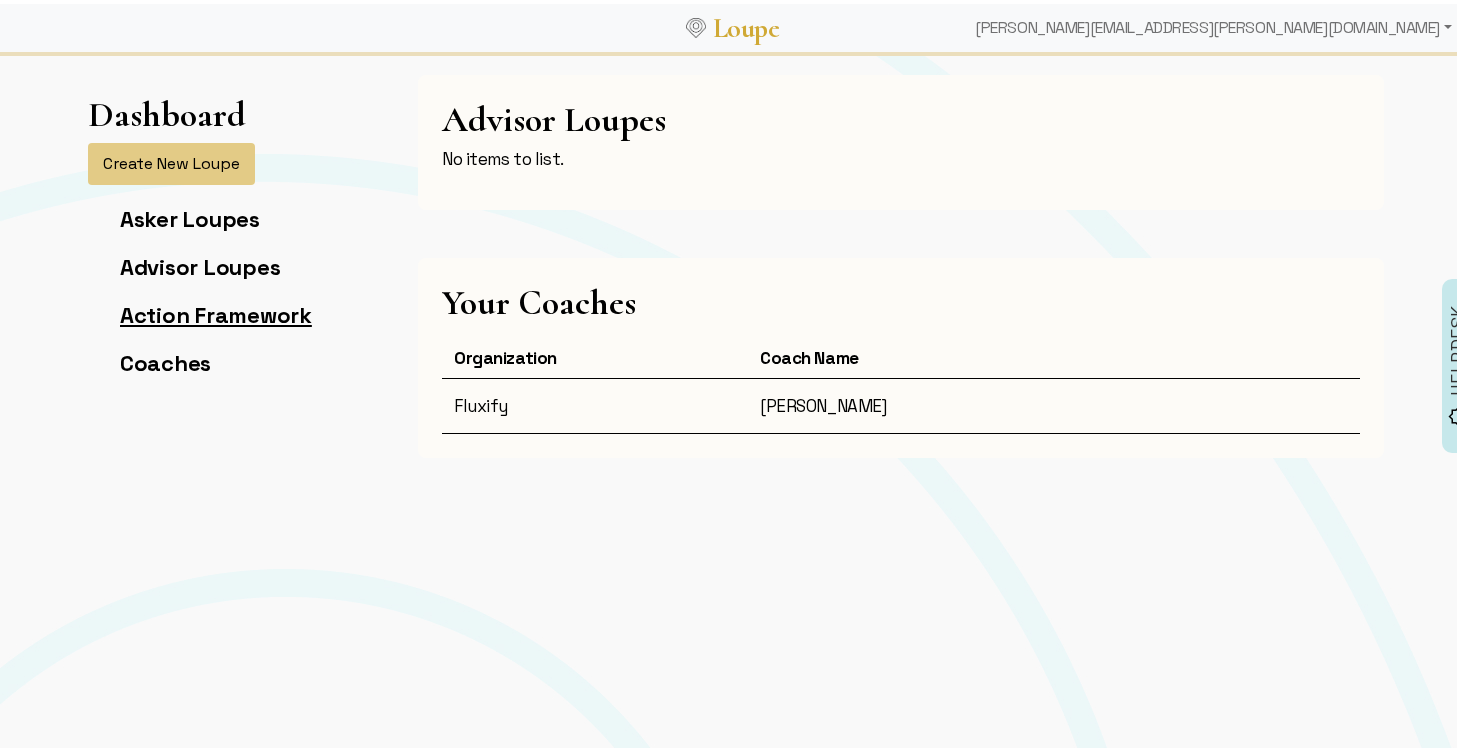 click on "Action Framework" 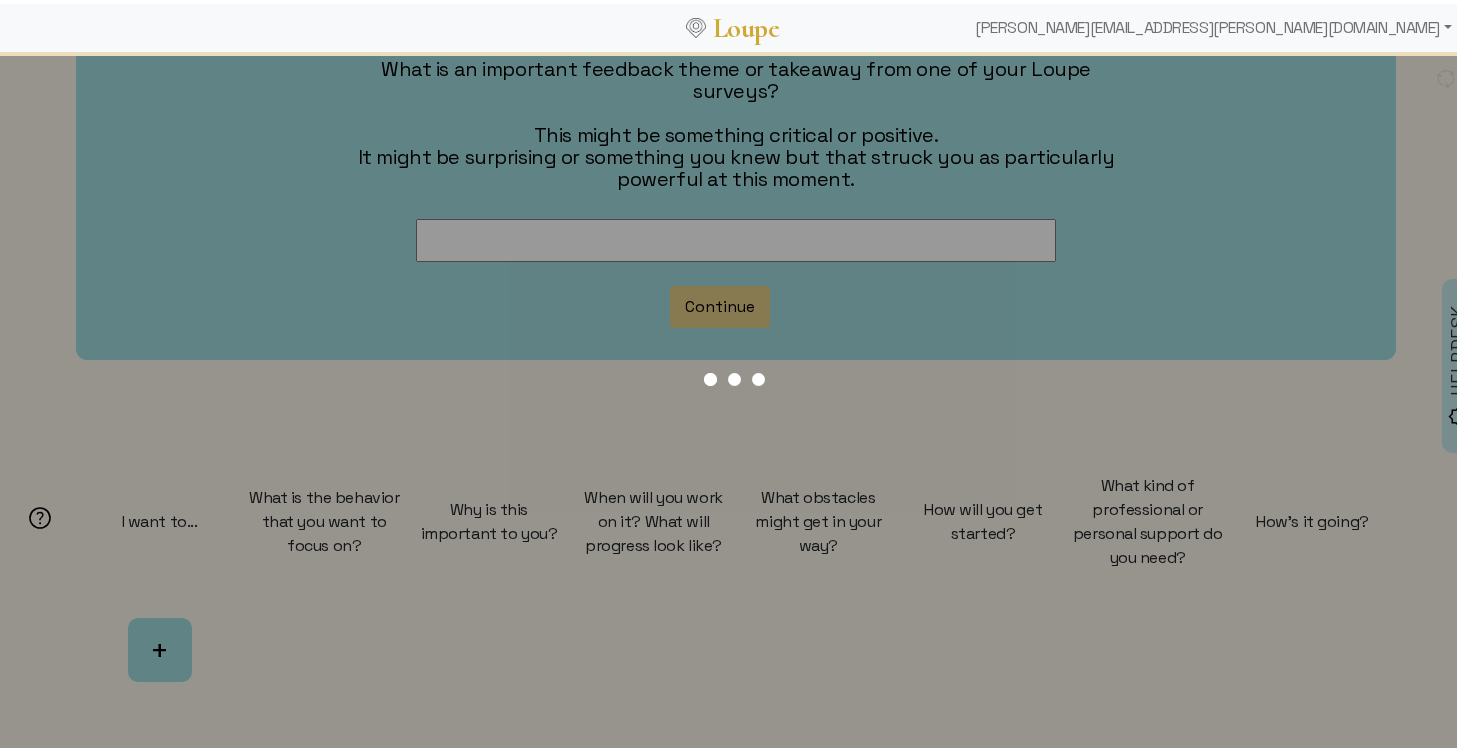 scroll, scrollTop: 0, scrollLeft: 0, axis: both 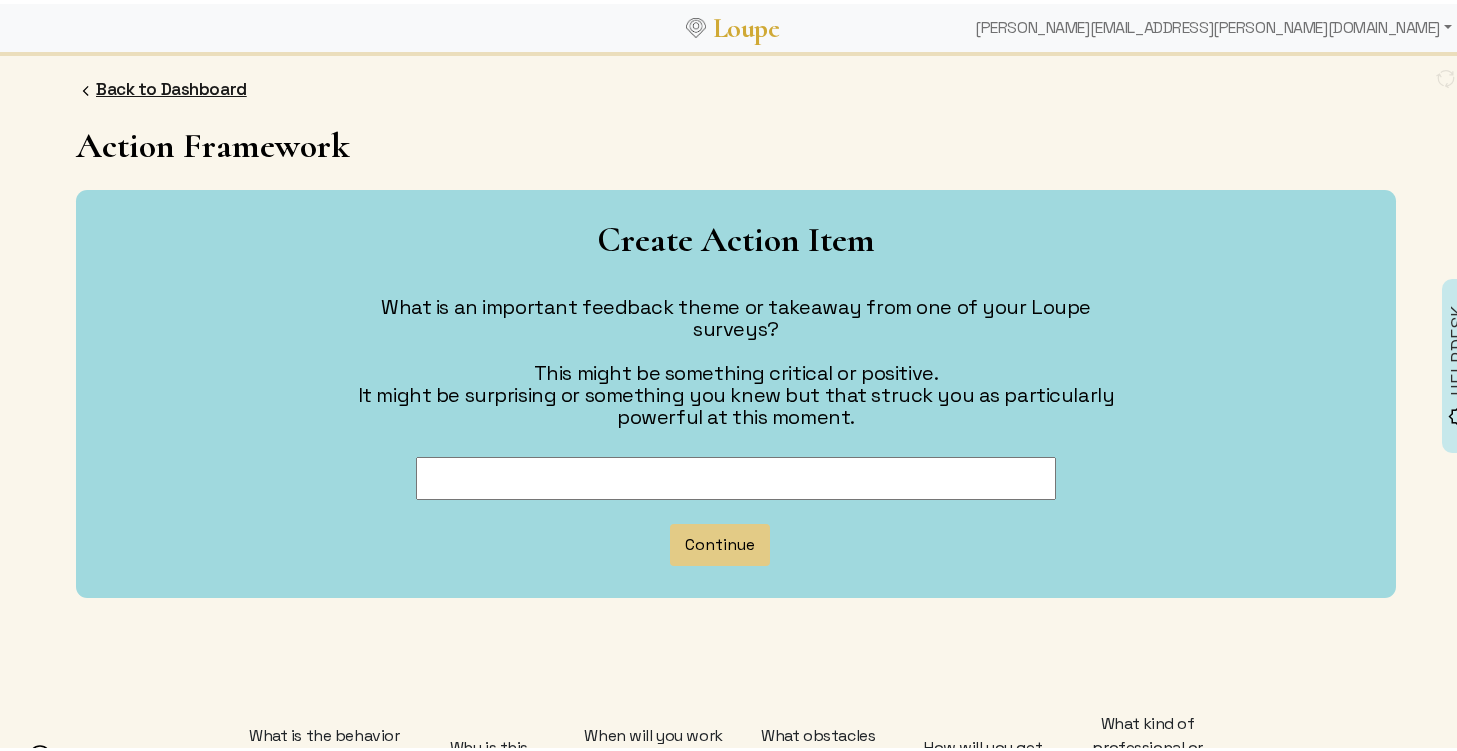 click on "Back to Dashboard" 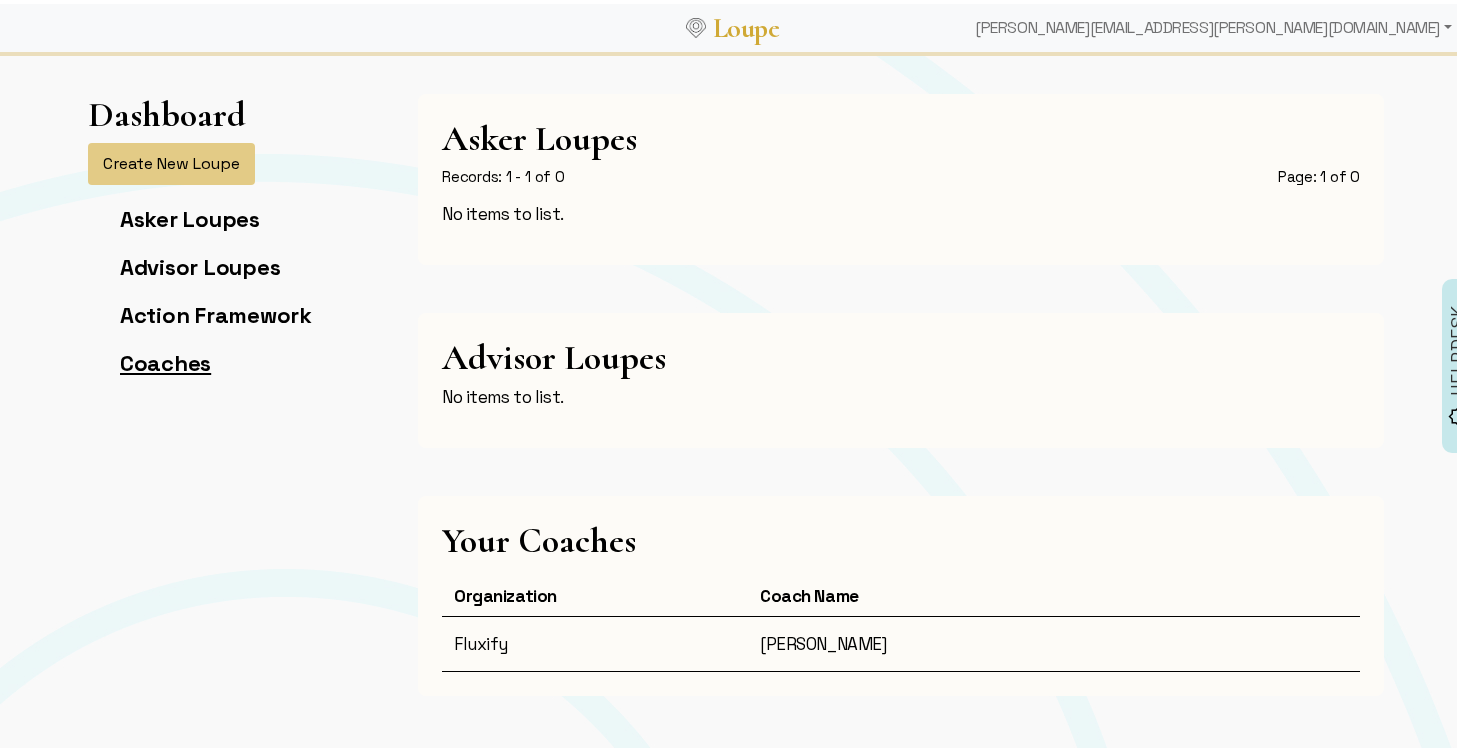 click on "Coaches" 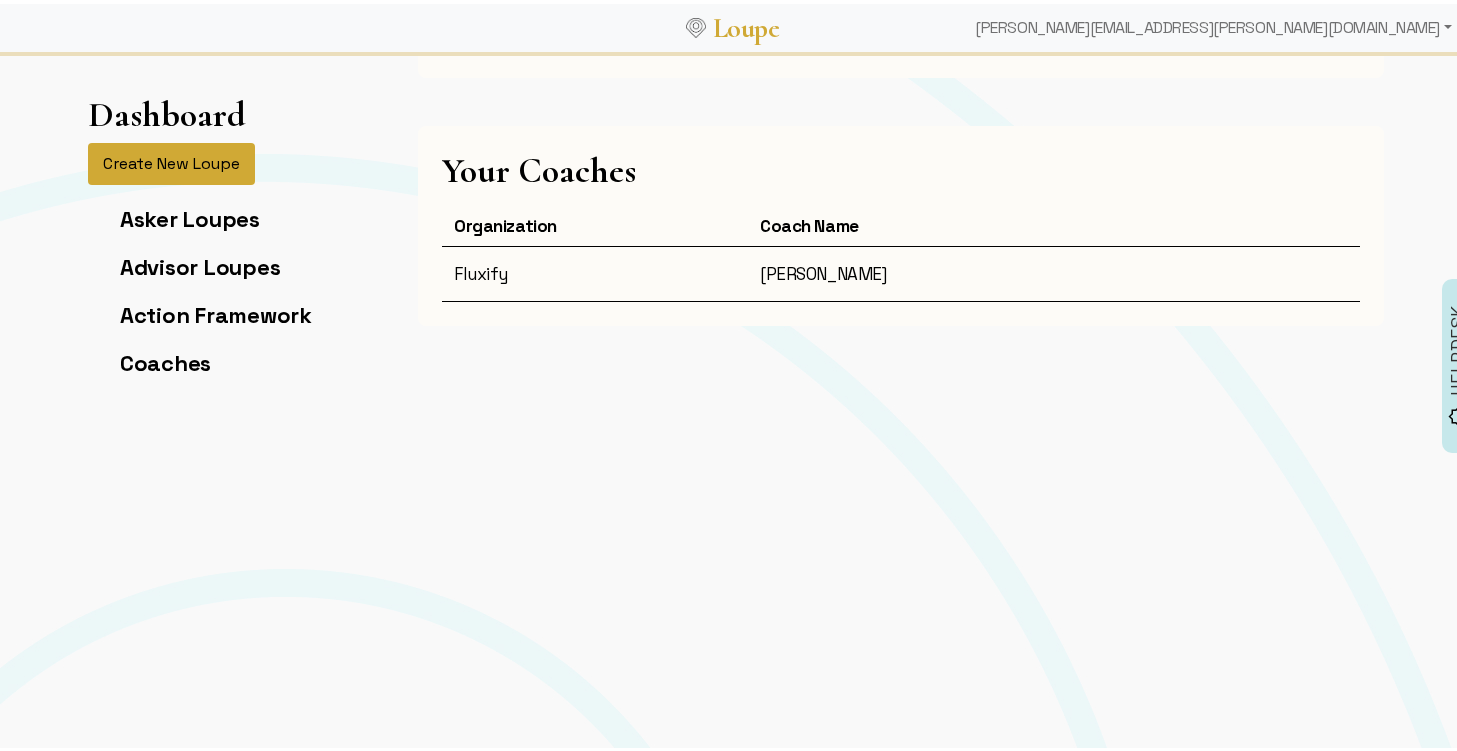 click on "Create New Loupe" 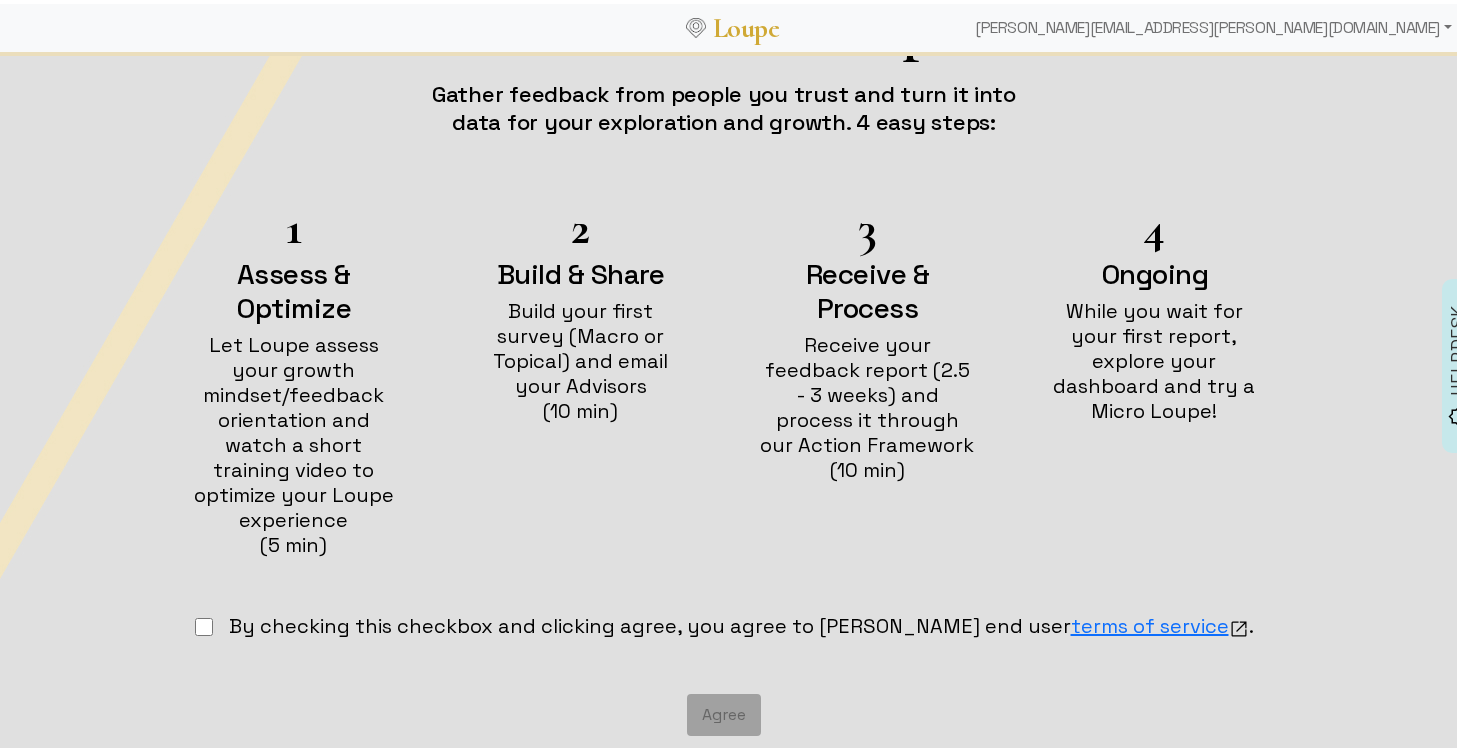 scroll, scrollTop: 176, scrollLeft: 0, axis: vertical 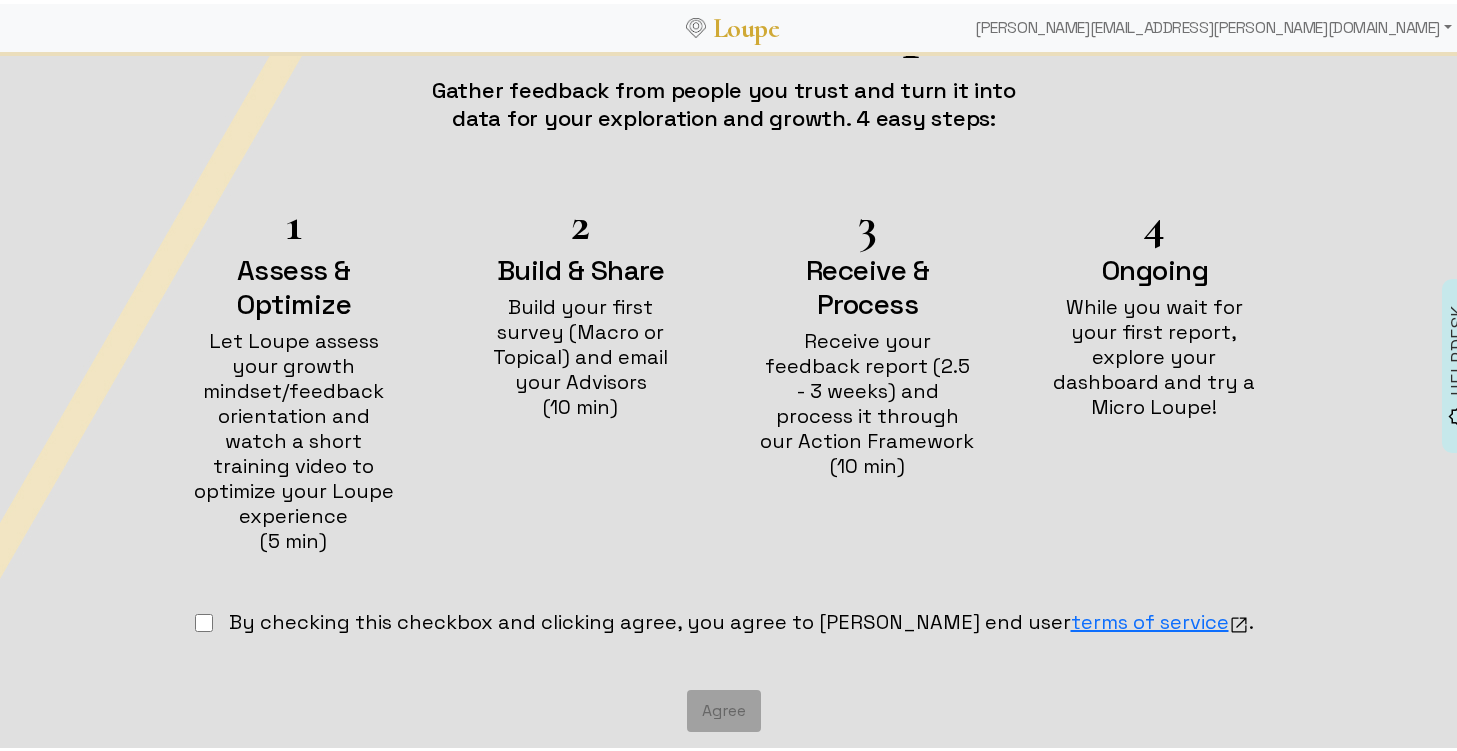 click at bounding box center [204, 619] 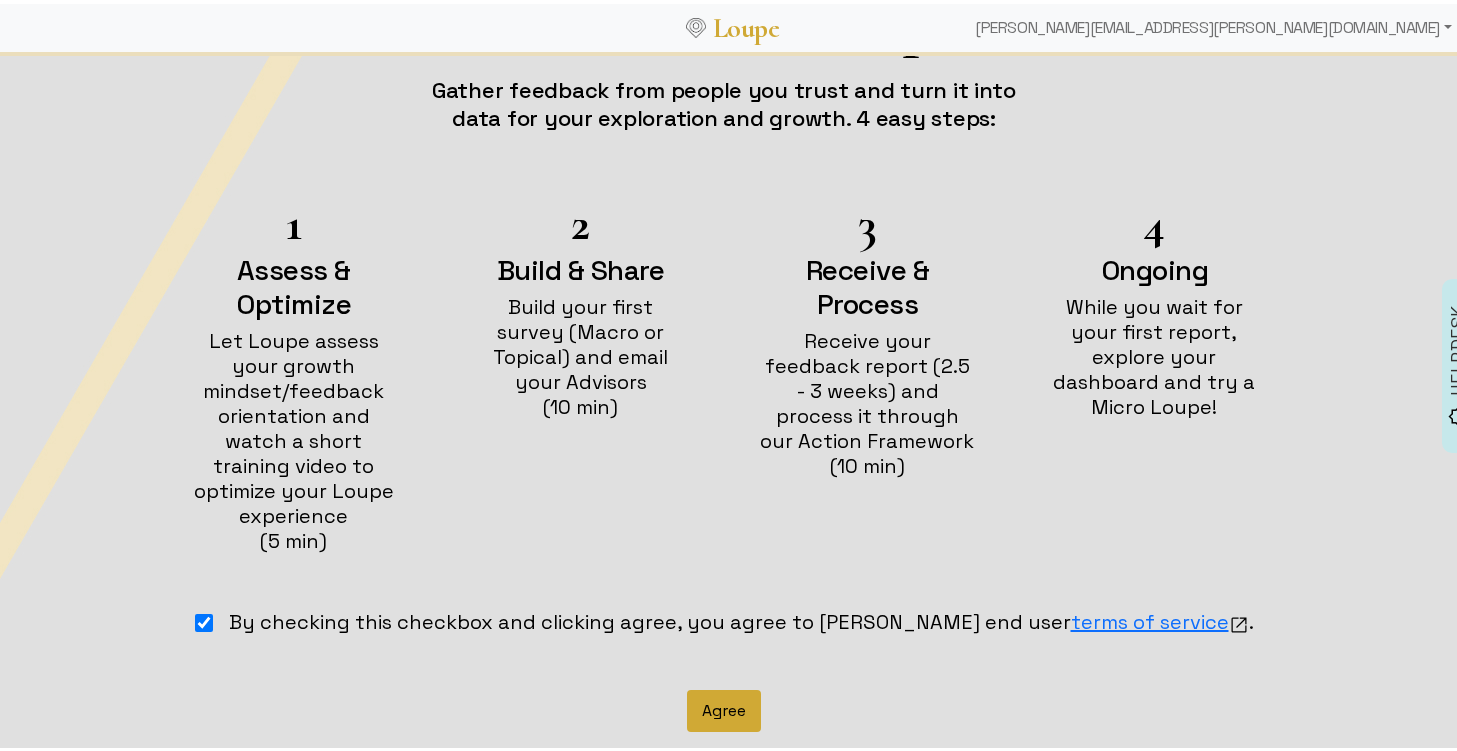 click on "Agree" 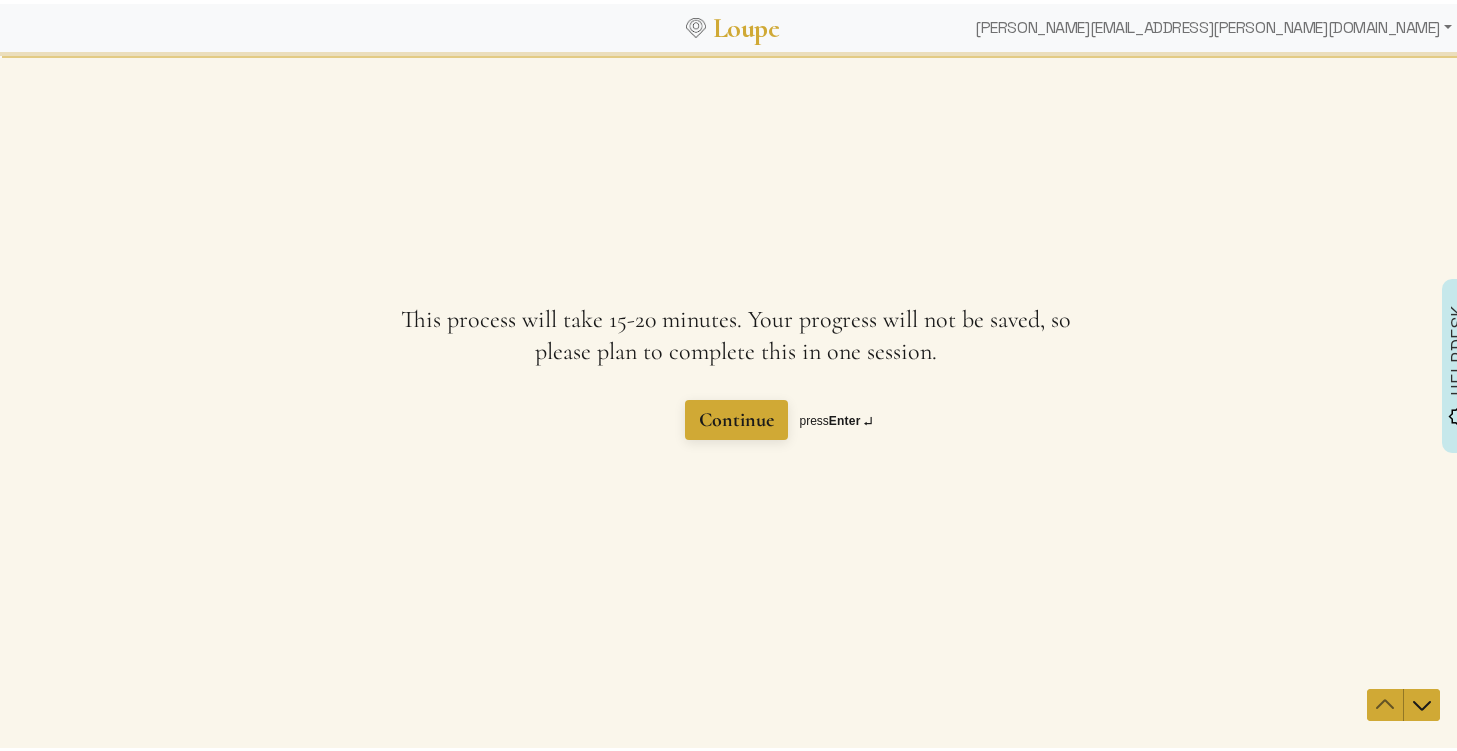 scroll, scrollTop: 0, scrollLeft: 0, axis: both 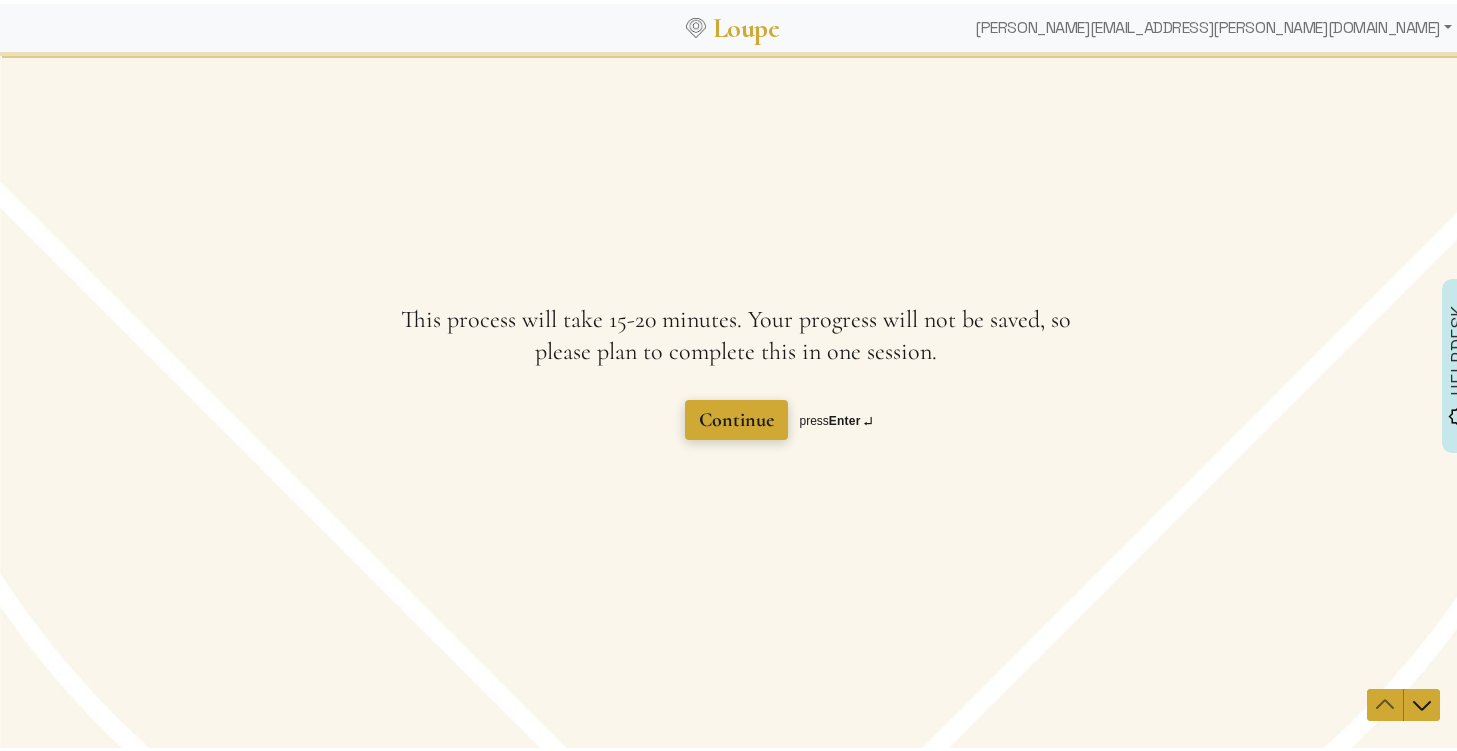 click on "Continue" at bounding box center [736, 419] 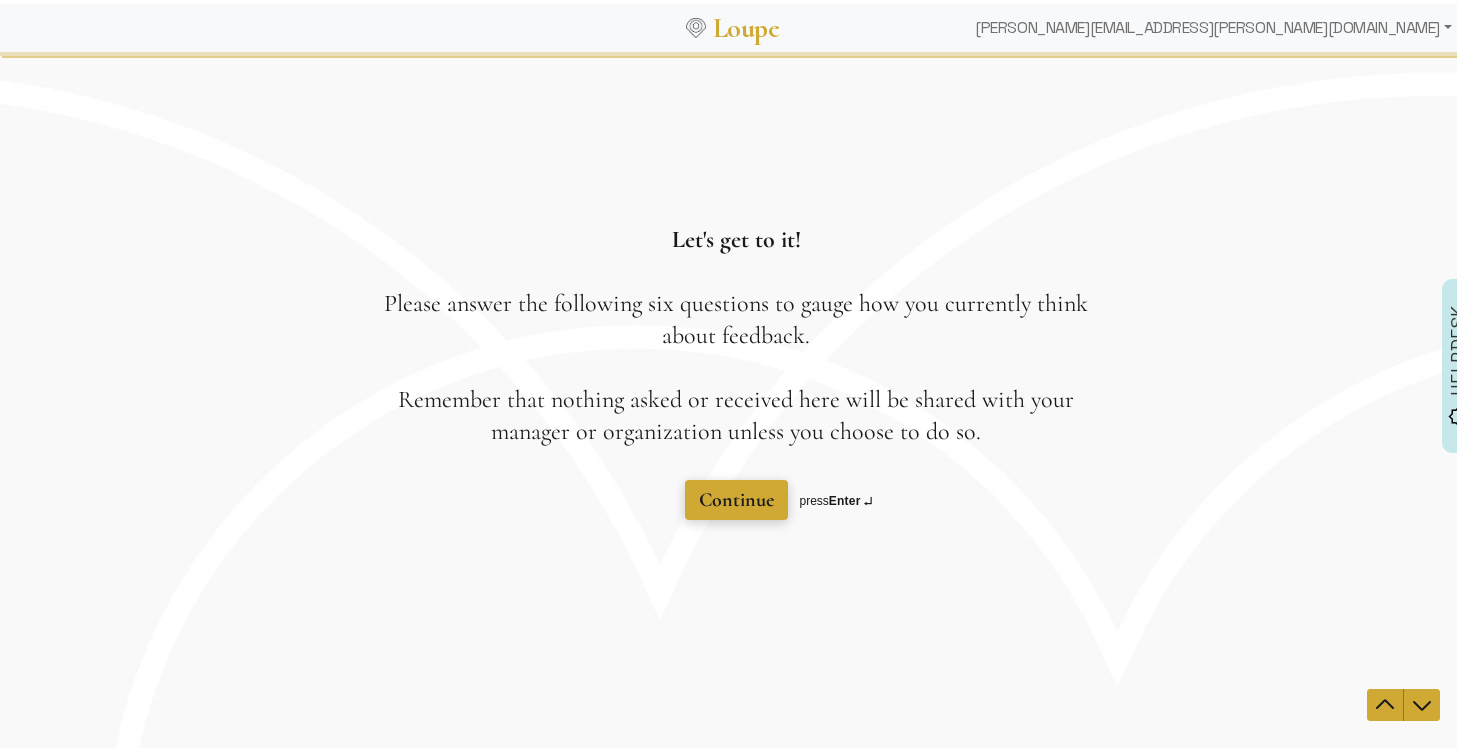 click on "Continue" at bounding box center [736, 499] 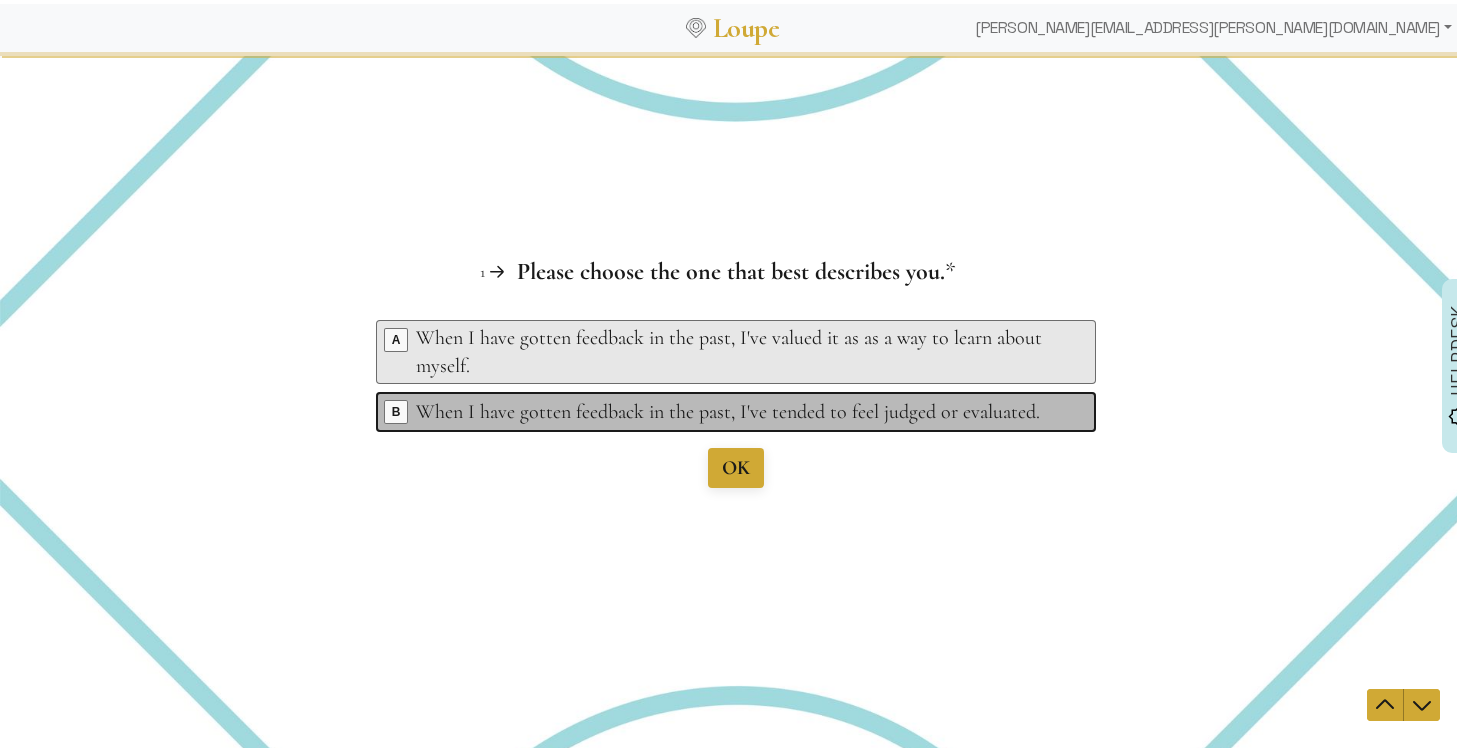 click on "When I have gotten feedback in the past, I've tended to feel judged or evaluated." at bounding box center (739, 411) 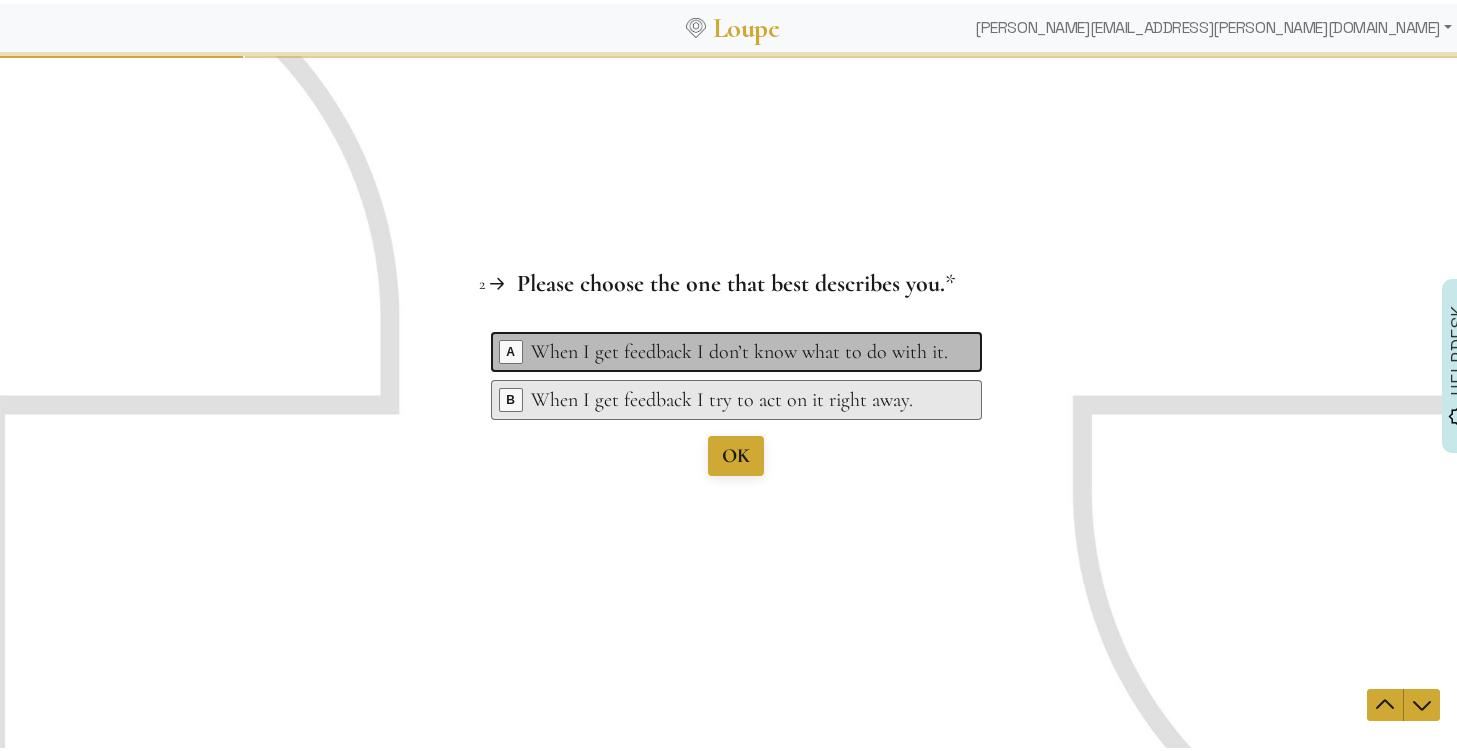 click on "When I get feedback I don’t know what to do with it." at bounding box center [739, 351] 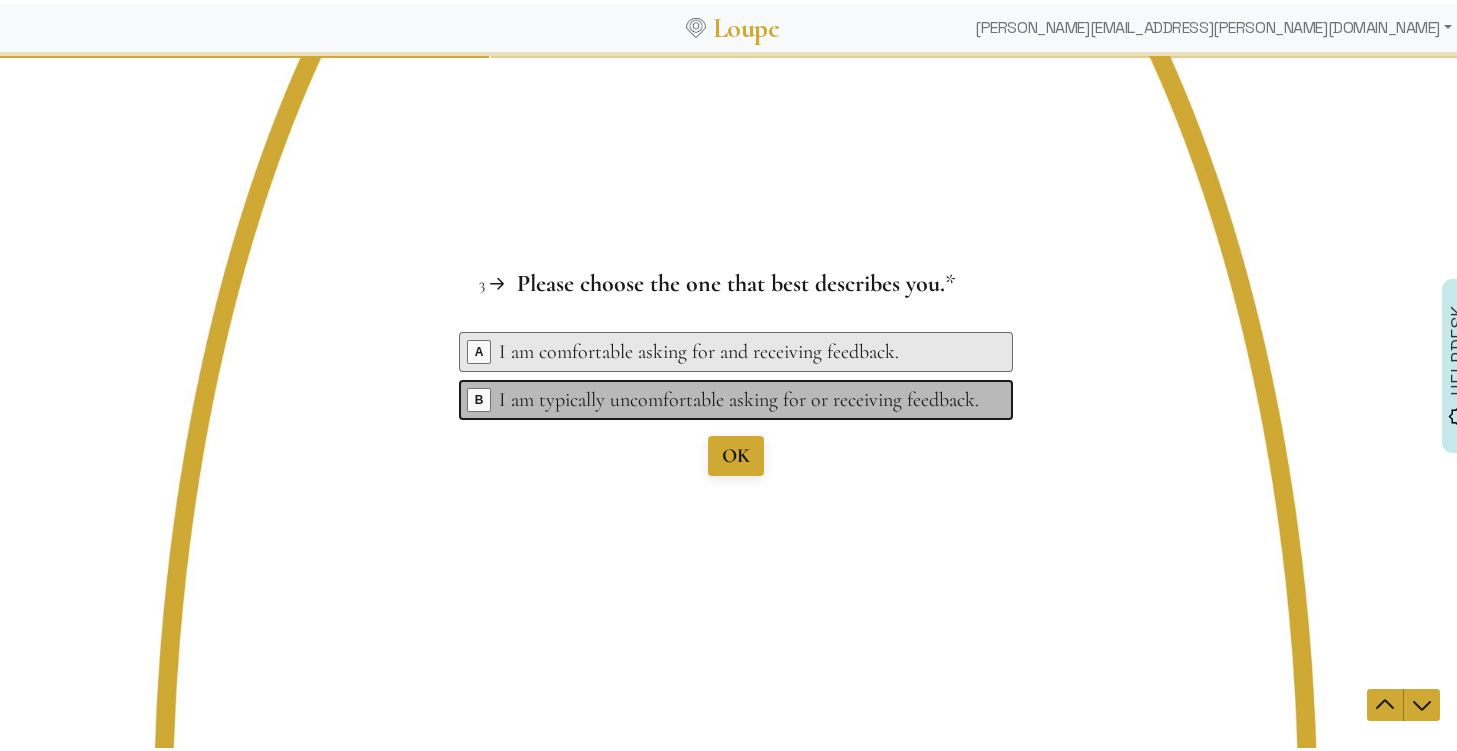 click on "I am typically uncomfortable asking for or receiving feedback." at bounding box center [739, 399] 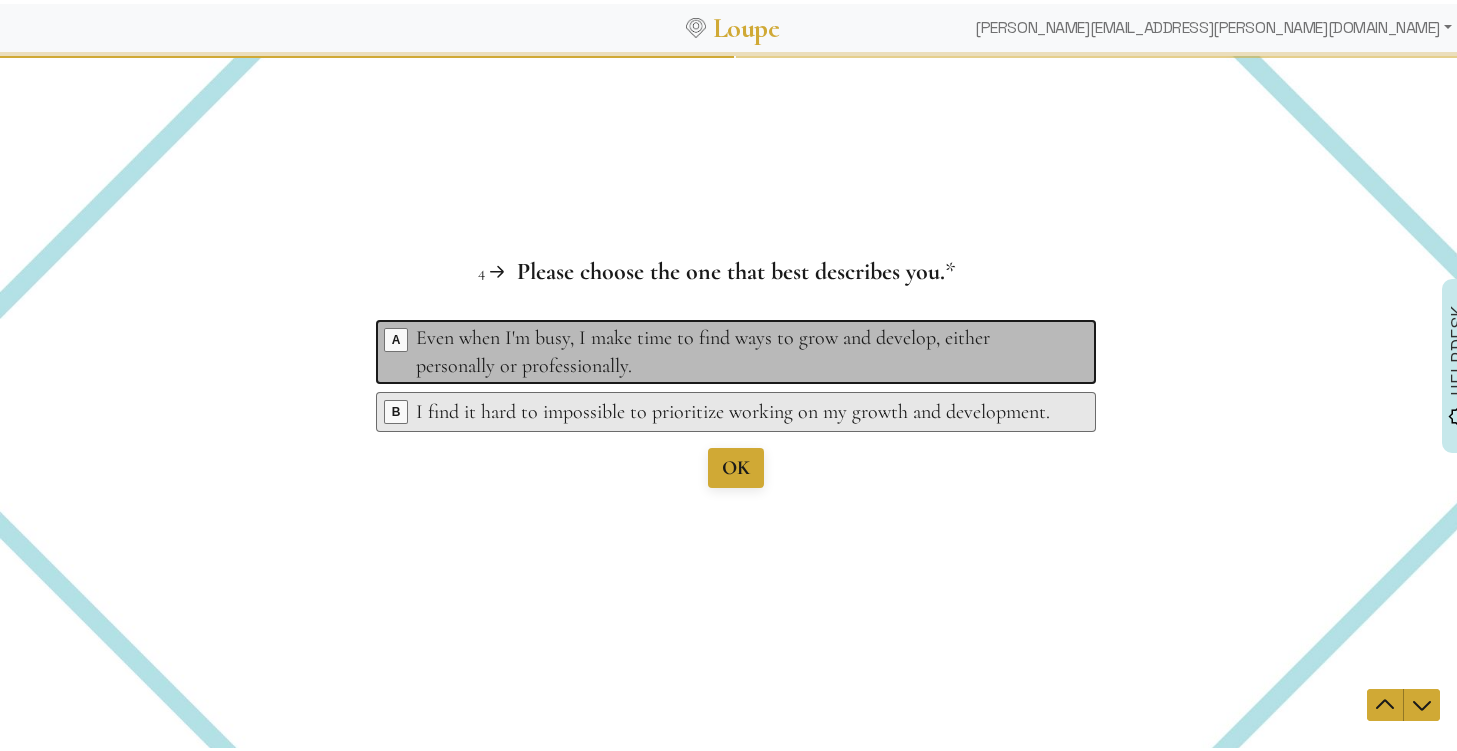 click on "Even when I'm busy, I make time to find ways to grow and develop, either personally or professionally." at bounding box center [739, 351] 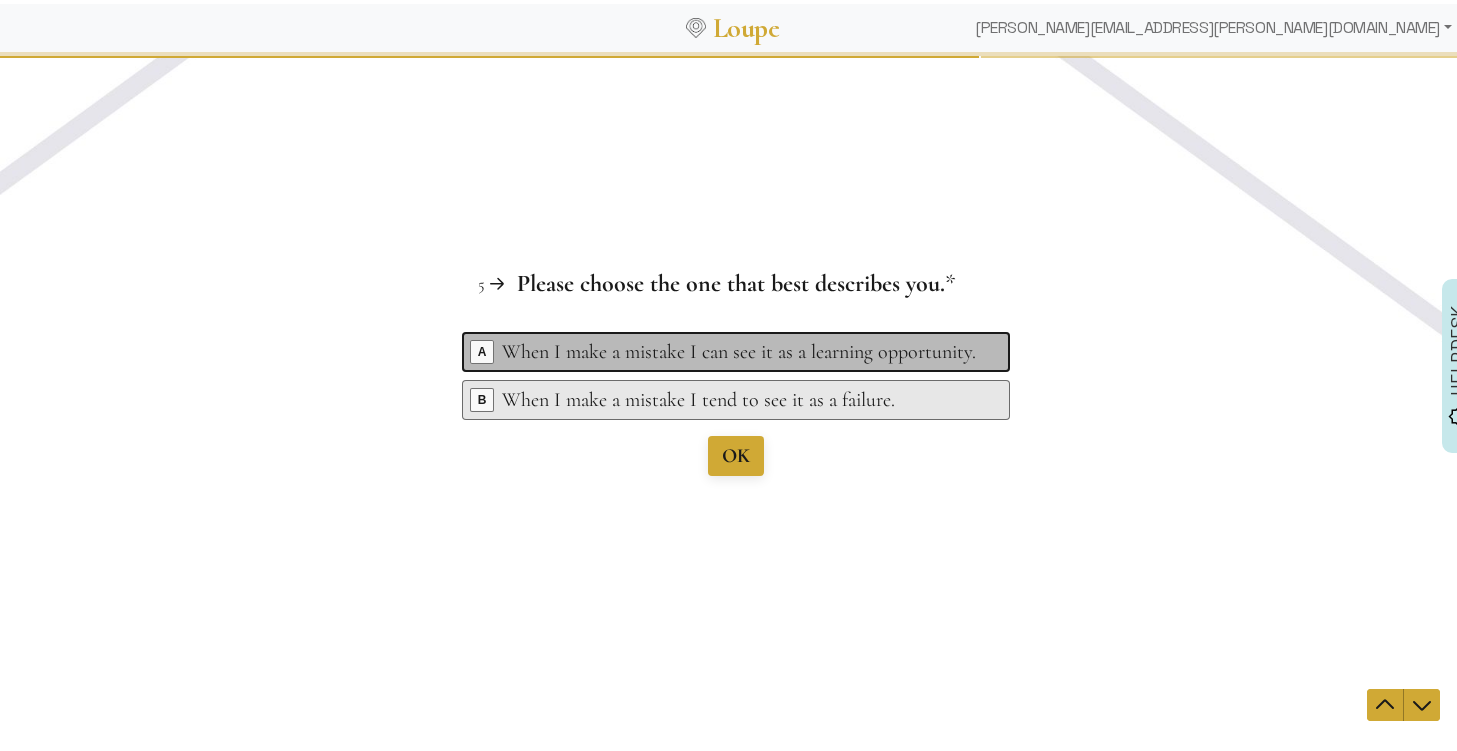 click on "When I make a mistake I can see it as a learning opportunity." at bounding box center [739, 351] 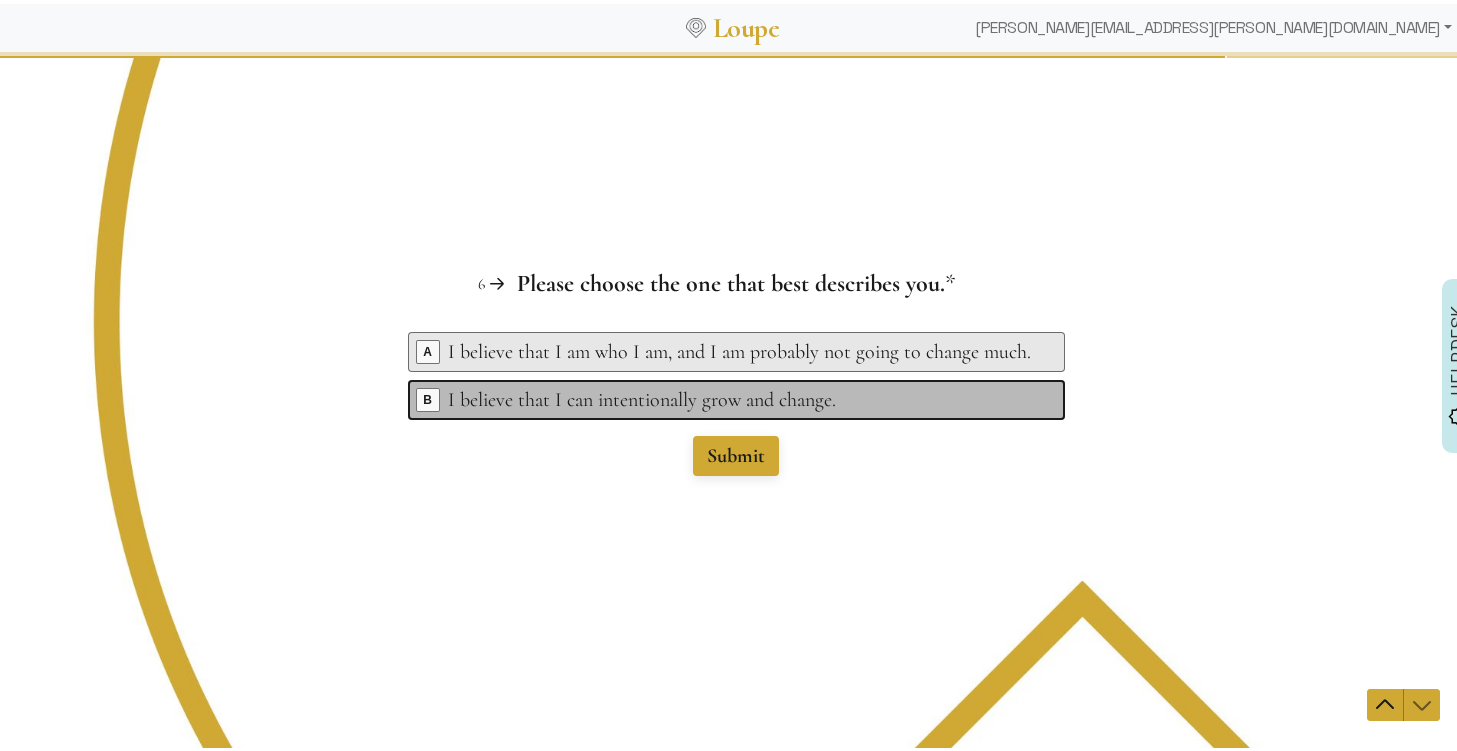 click on "I believe that I can intentionally grow and change." at bounding box center [739, 399] 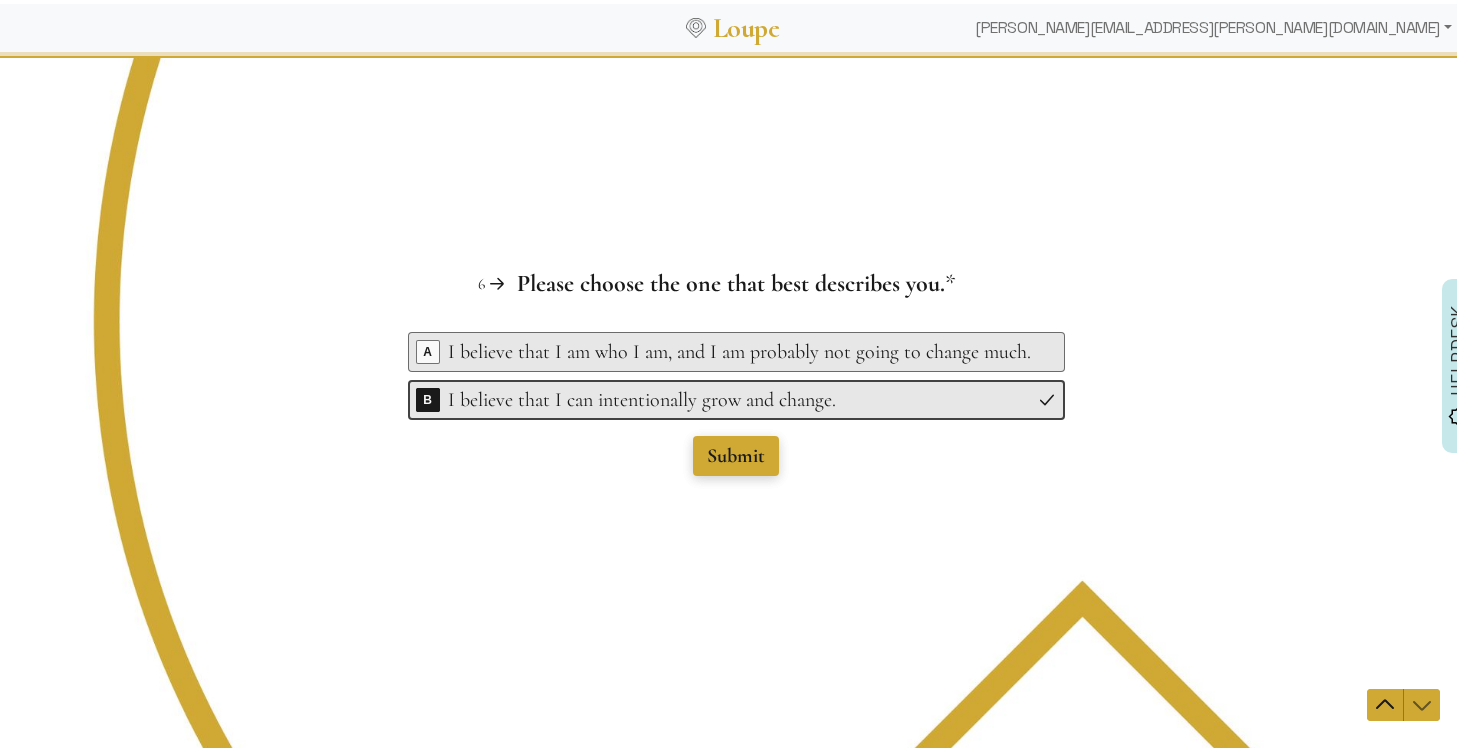 click on "Submit" at bounding box center [736, 455] 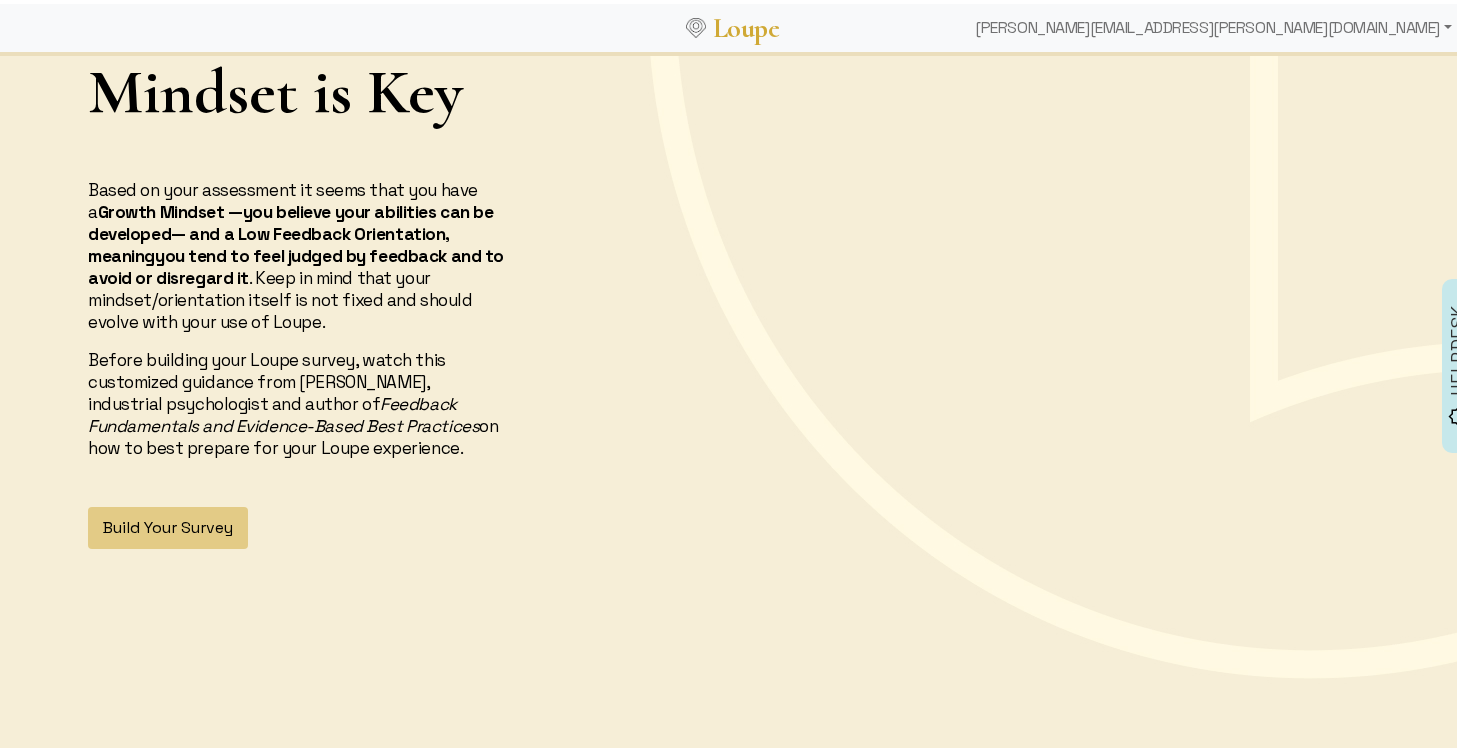scroll, scrollTop: 92, scrollLeft: 0, axis: vertical 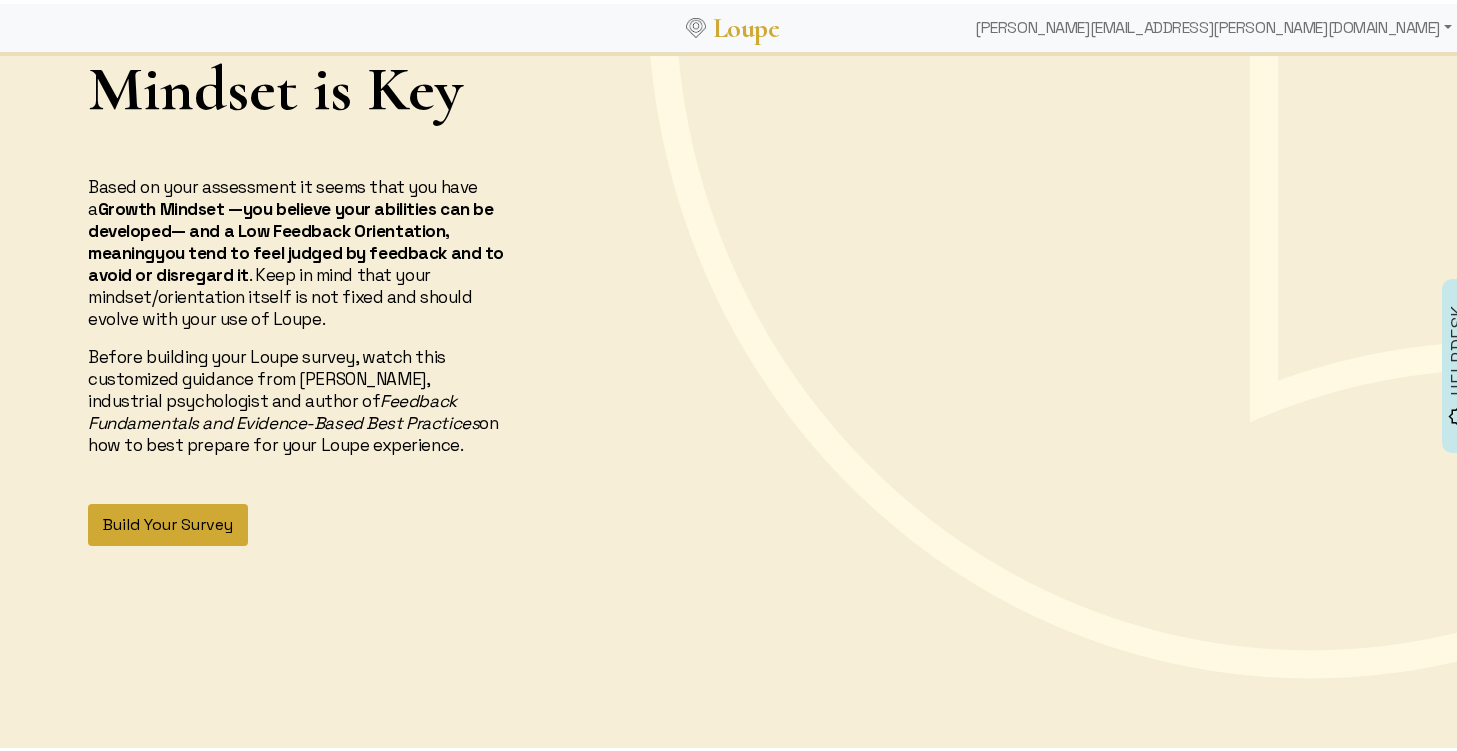 click on "Build Your Survey" 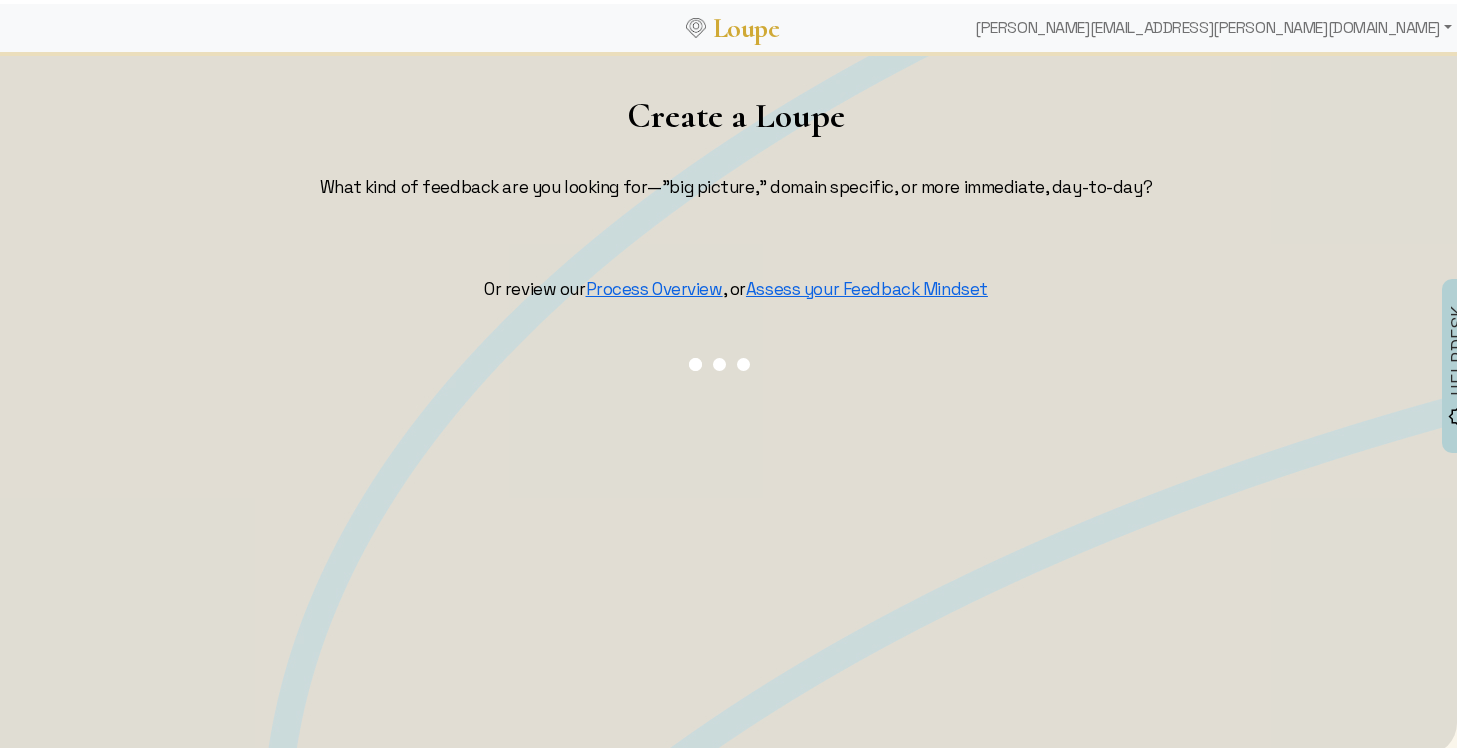 scroll, scrollTop: 0, scrollLeft: 0, axis: both 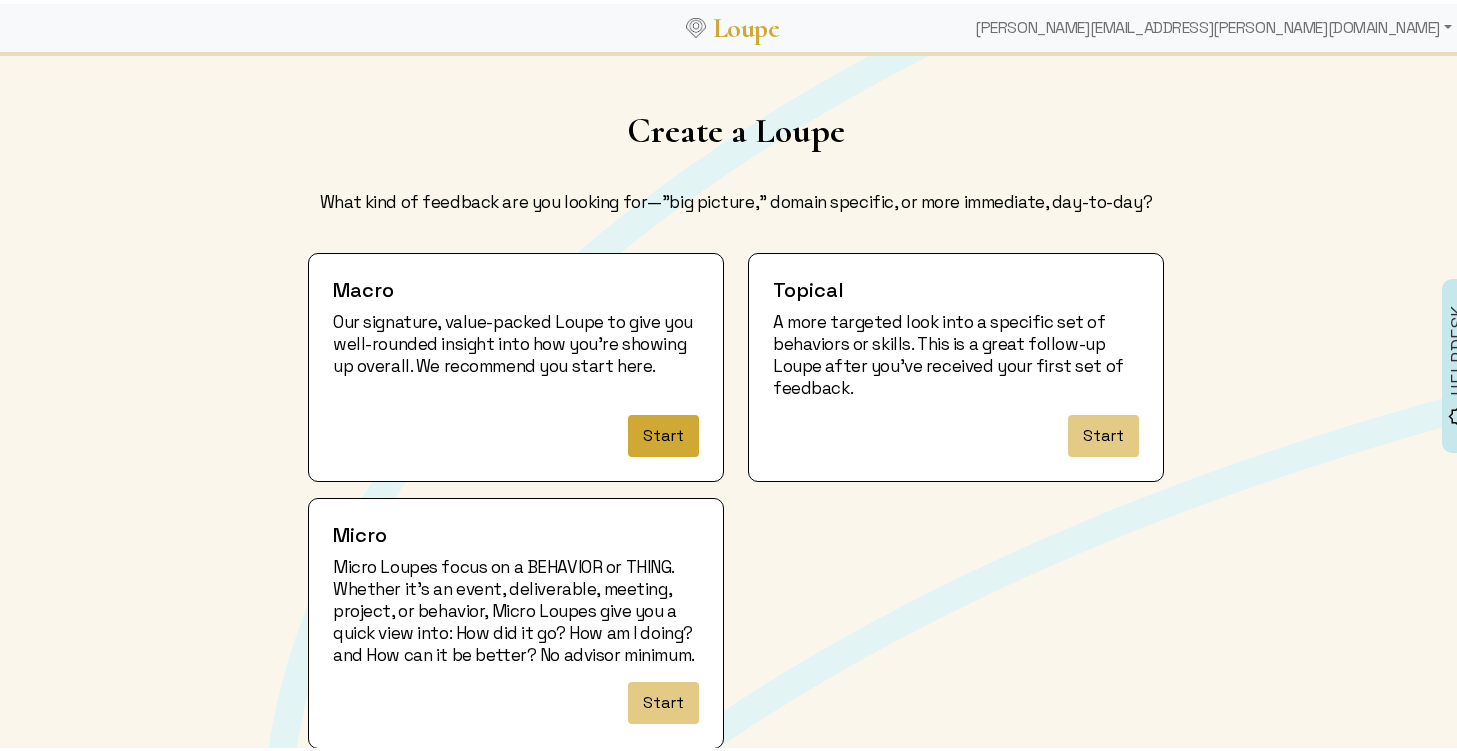 click on "Start" 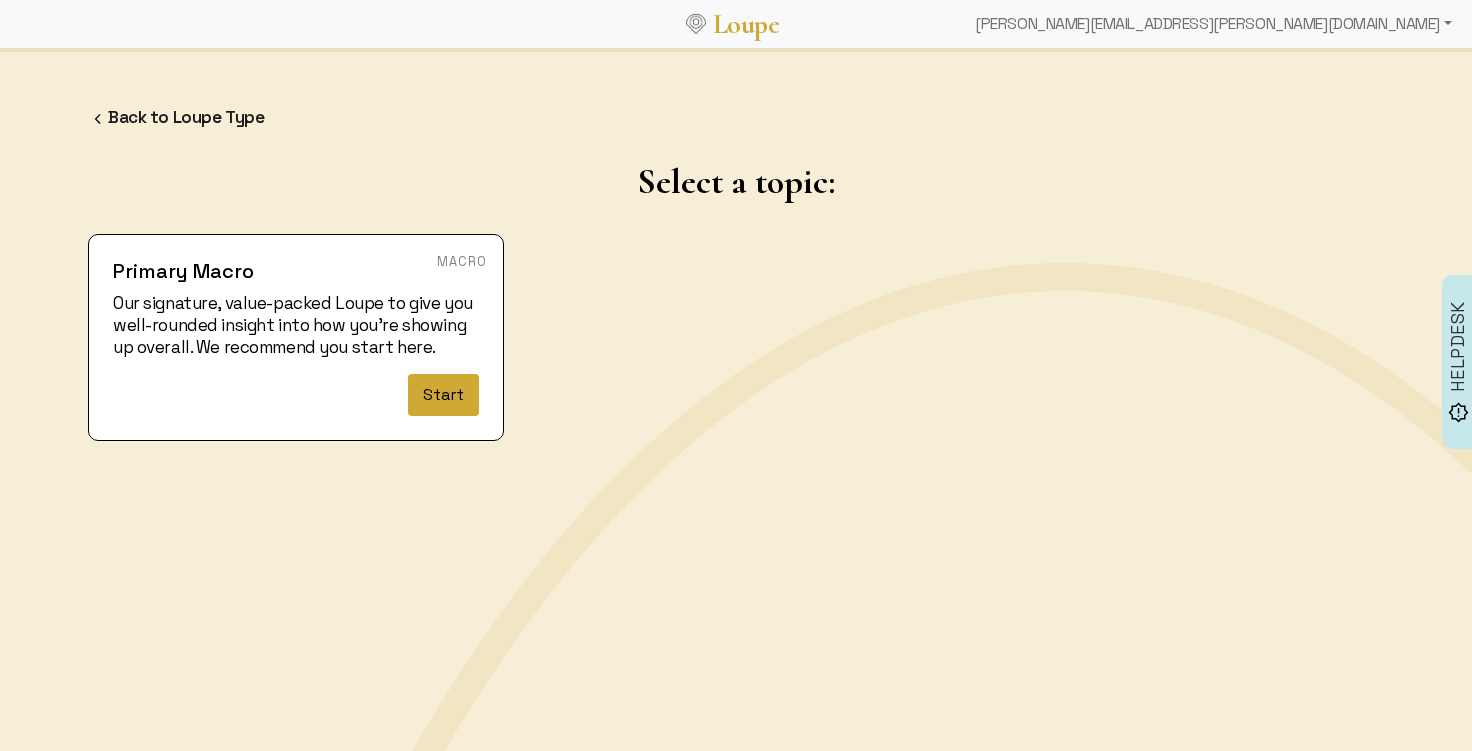 click on "Start" 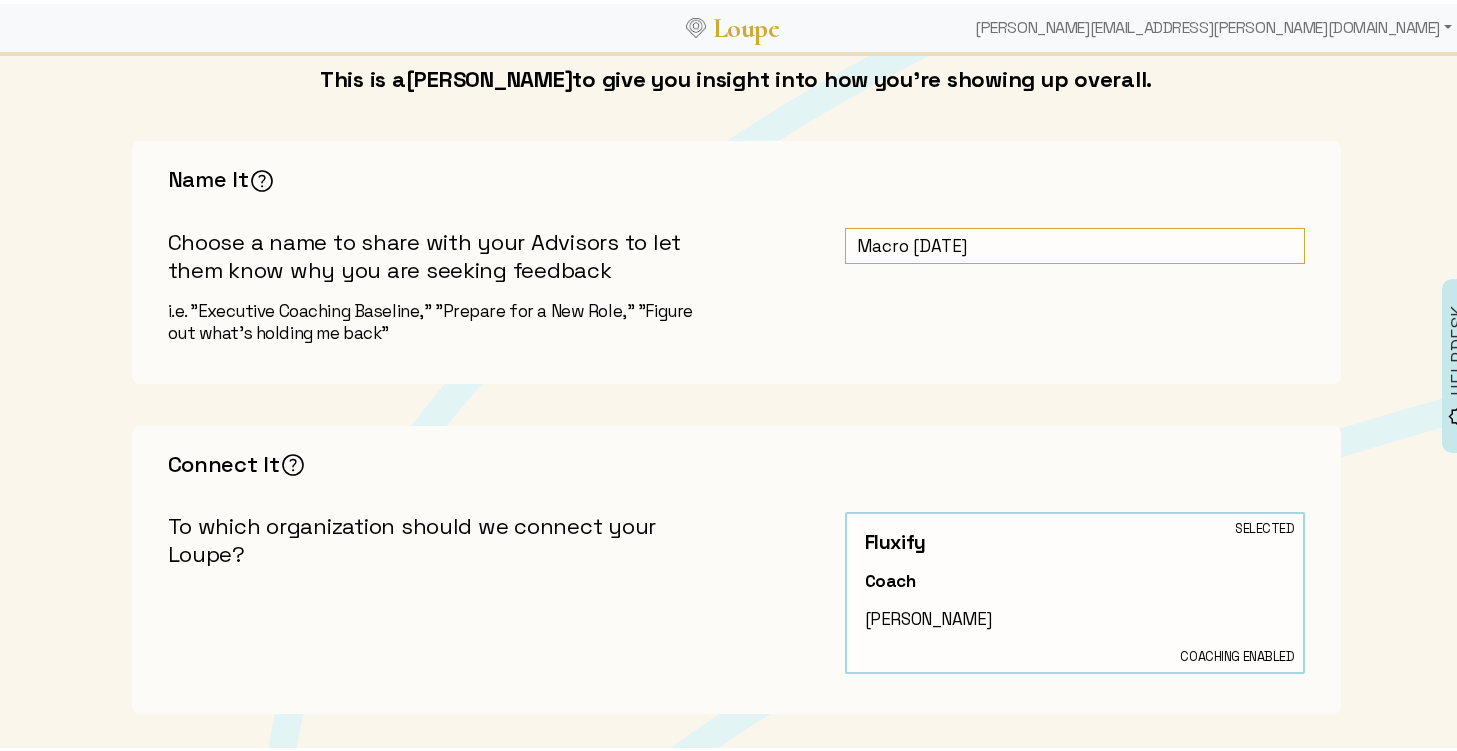 scroll, scrollTop: 205, scrollLeft: 0, axis: vertical 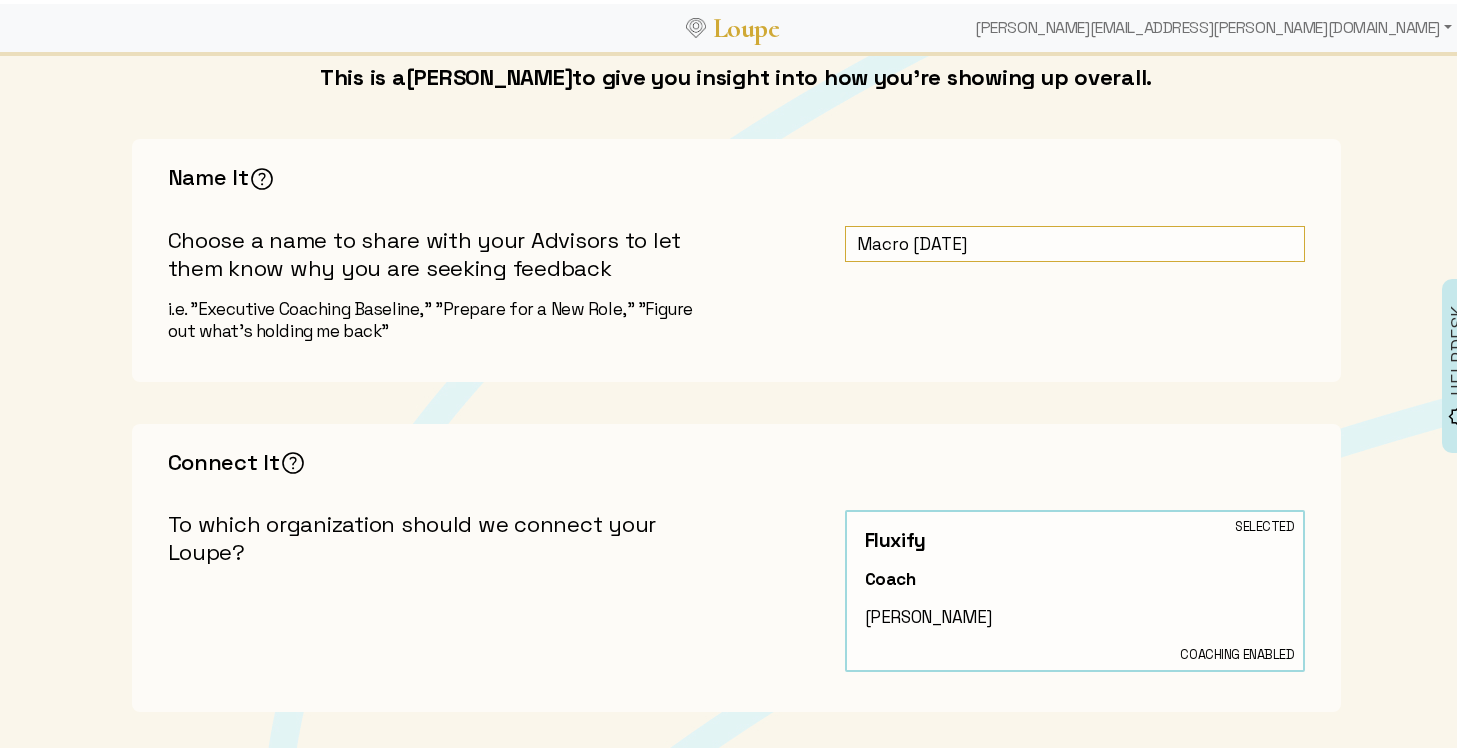 drag, startPoint x: 1006, startPoint y: 241, endPoint x: 773, endPoint y: 237, distance: 233.03433 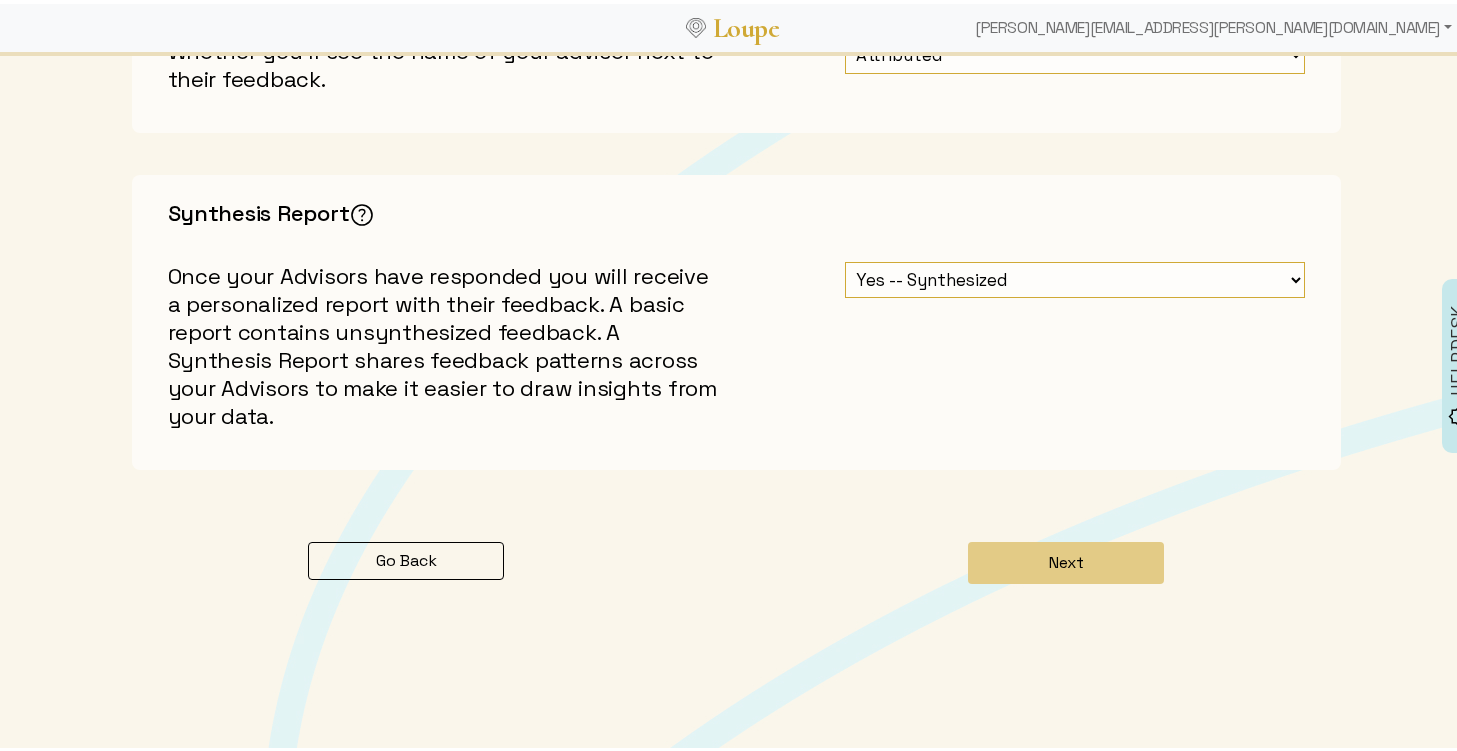 scroll, scrollTop: 1013, scrollLeft: 0, axis: vertical 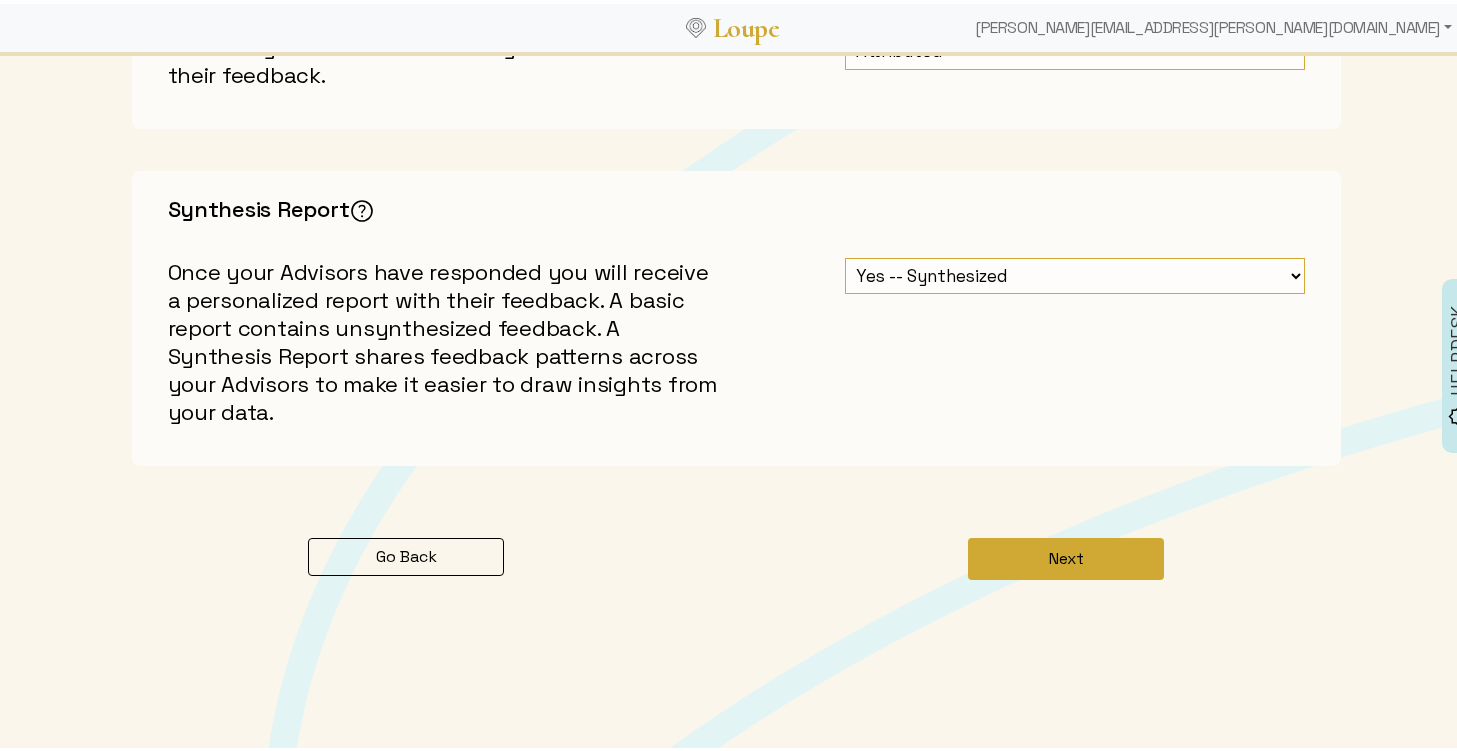 type on "Executive Coaching Baseline" 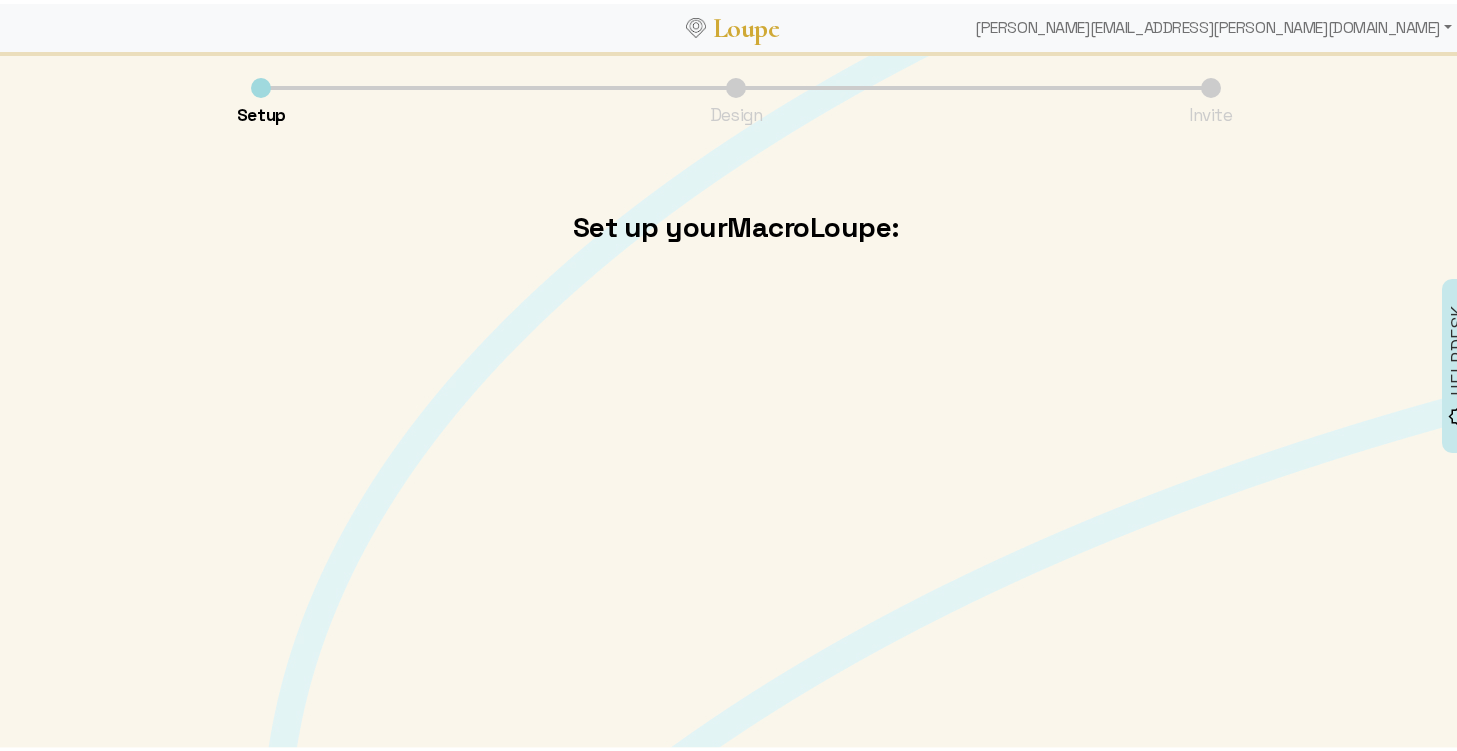 scroll, scrollTop: 0, scrollLeft: 0, axis: both 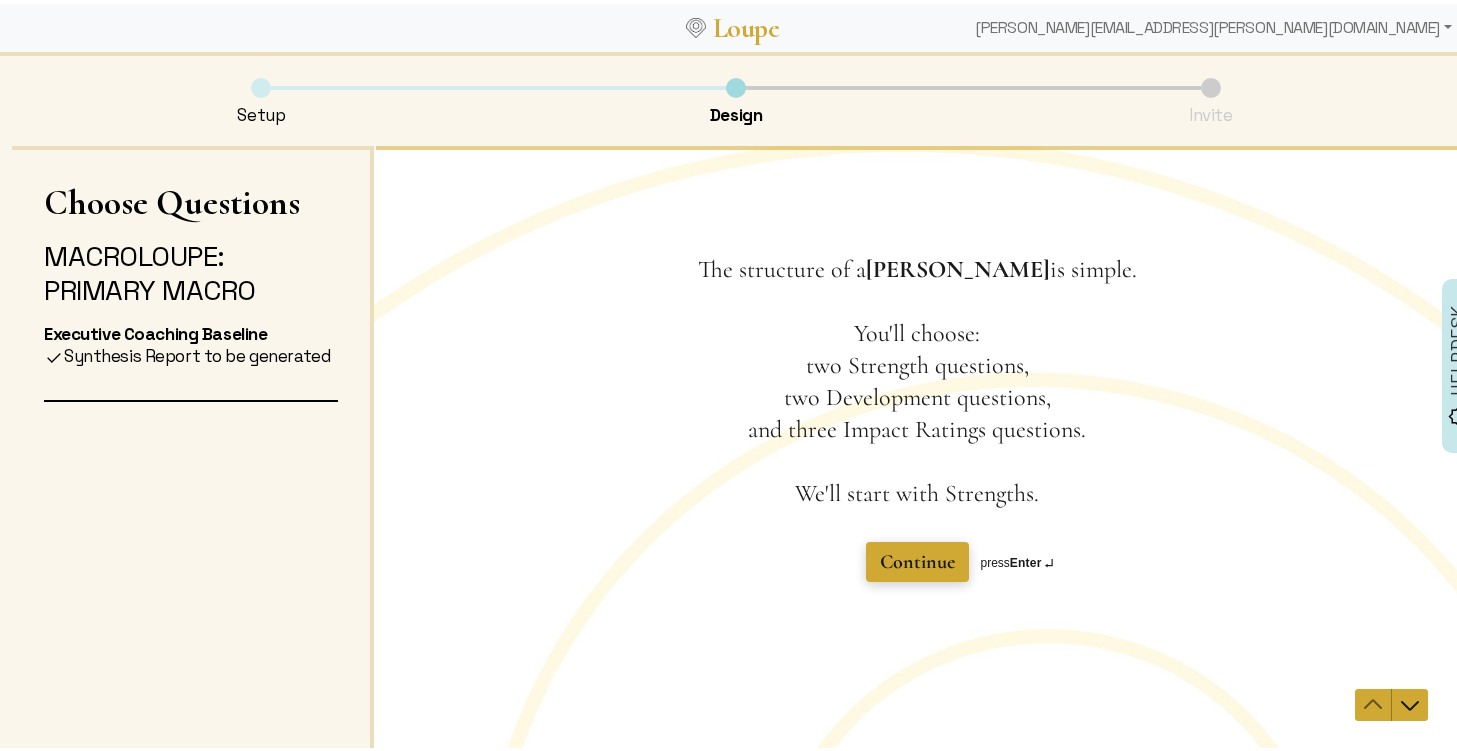 click on "Continue" at bounding box center [917, 561] 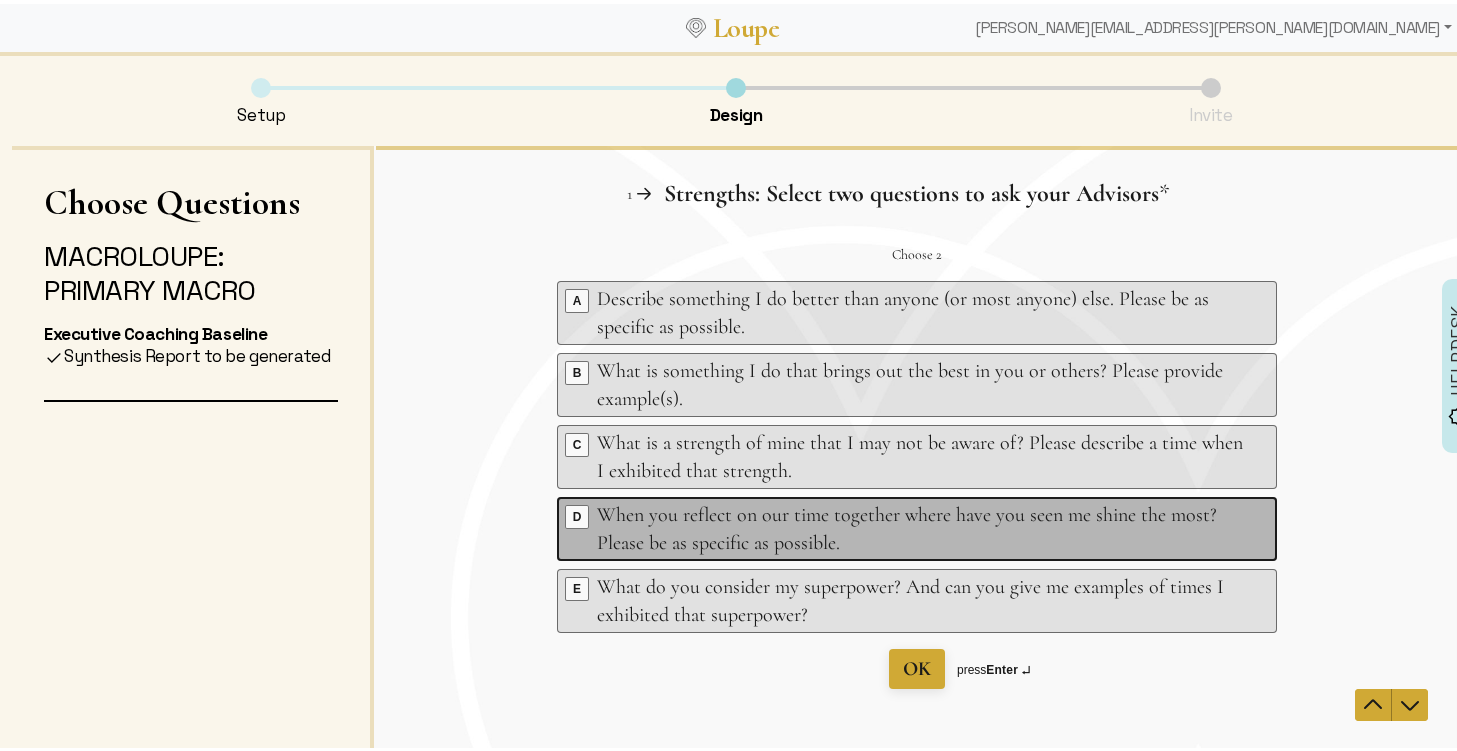 click on "When you reflect on our time together where have you seen me shine the most? Please be as specific as possible." at bounding box center [920, 528] 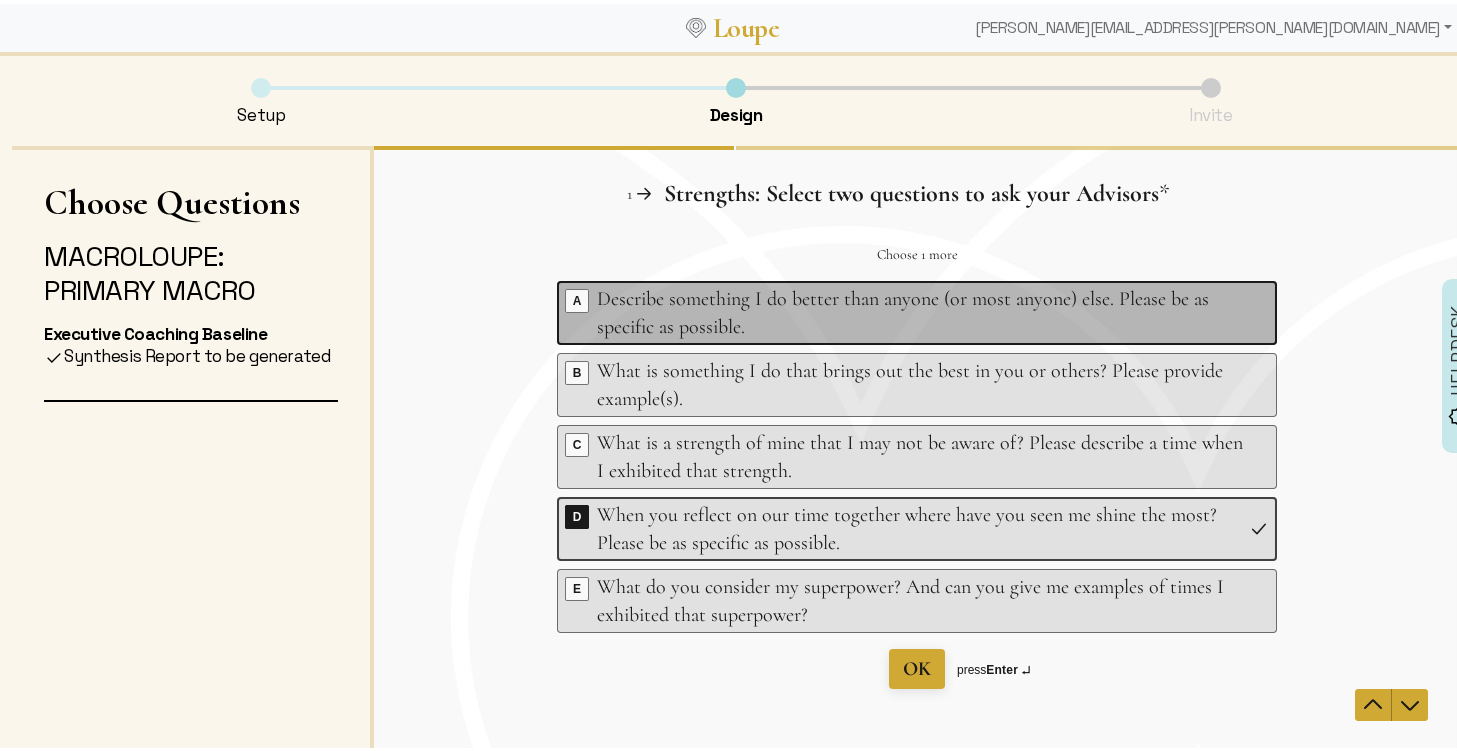 click on "Describe something I do better than anyone (or most anyone) else. Please be as specific as possible." at bounding box center (920, 312) 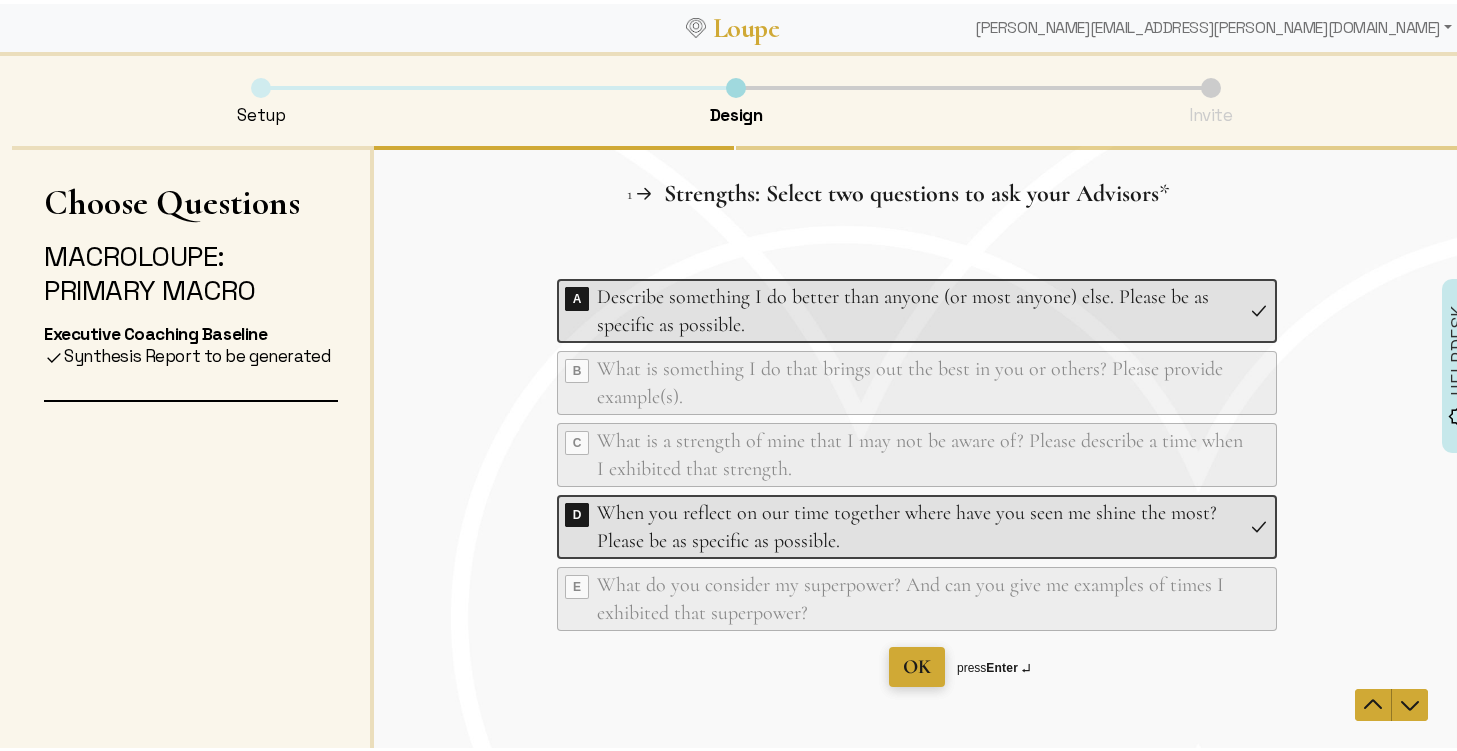 click on "OK" at bounding box center [917, 666] 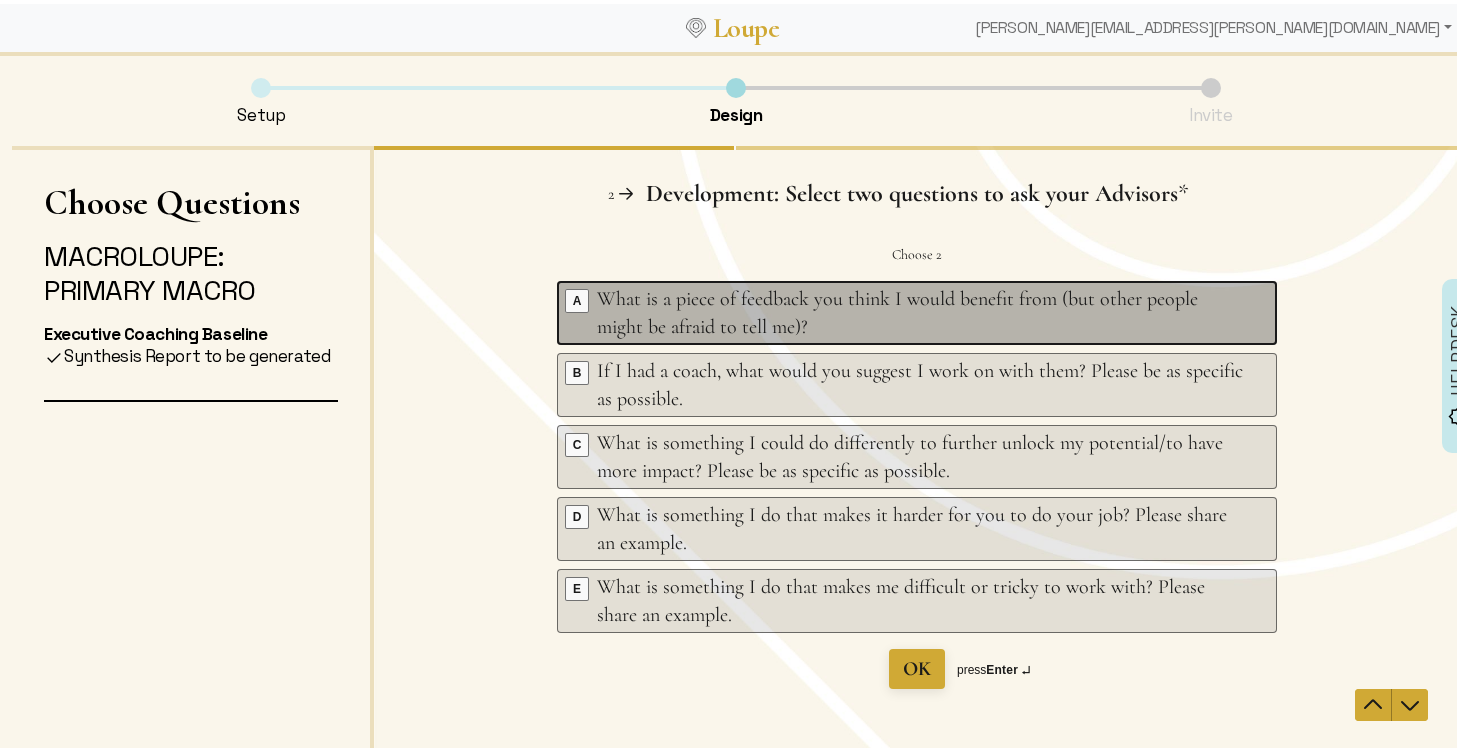 click on "What is a piece of feedback you think I would benefit from (but other people might be afraid to tell me)?" at bounding box center (920, 312) 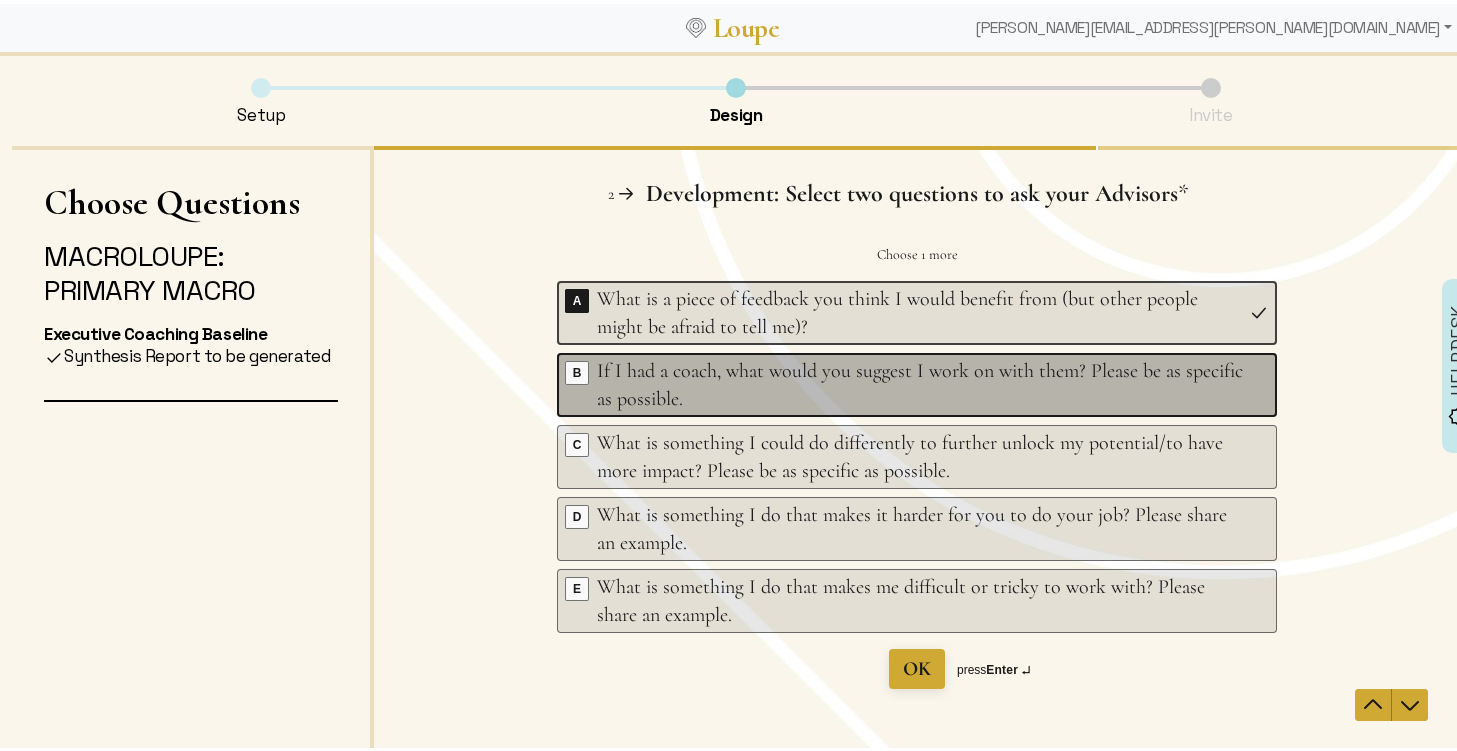 click on "If I had a coach, what would you suggest I work on with them? Please be as specific as possible." at bounding box center (920, 384) 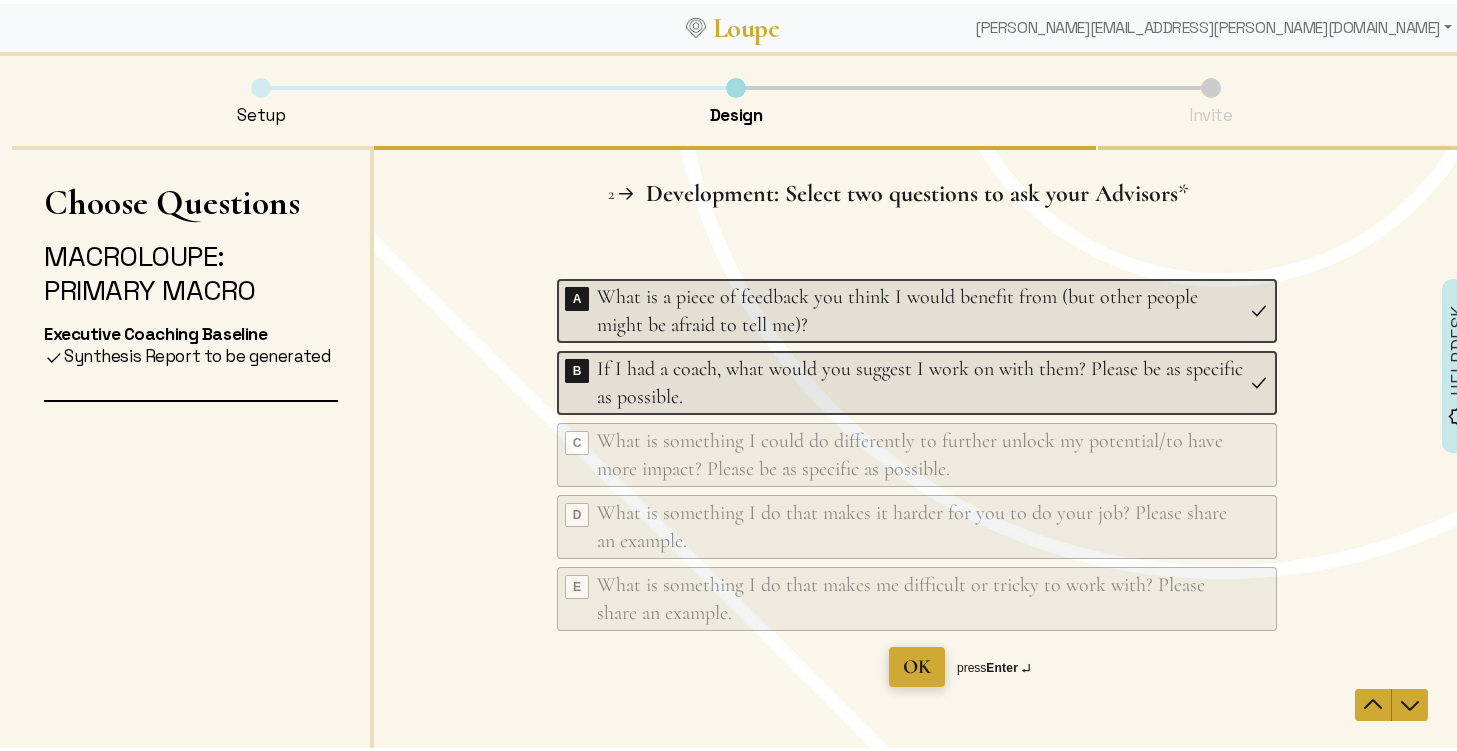 click on "OK" at bounding box center [917, 666] 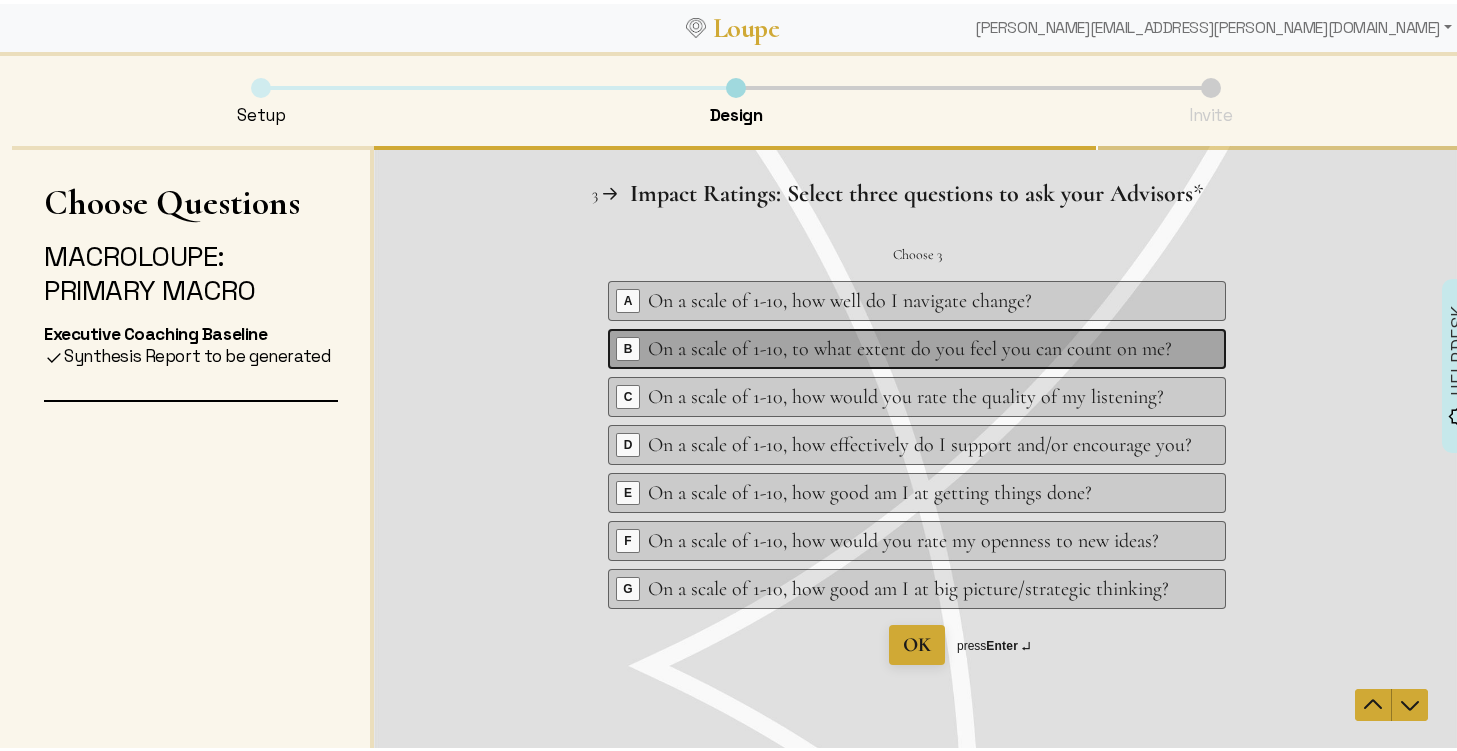 click on "On a scale of 1-10, to what extent do you feel you can count on me?" at bounding box center [920, 348] 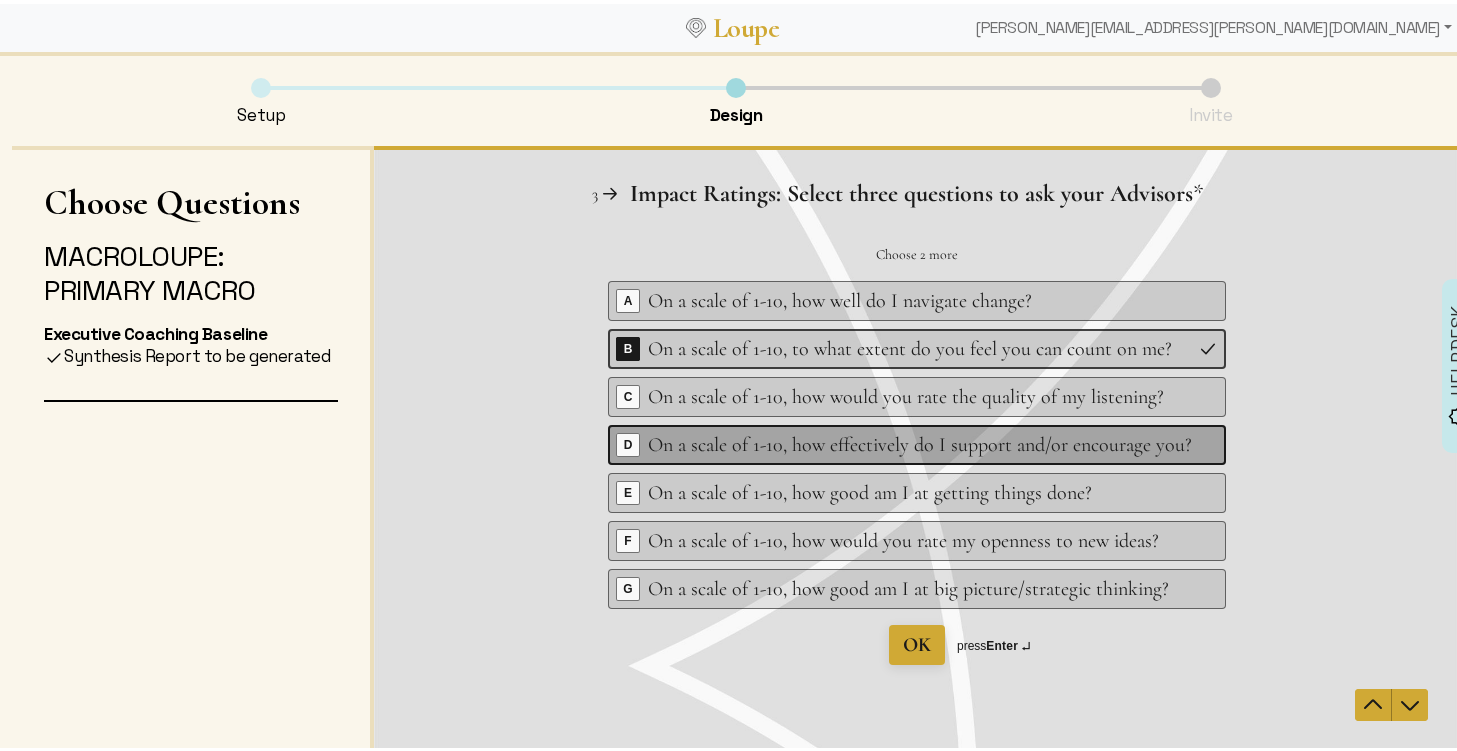 click on "On a scale of 1-10, how effectively do I support and/or encourage you?" at bounding box center (920, 444) 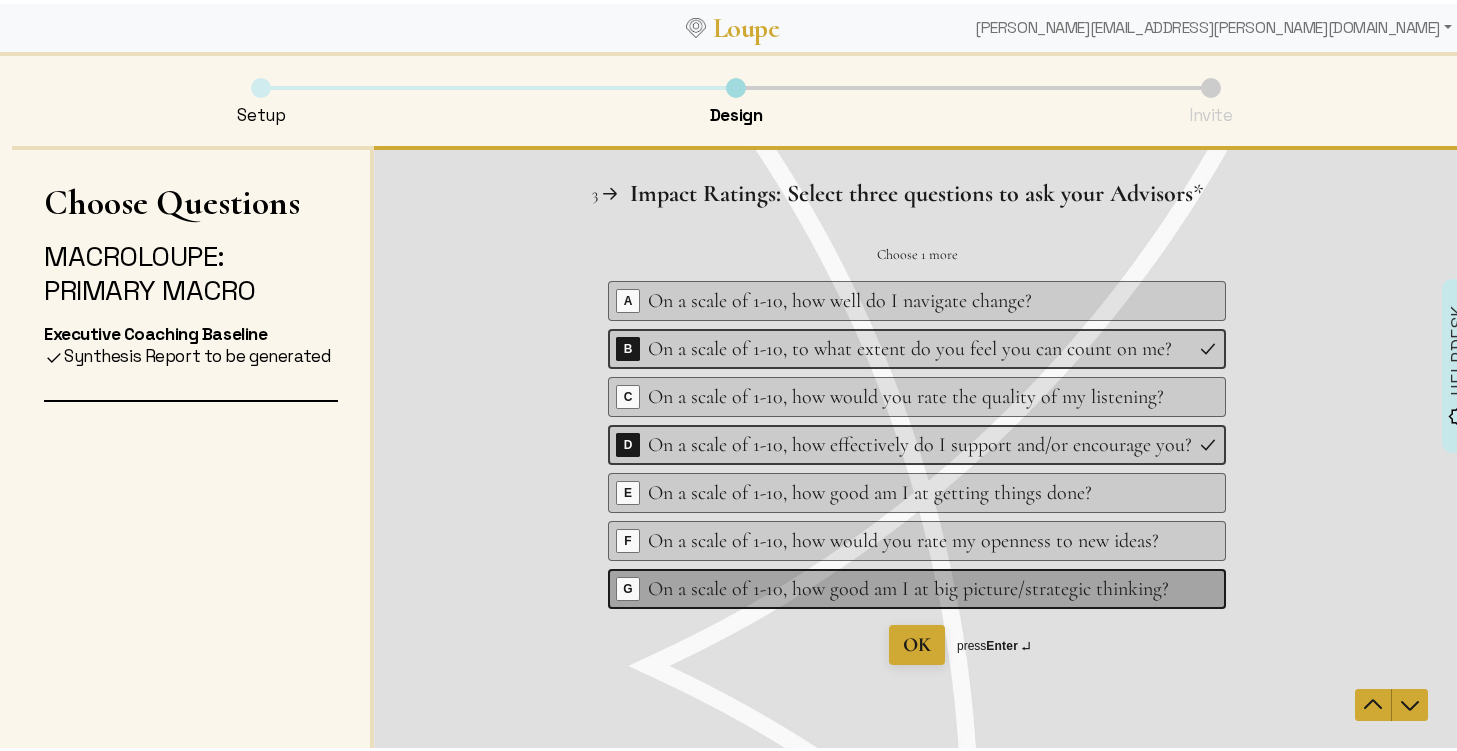 click on "On a scale of 1-10, how good am I at big picture/strategic thinking?" at bounding box center (920, 588) 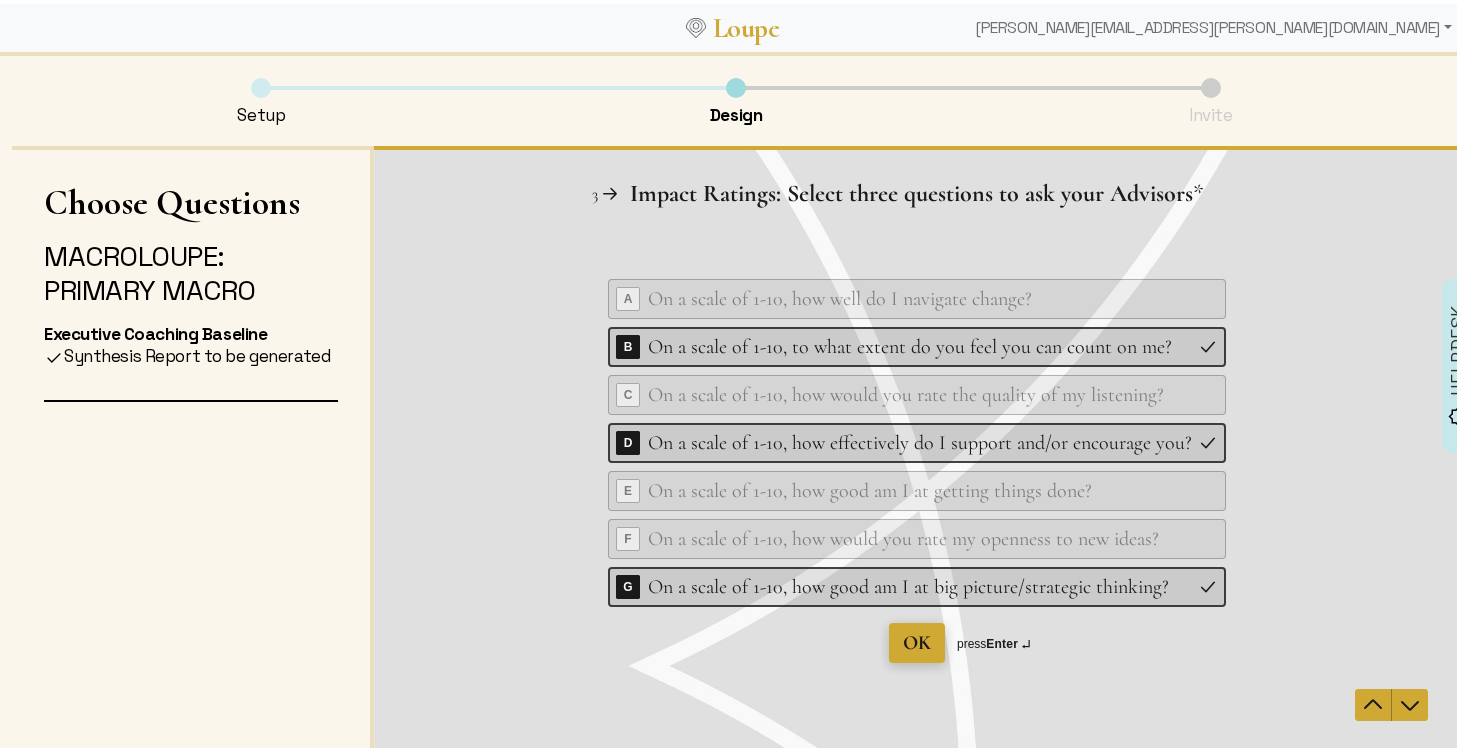 click on "OK" at bounding box center [917, 642] 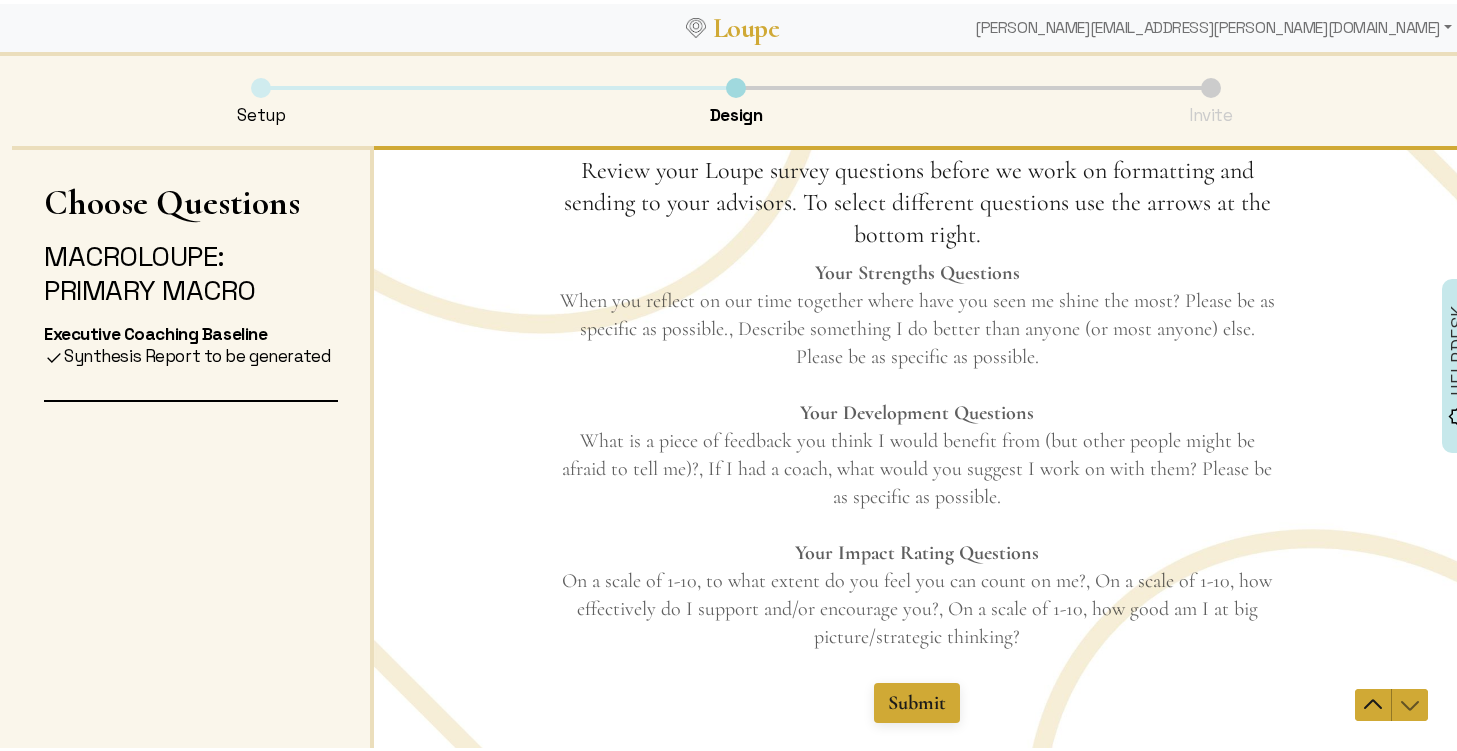scroll, scrollTop: 153, scrollLeft: 0, axis: vertical 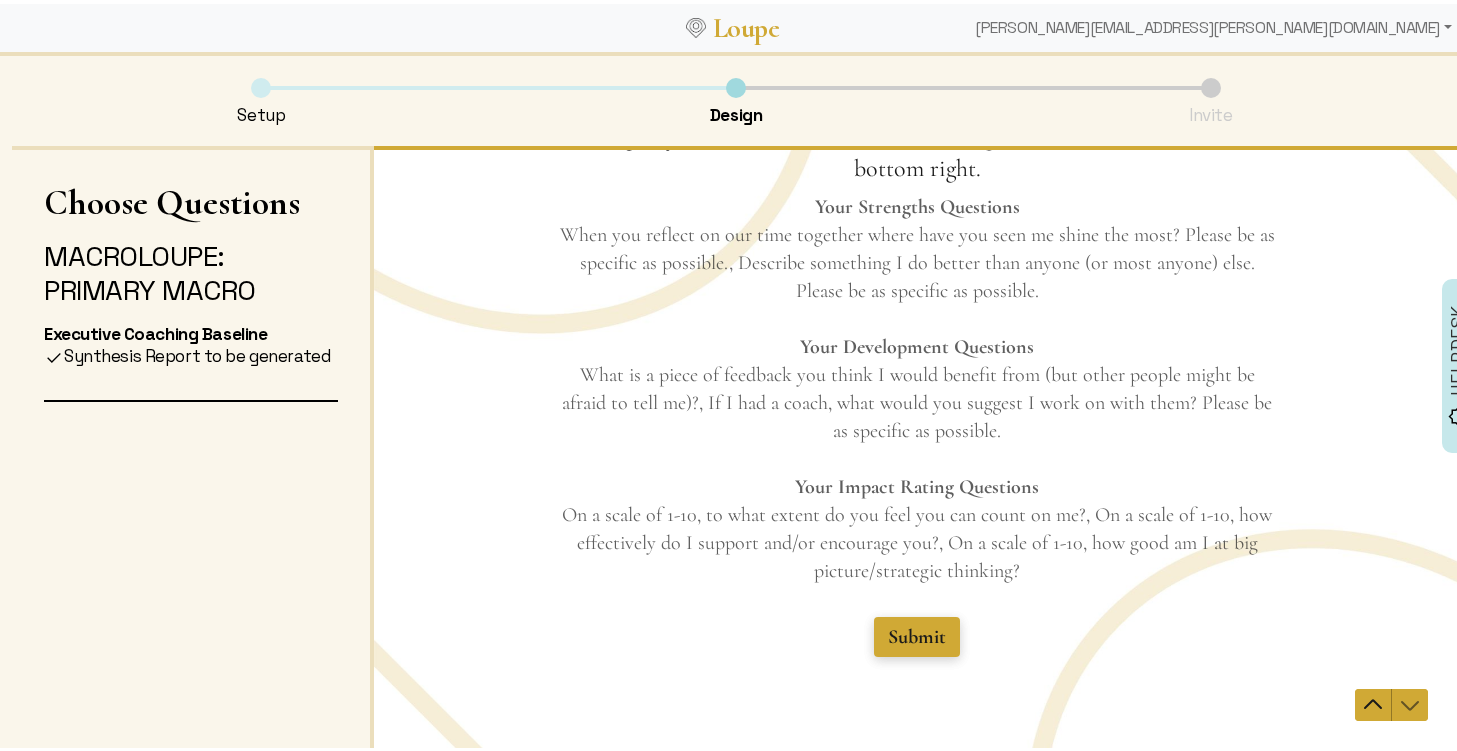 click on "Submit" at bounding box center (917, 636) 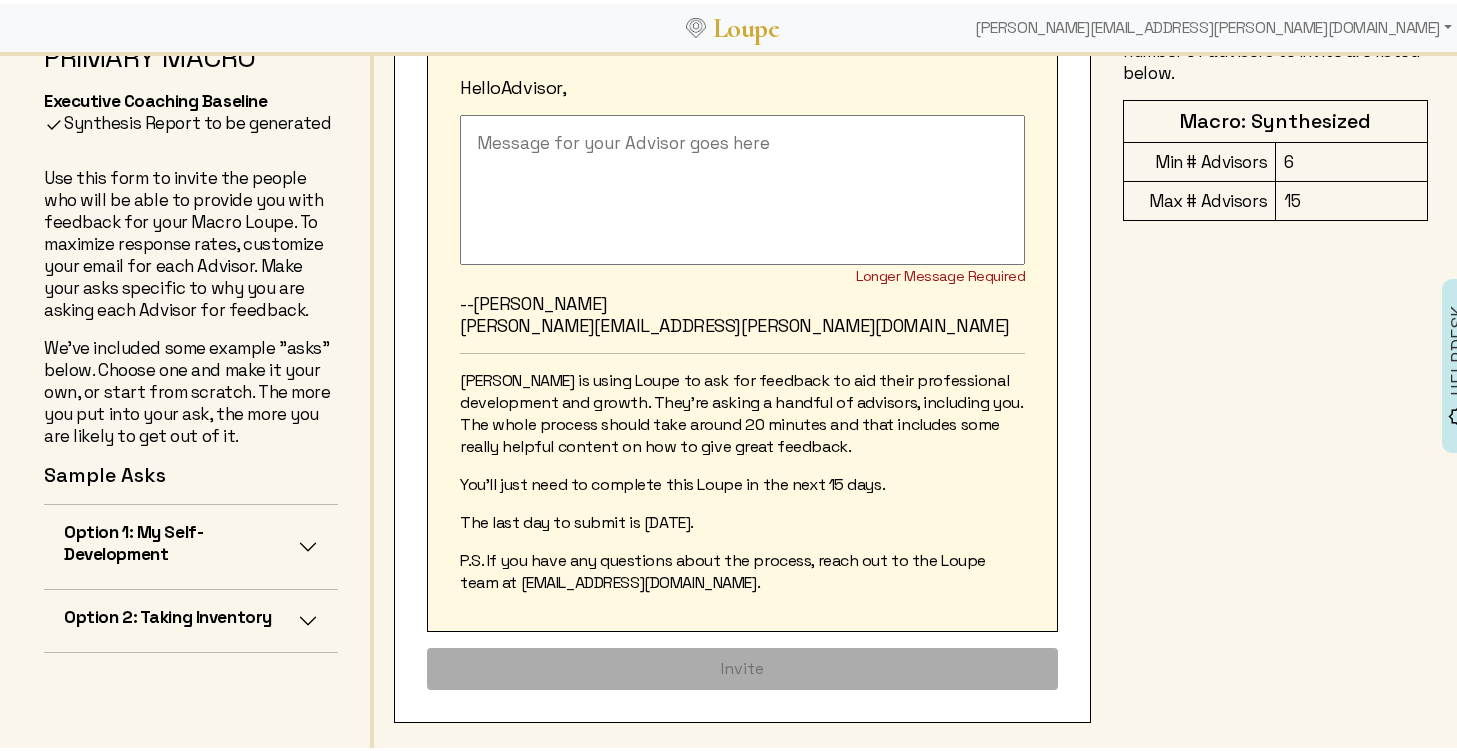 scroll, scrollTop: 0, scrollLeft: 0, axis: both 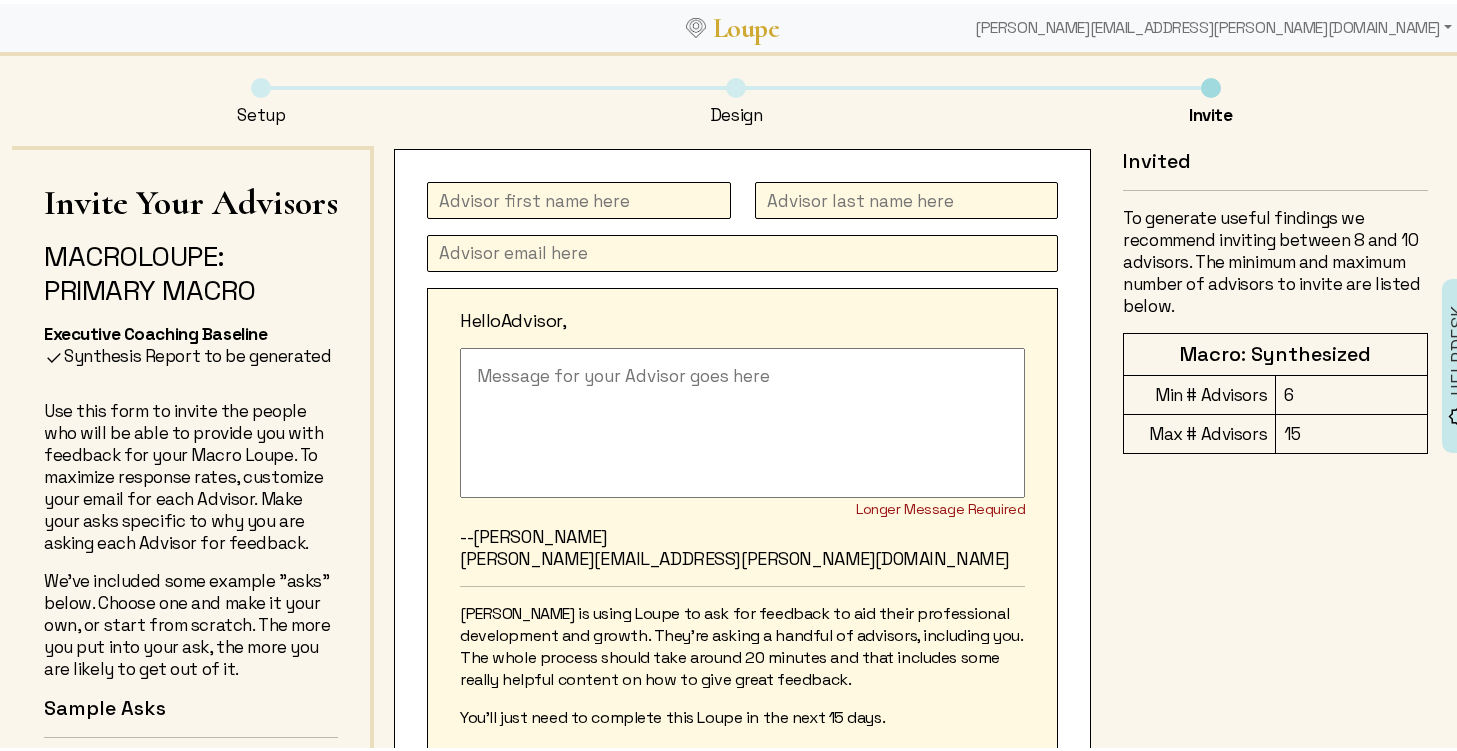 click 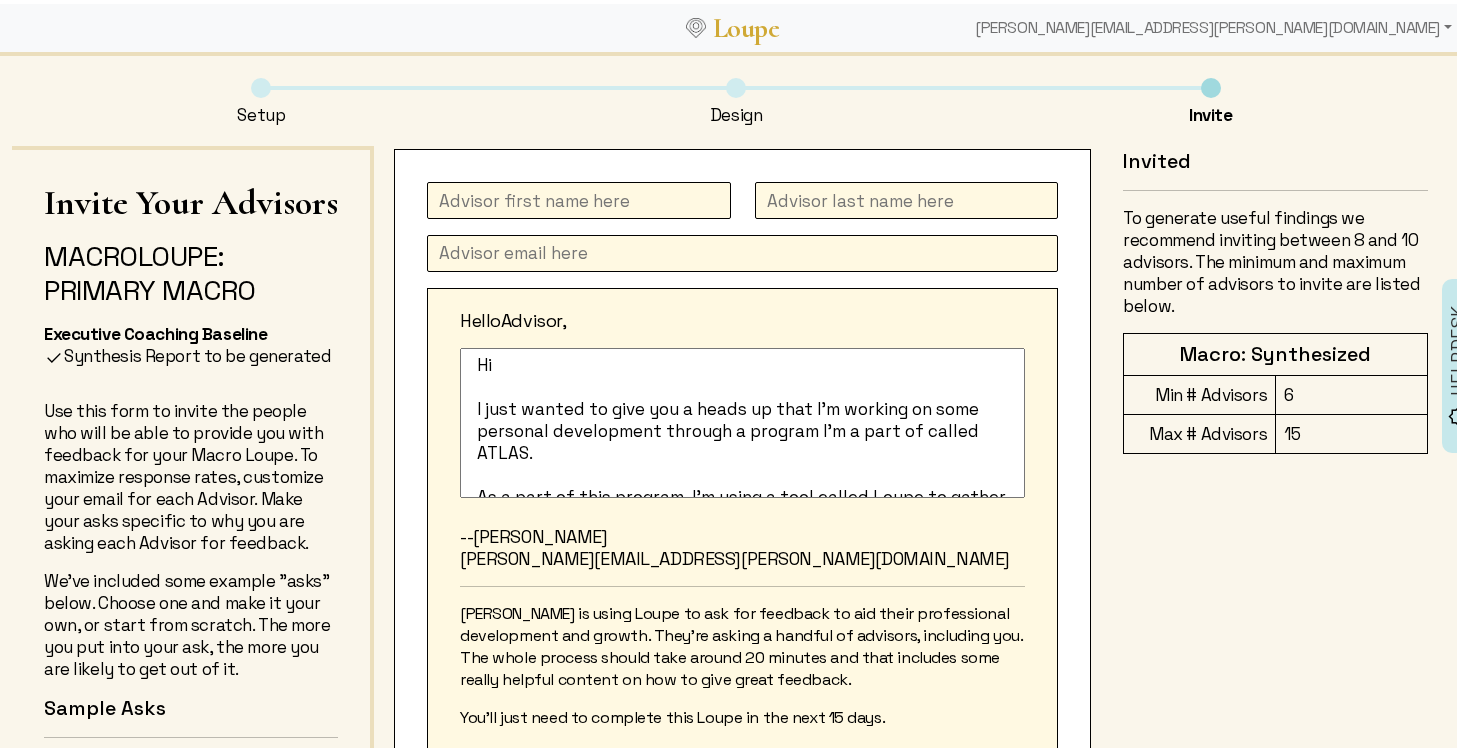 scroll, scrollTop: 10, scrollLeft: 0, axis: vertical 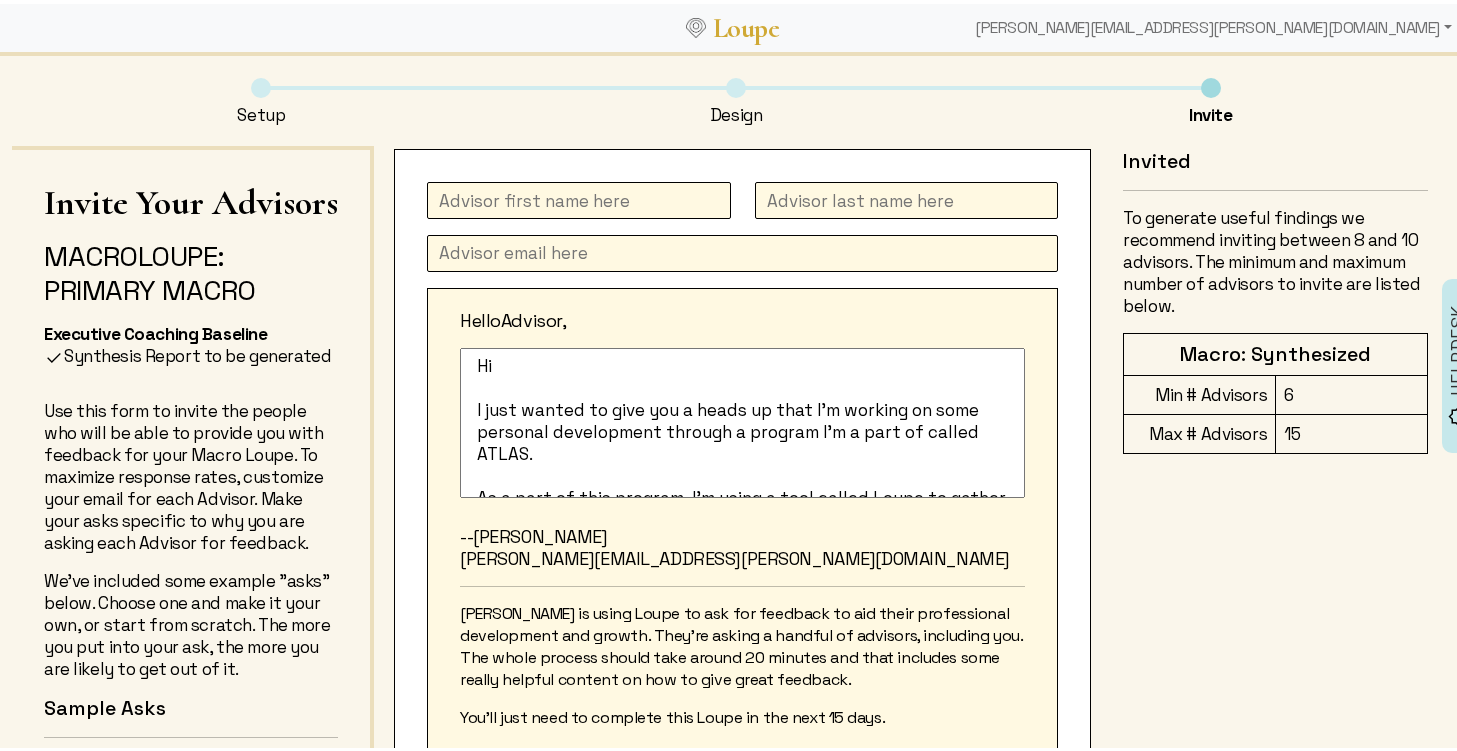 click on "Hi
I just wanted to give you a heads up that I’m working on some personal development through a program I’m a part of called ATLAS.
As a part of this program, I’m using a tool called Loupe to gather some input from people around me. I thought of you.
In the next few days, you’ll get an email from the Loupe platform asking you to weigh in on a few questions I have about my personal and professional development. Would you take 15 minutes and offer your thoughts?
Please answer honestly and include examples where you can. I’ll get the summarized input from all my advisors and will have the chance to work on the growth areas with a coach.
Thanks for your consideration, and for investing in me!" 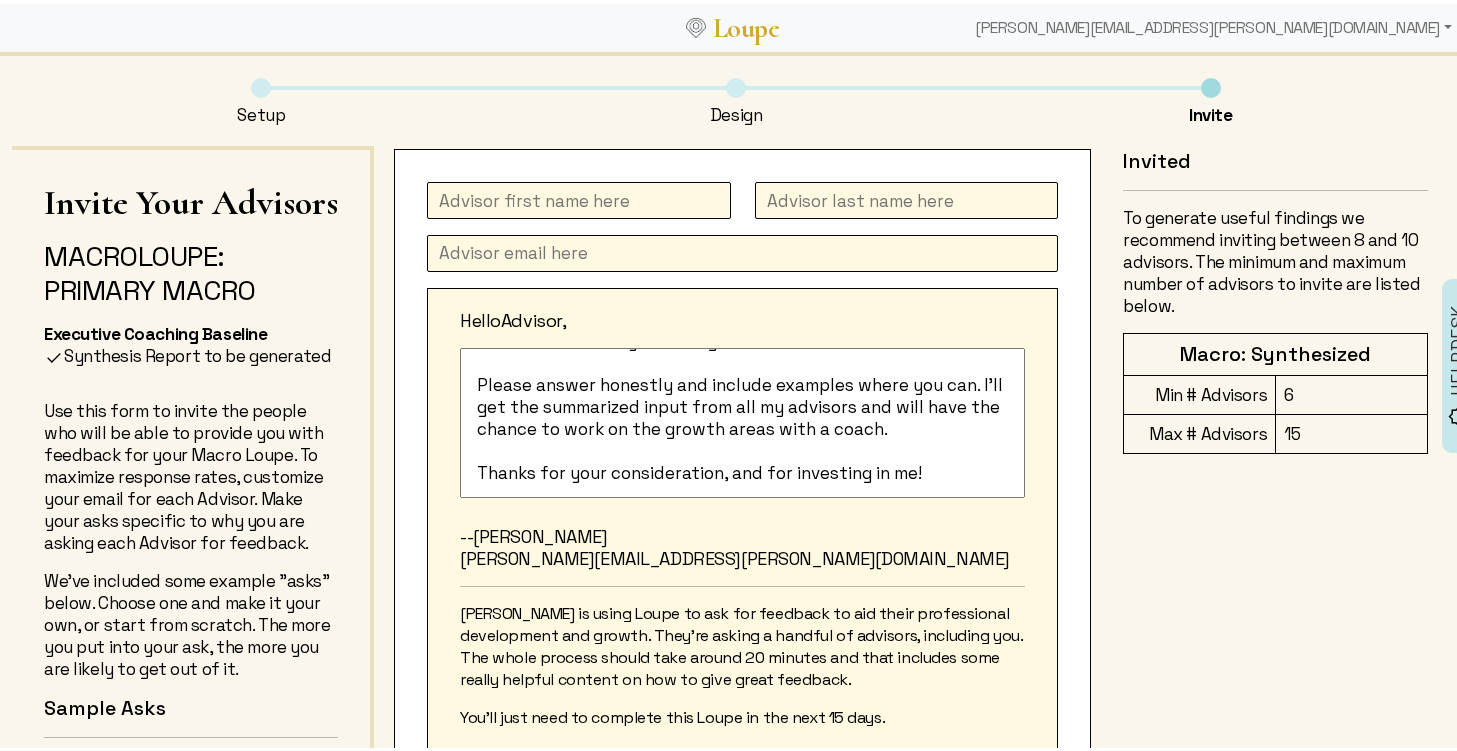 scroll, scrollTop: 302, scrollLeft: 0, axis: vertical 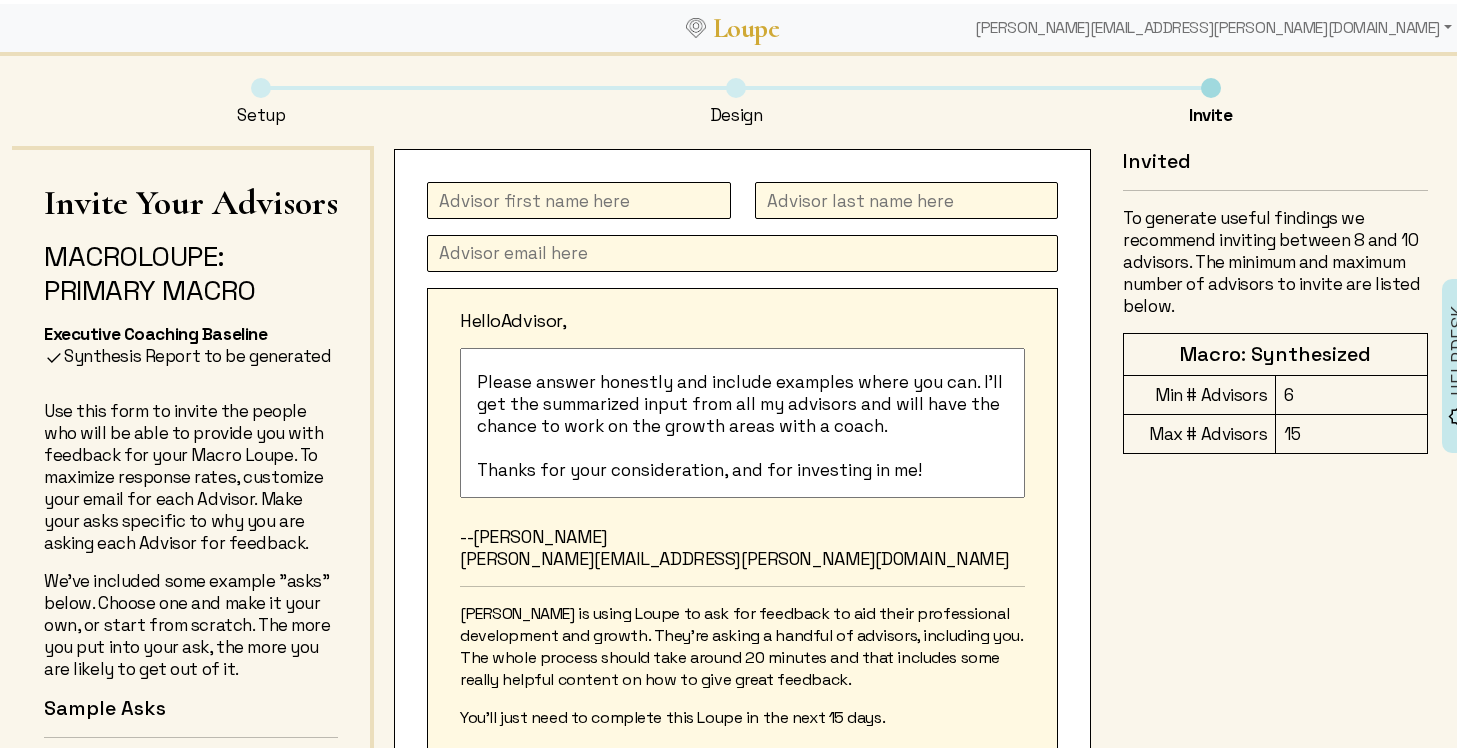 click on "Hello
I just wanted to give you a heads up that I’m working on some personal development through a program I’m a part of called ATLAS.
As a part of this program, I’m using a tool called Loupe to gather some input from people around me. I thought of you.
In the next few days, you’ll get an email from the Loupe platform asking you to weigh in on a few questions I have about my personal and professional development. Would you take 15 minutes and offer your thoughts?
Please answer honestly and include examples where you can. I’ll get the summarized input from all my advisors and will have the chance to work on the growth areas with a coach.
Thanks for your consideration, and for investing in me!" 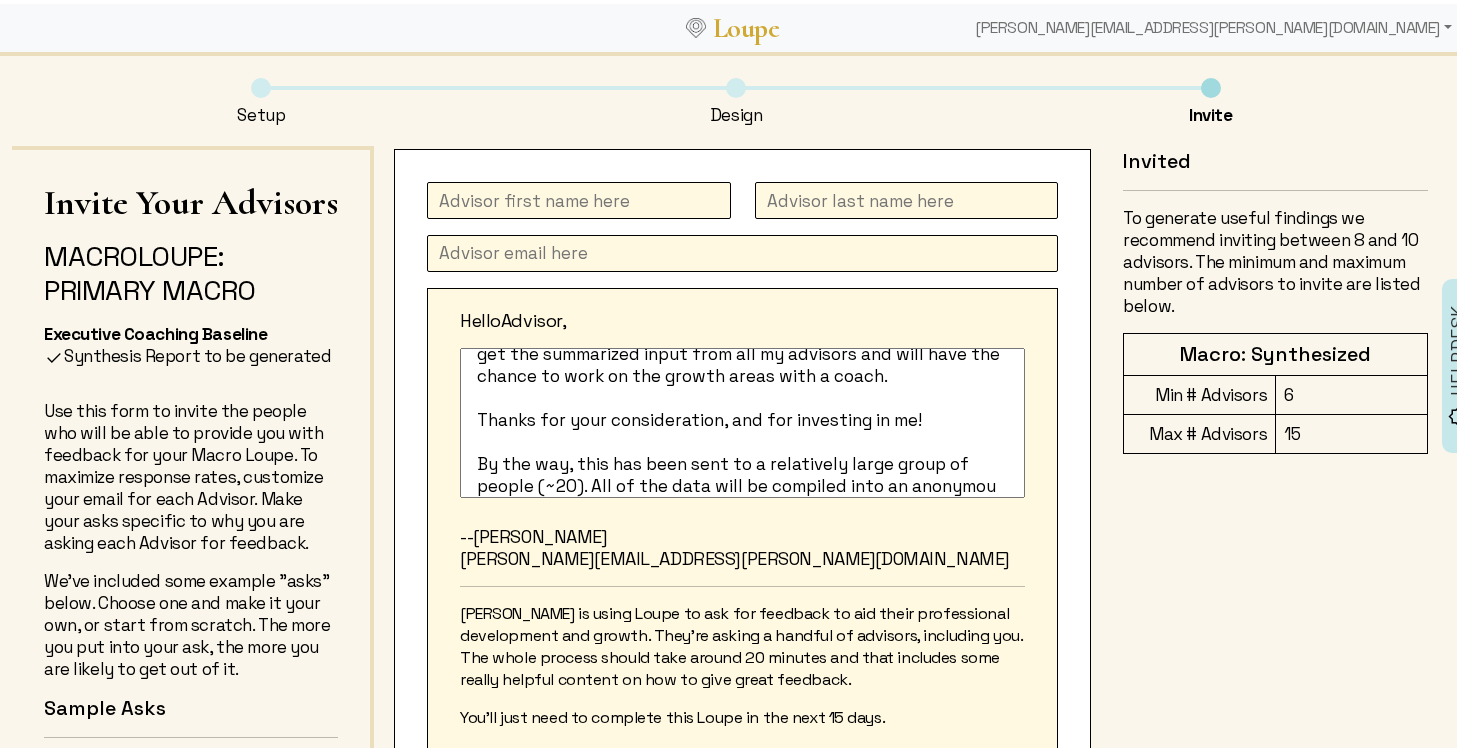 scroll, scrollTop: 374, scrollLeft: 0, axis: vertical 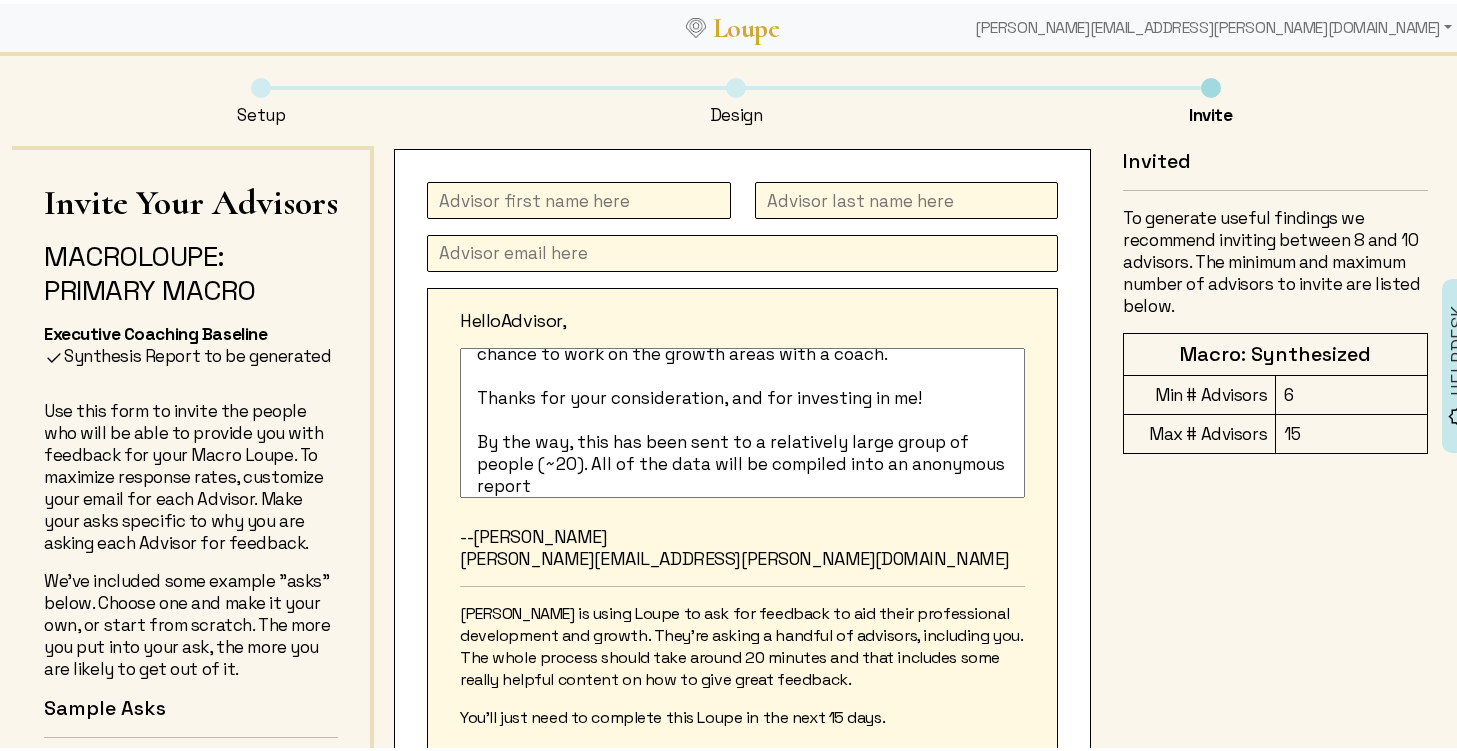 click on "Hello
I just wanted to give you a heads up that I’m working on some personal development through a program I’m a part of called ATLAS.
As a part of this program, I’m using a tool called Loupe to gather some input from people around me. I thought of you.
In the next few days, you’ll get an email from the Loupe platform asking you to weigh in on a few questions I have about my personal and professional development. Would you take 15 minutes and offer your thoughts?
Please answer honestly and include examples where you can. I’ll get the summarized input from all my advisors and will have the chance to work on the growth areas with a coach.
Thanks for your consideration, and for investing in me!
By the way, this has been sent to a relatively large group of people (~20). All of the data will be compiled into an anonymous report" 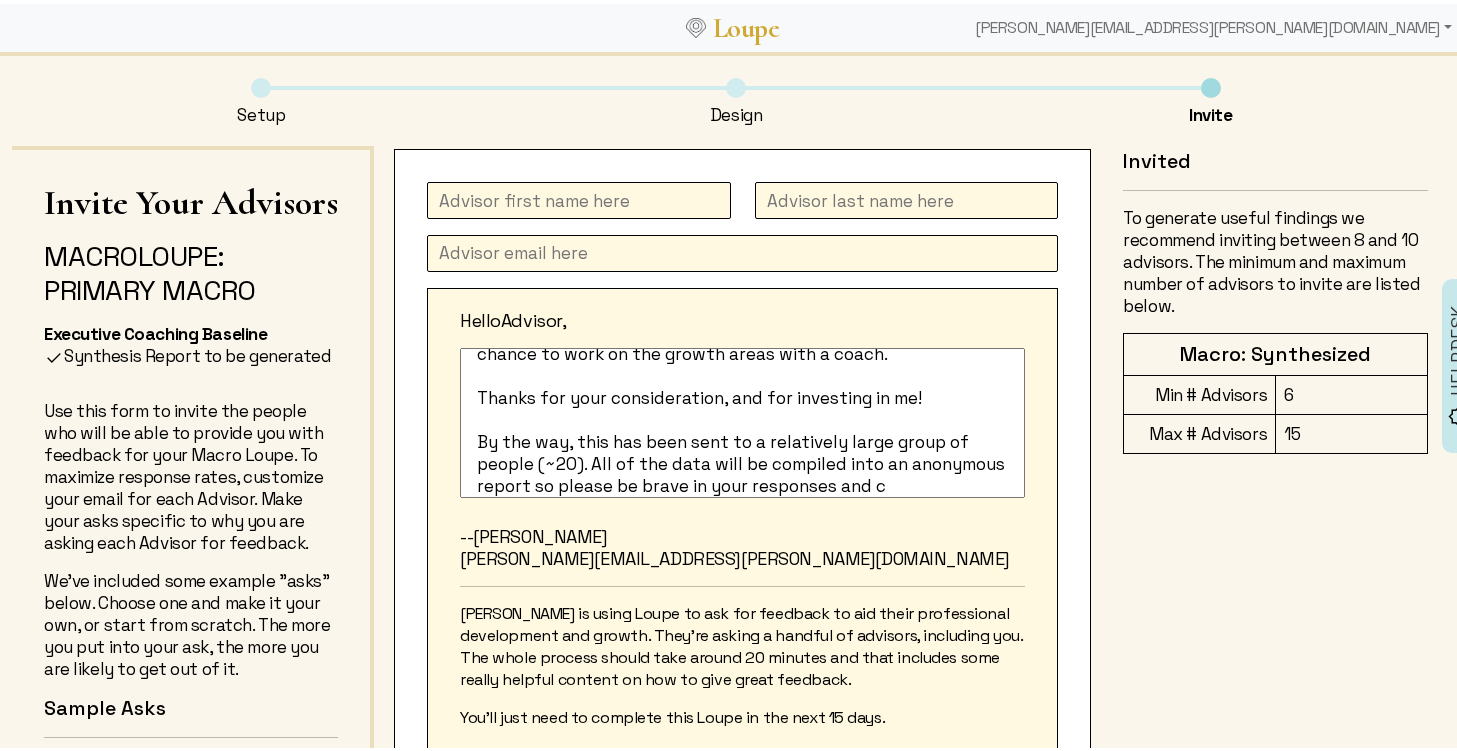 scroll, scrollTop: 396, scrollLeft: 0, axis: vertical 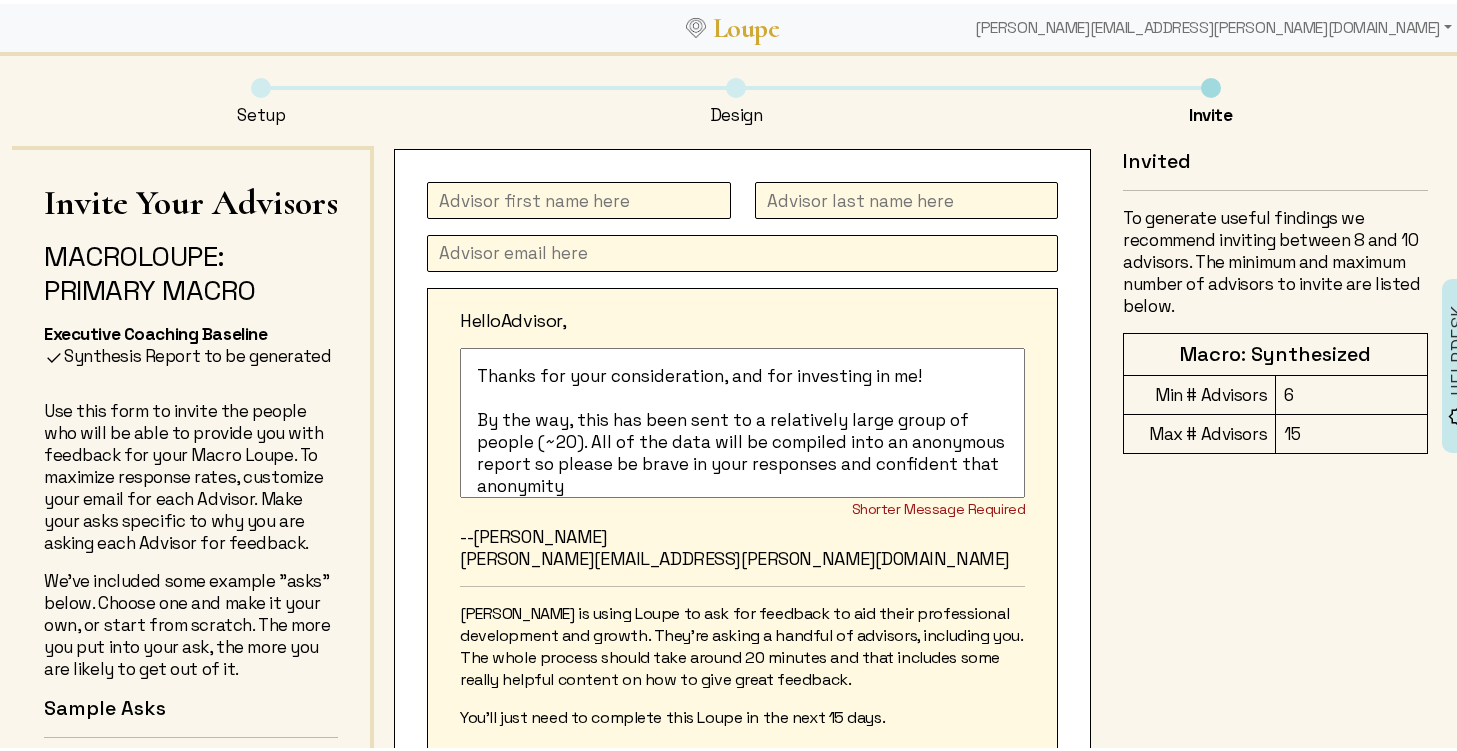 click on "Hello
I just wanted to give you a heads up that I’m working on some personal development through a program I’m a part of called ATLAS.
As a part of this program, I’m using a tool called Loupe to gather some input from people around me. I thought of you.
In the next few days, you’ll get an email from the Loupe platform asking you to weigh in on a few questions I have about my personal and professional development. Would you take 15 minutes and offer your thoughts?
Please answer honestly and include examples where you can. I’ll get the summarized input from all my advisors and will have the chance to work on the growth areas with a coach.
Thanks for your consideration, and for investing in me!
By the way, this has been sent to a relatively large group of people (~20). All of the data will be compiled into an anonymous report so please be brave in your responses and confident that anonymity" 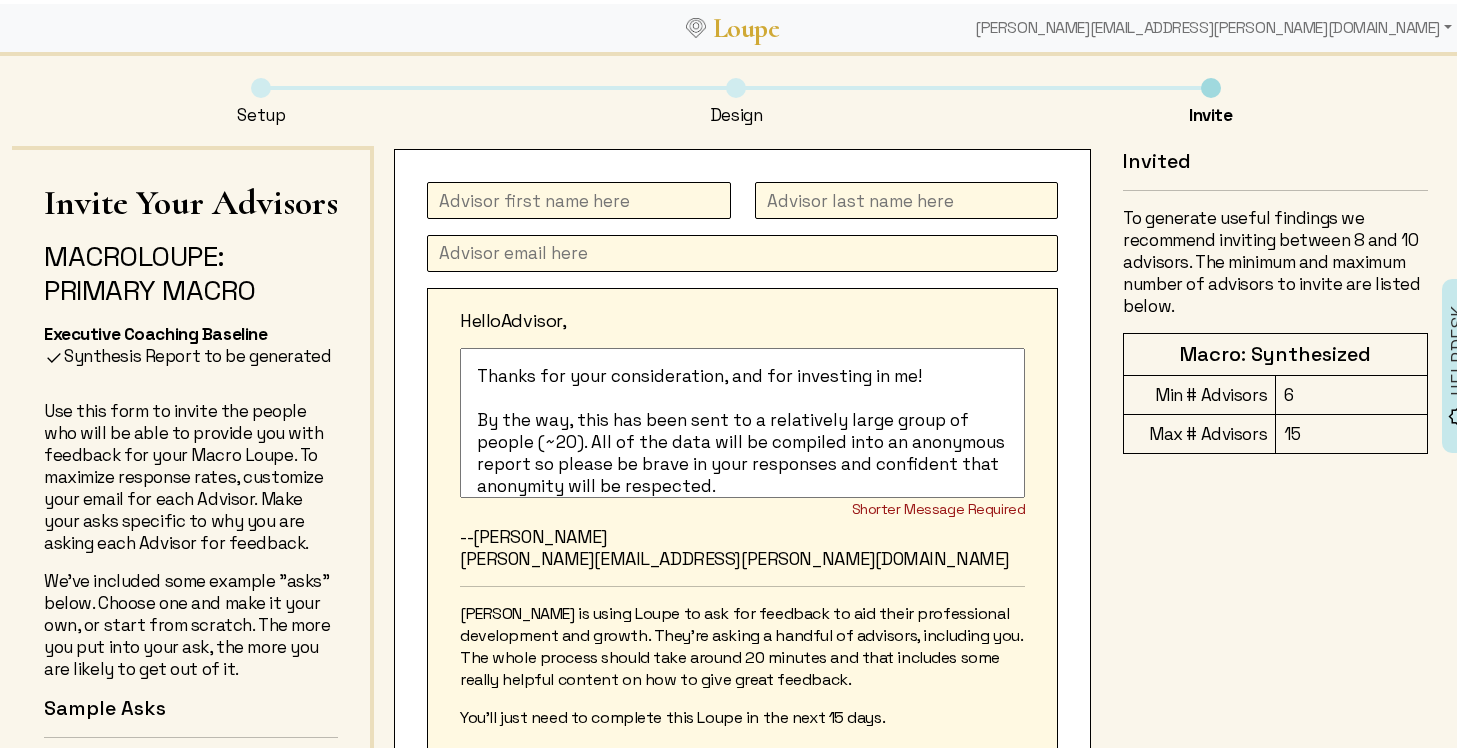 scroll, scrollTop: 412, scrollLeft: 0, axis: vertical 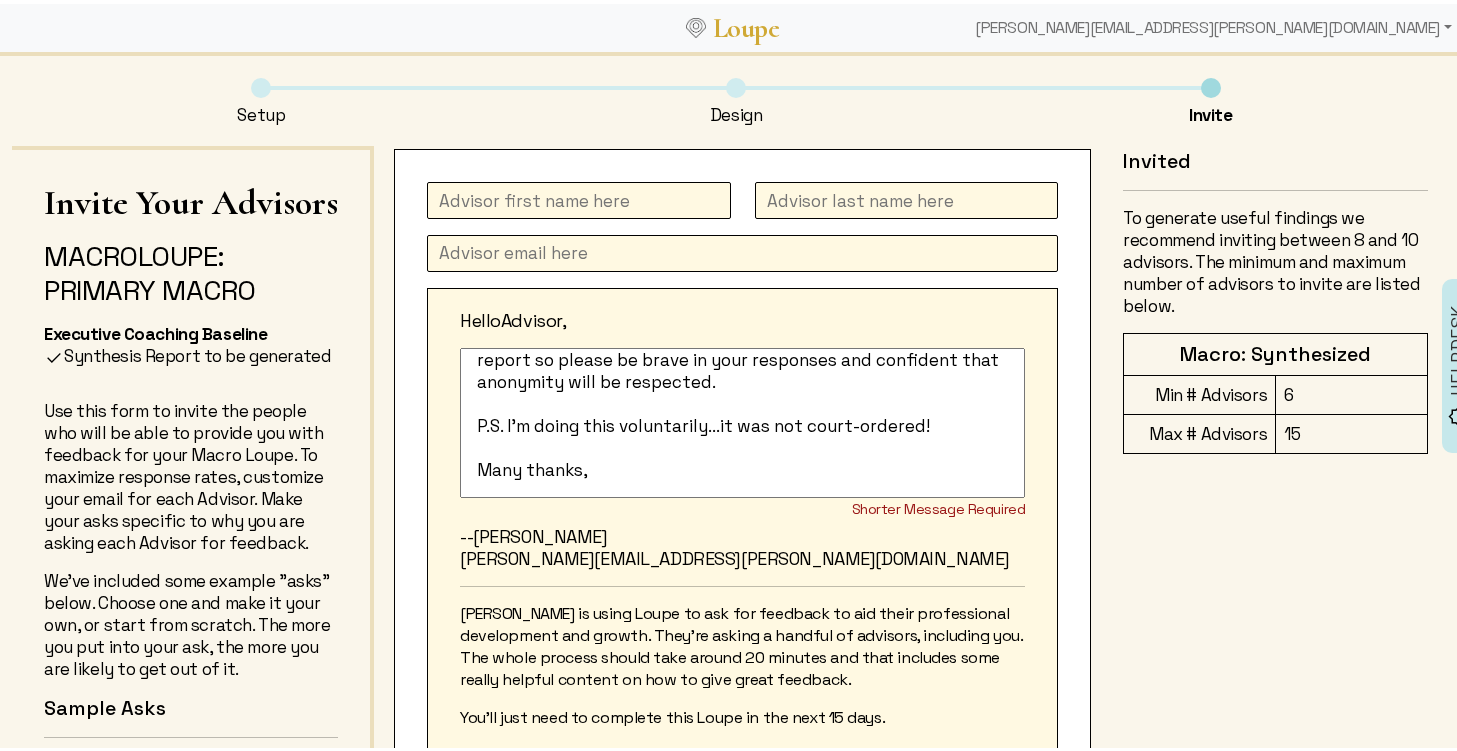 type on "Hello
I just wanted to give you a heads up that I’m working on some personal development through a program I’m a part of called ATLAS.
As a part of this program, I’m using a tool called Loupe to gather some input from people around me. I thought of you.
In the next few days, you’ll get an email from the Loupe platform asking you to weigh in on a few questions I have about my personal and professional development. Would you take 15 minutes and offer your thoughts?
Please answer honestly and include examples where you can. I’ll get the summarized input from all my advisors and will have the chance to work on the growth areas with a coach.
Thanks for your consideration, and for investing in me!
By the way, this has been sent to a relatively large group of people (~20). All of the data will be compiled into an anonymous report so please be brave in your responses and confident that anonymity will be respected.
P.S. I'm doing this voluntarily...it was not court-ordered!
Many thanks," 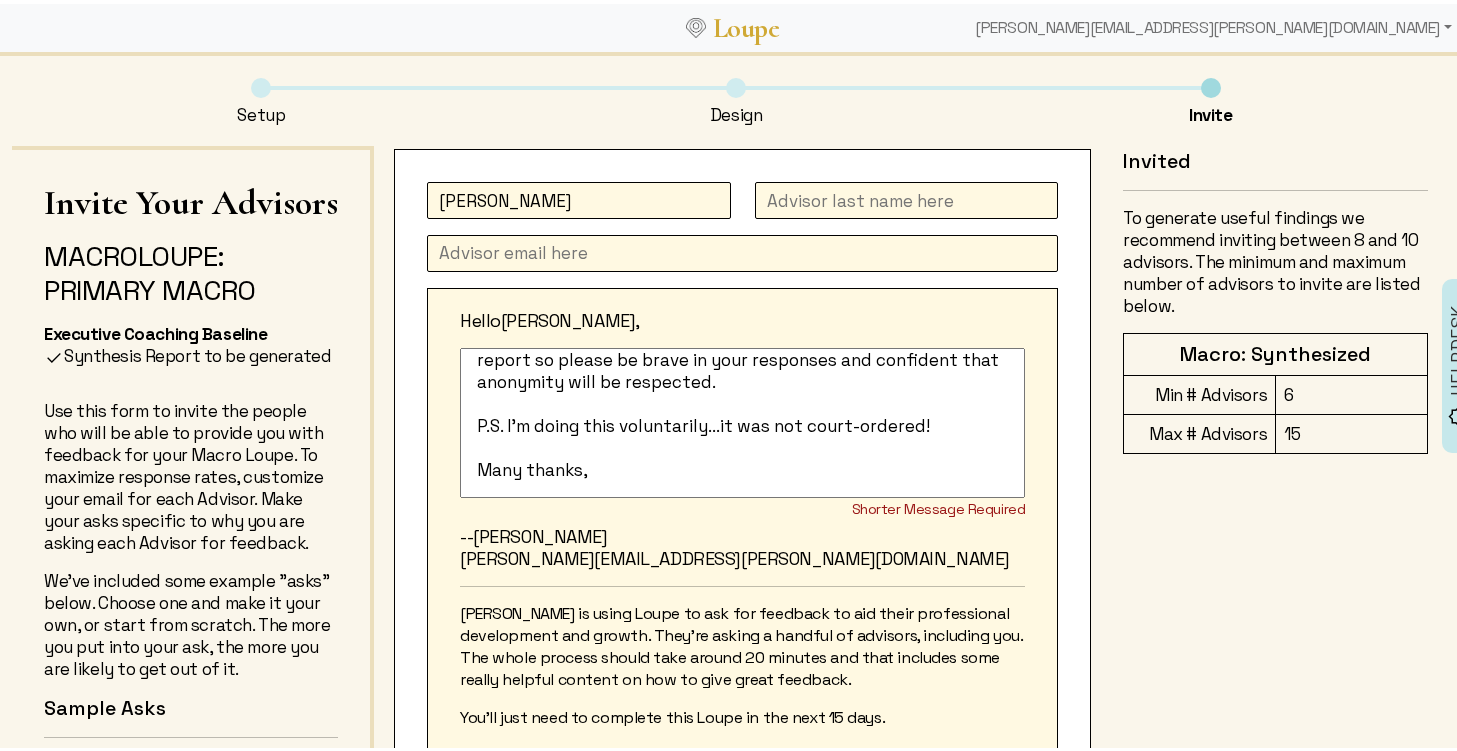 type on "[PERSON_NAME]" 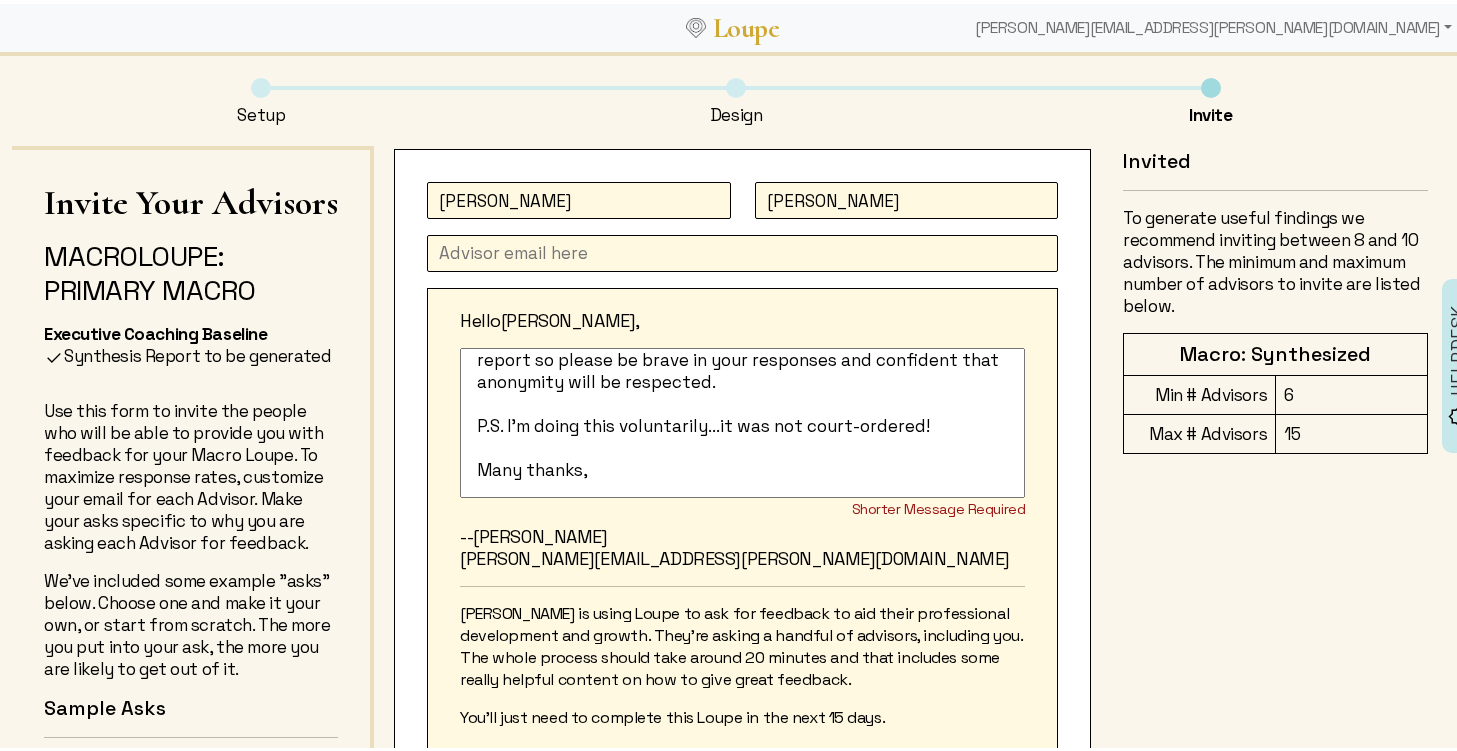 type on "[PERSON_NAME]" 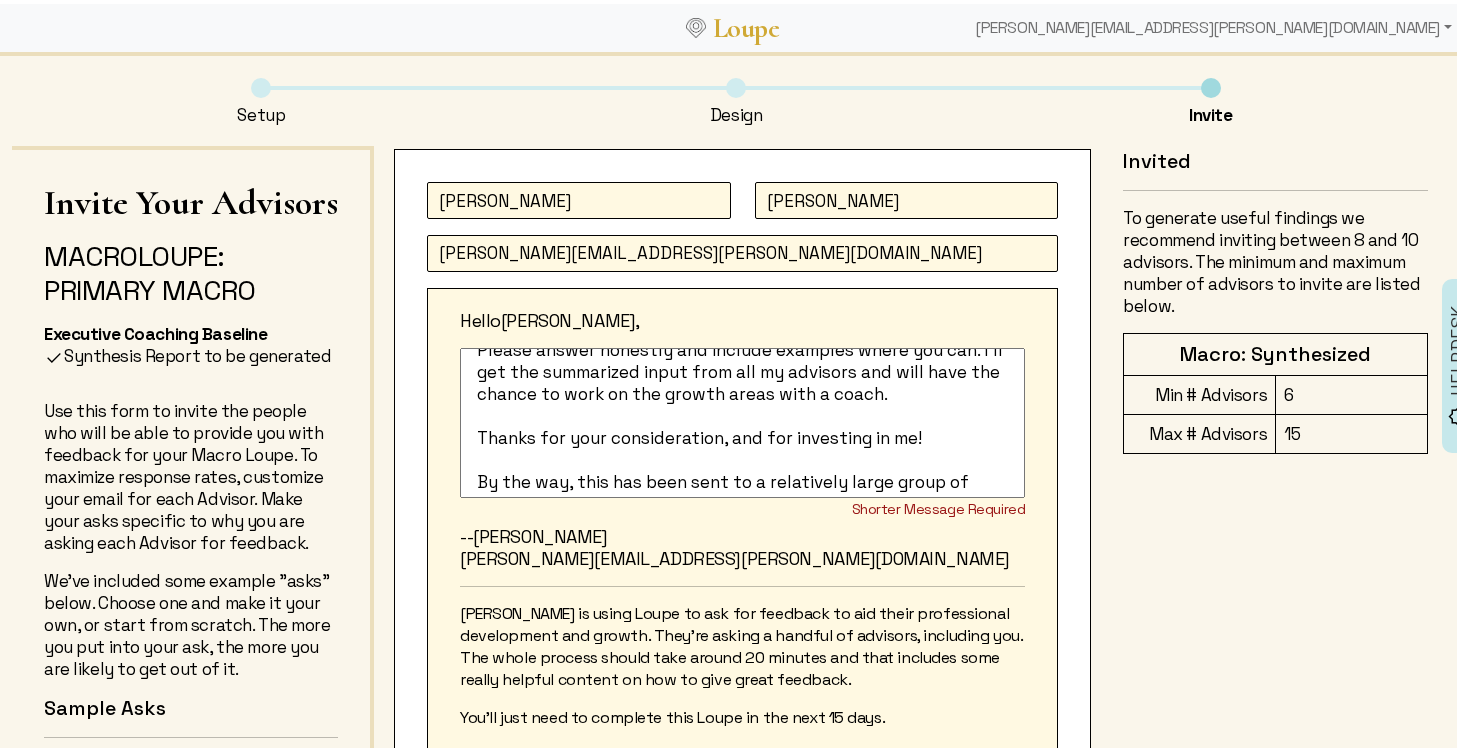 scroll, scrollTop: 333, scrollLeft: 0, axis: vertical 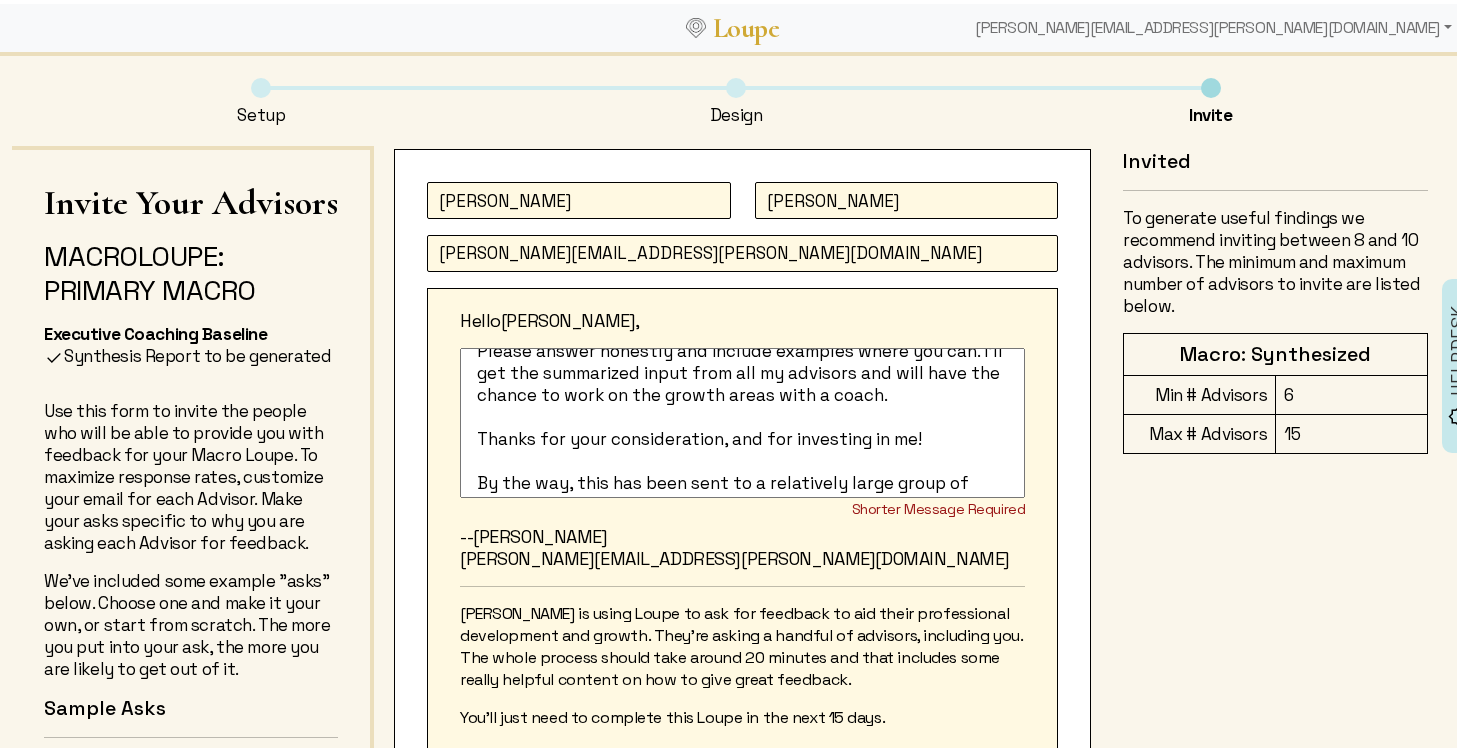 type on "[PERSON_NAME][EMAIL_ADDRESS][PERSON_NAME][DOMAIN_NAME]" 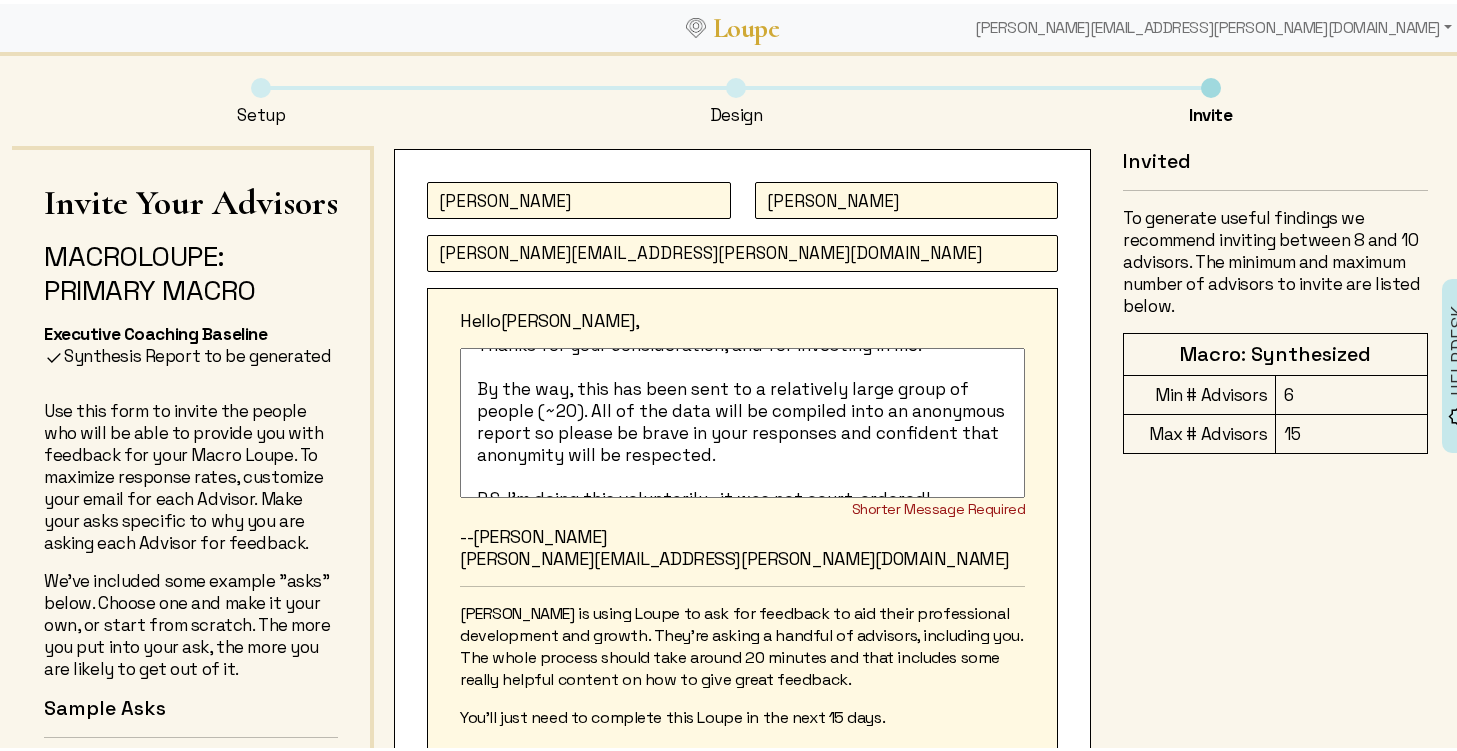 scroll, scrollTop: 522, scrollLeft: 0, axis: vertical 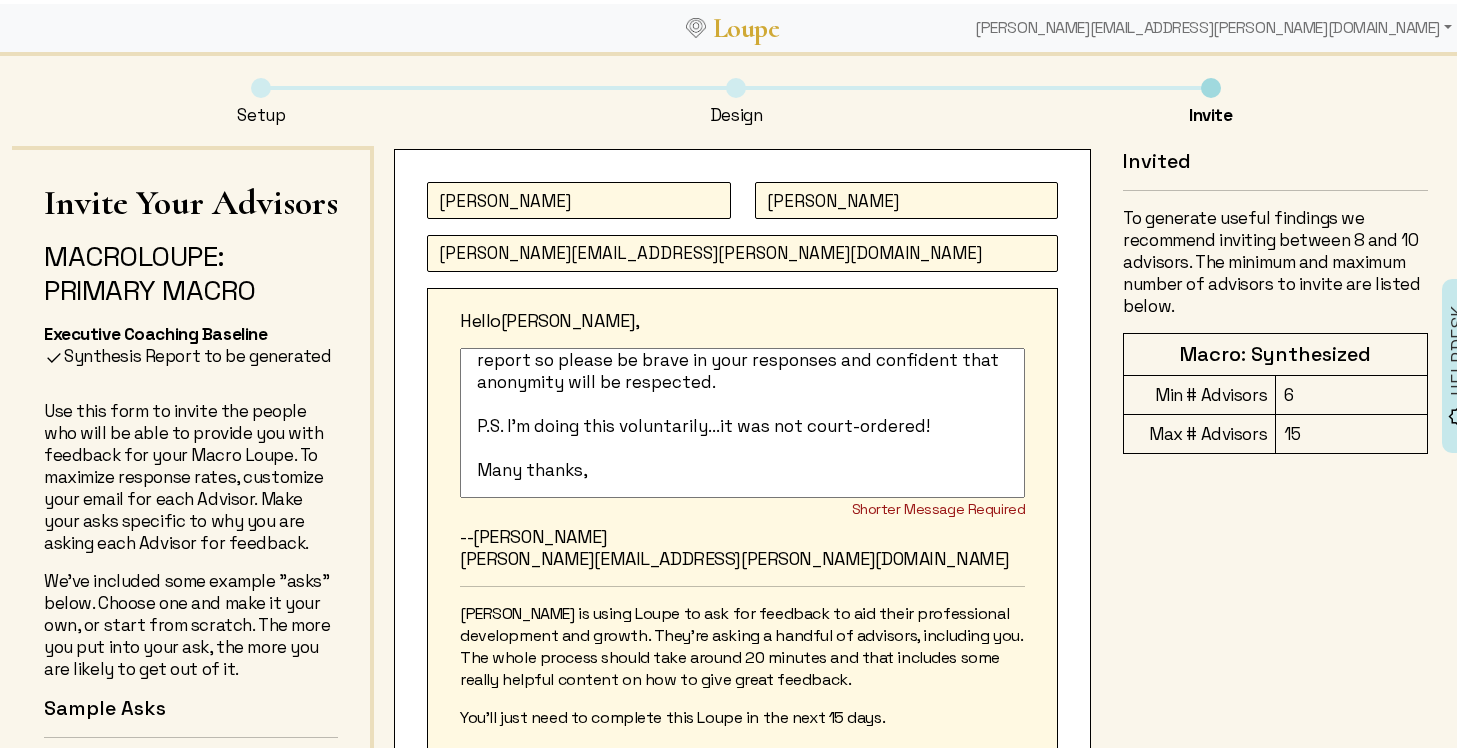 drag, startPoint x: 470, startPoint y: 436, endPoint x: 766, endPoint y: 463, distance: 297.22888 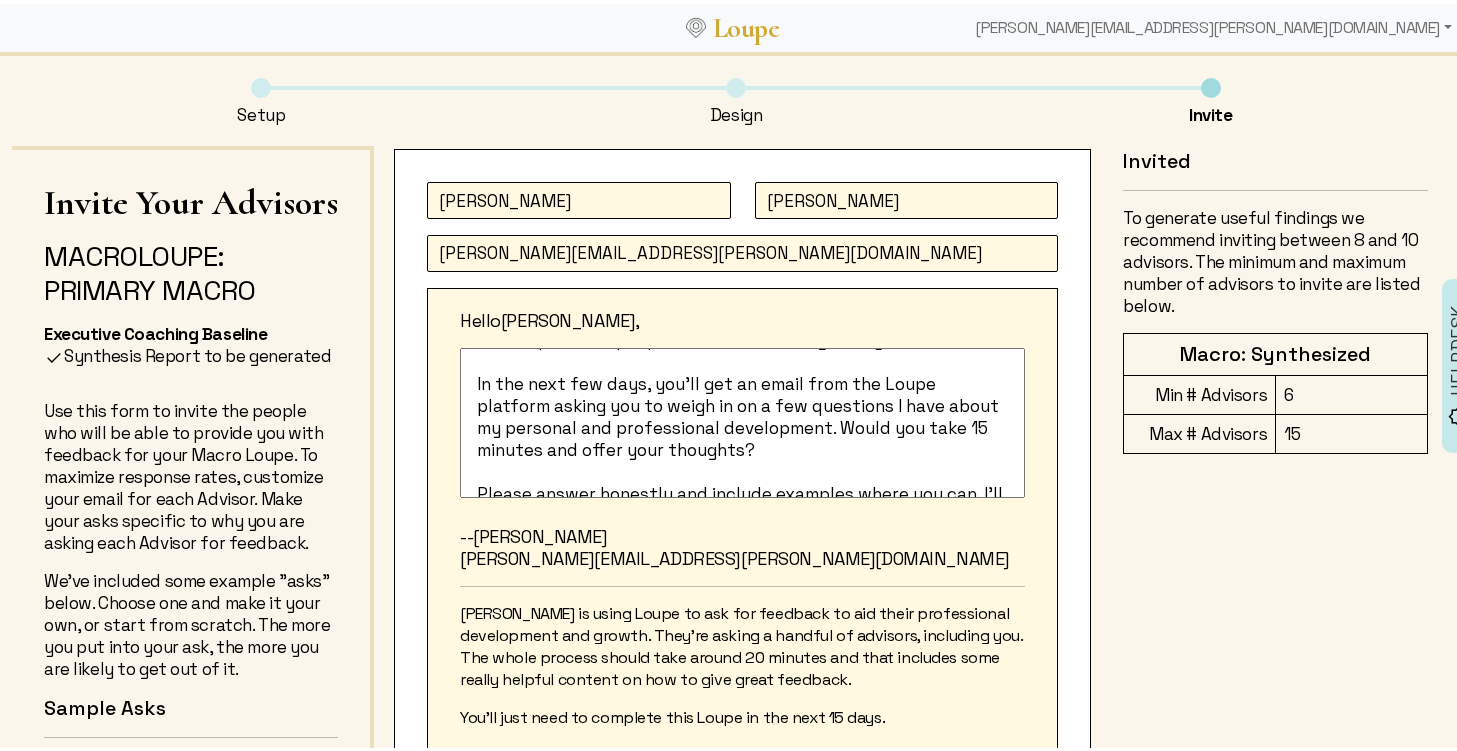 scroll, scrollTop: 302, scrollLeft: 0, axis: vertical 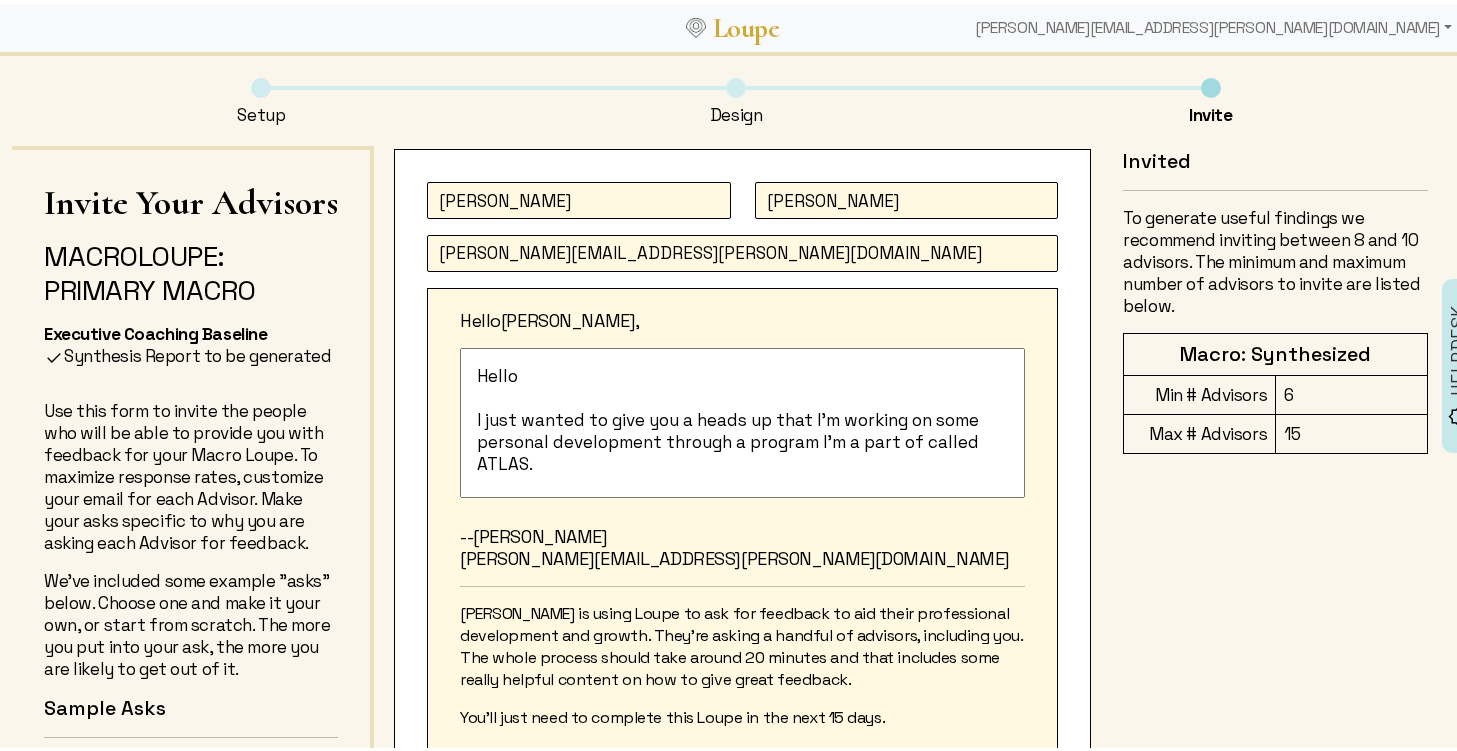 drag, startPoint x: 595, startPoint y: 235, endPoint x: 434, endPoint y: 56, distance: 240.75299 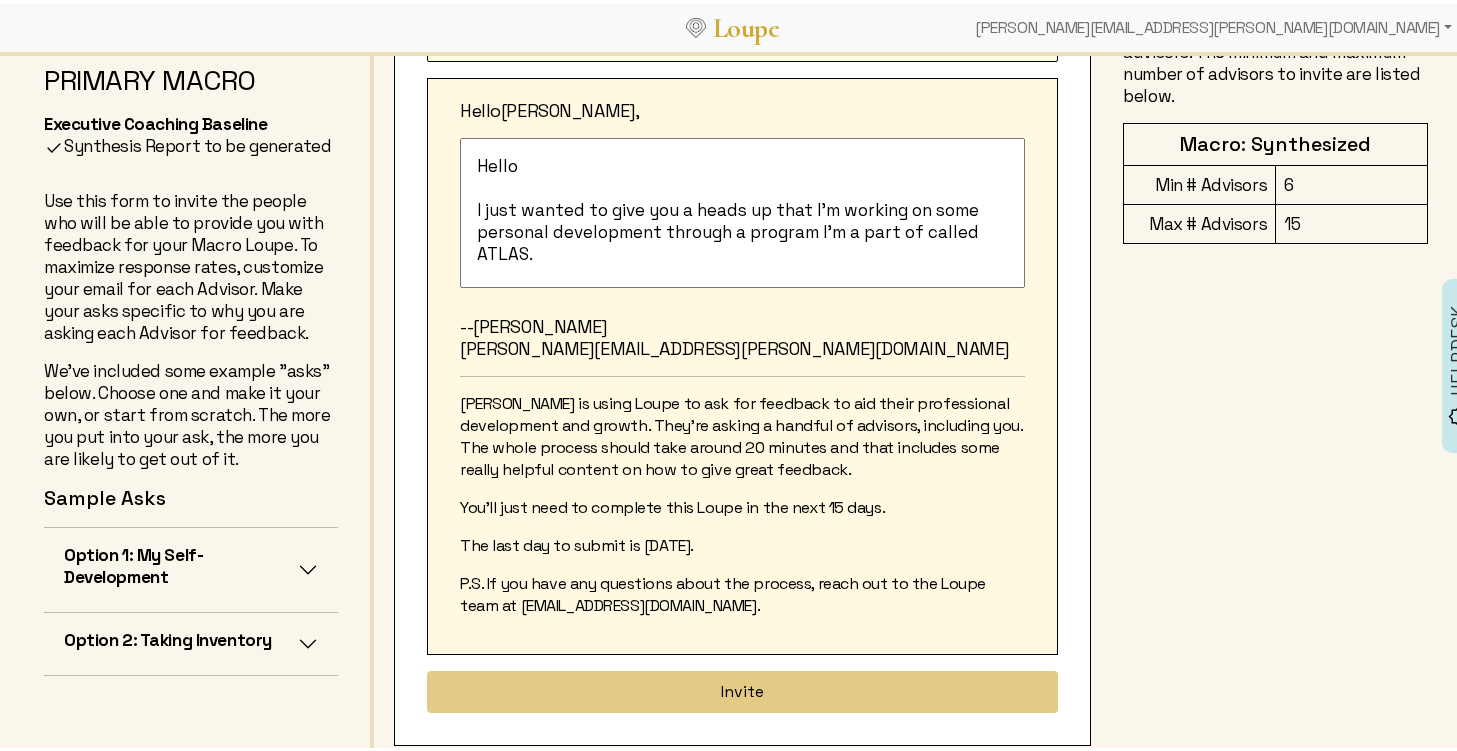 scroll, scrollTop: 233, scrollLeft: 0, axis: vertical 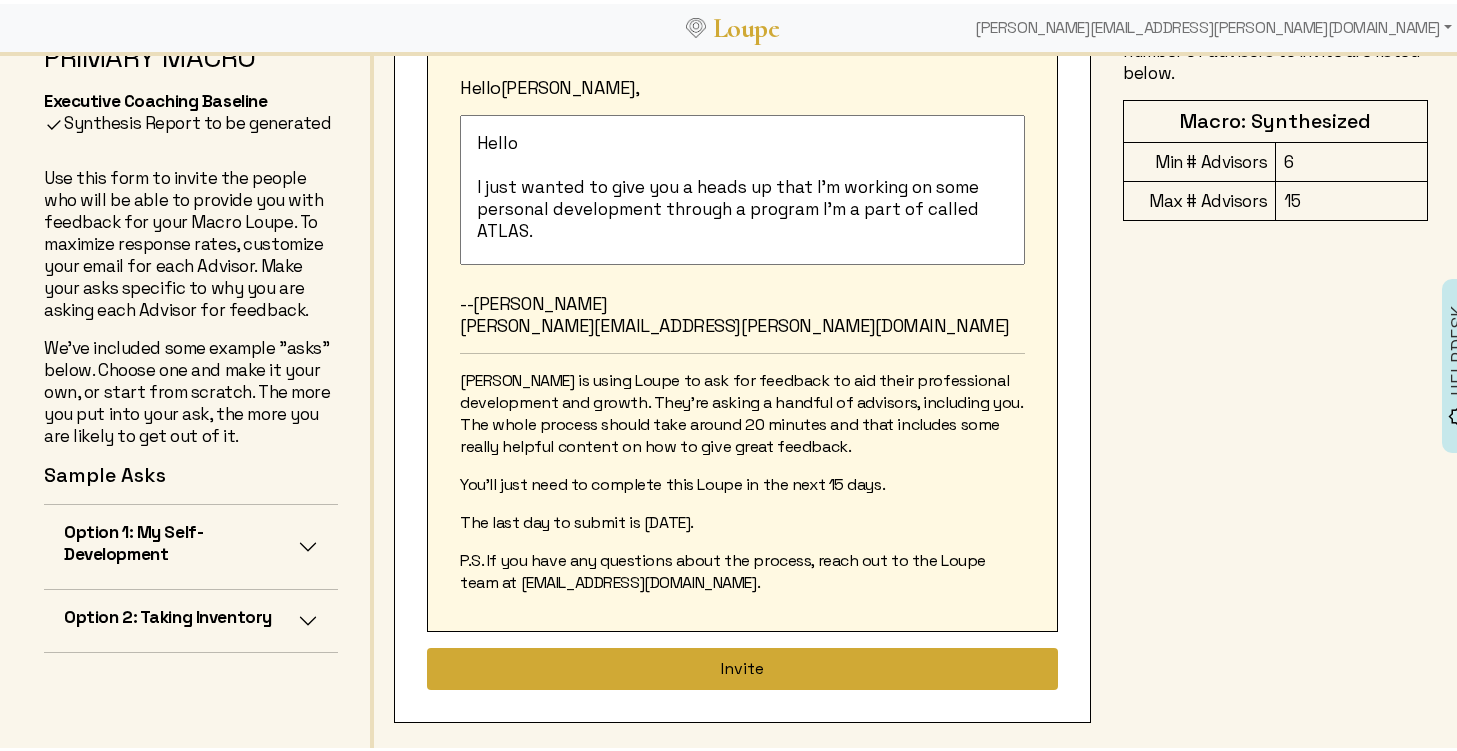 type on "Hello
I just wanted to give you a heads up that I’m working on some personal development through a program I’m a part of called ATLAS.
As a part of this program, I’m using a tool called Loupe to gather some input from people around me. I thought of you.
In the next few days, you’ll get an email from the Loupe platform asking you to weigh in on a few questions I have about my personal and professional development. Would you take 15 minutes and offer your thoughts?
Please answer honestly and include examples where you can. I’ll get the summarized input from all my advisors and will have the chance to work on the growth areas with a coach.
Many thanks," 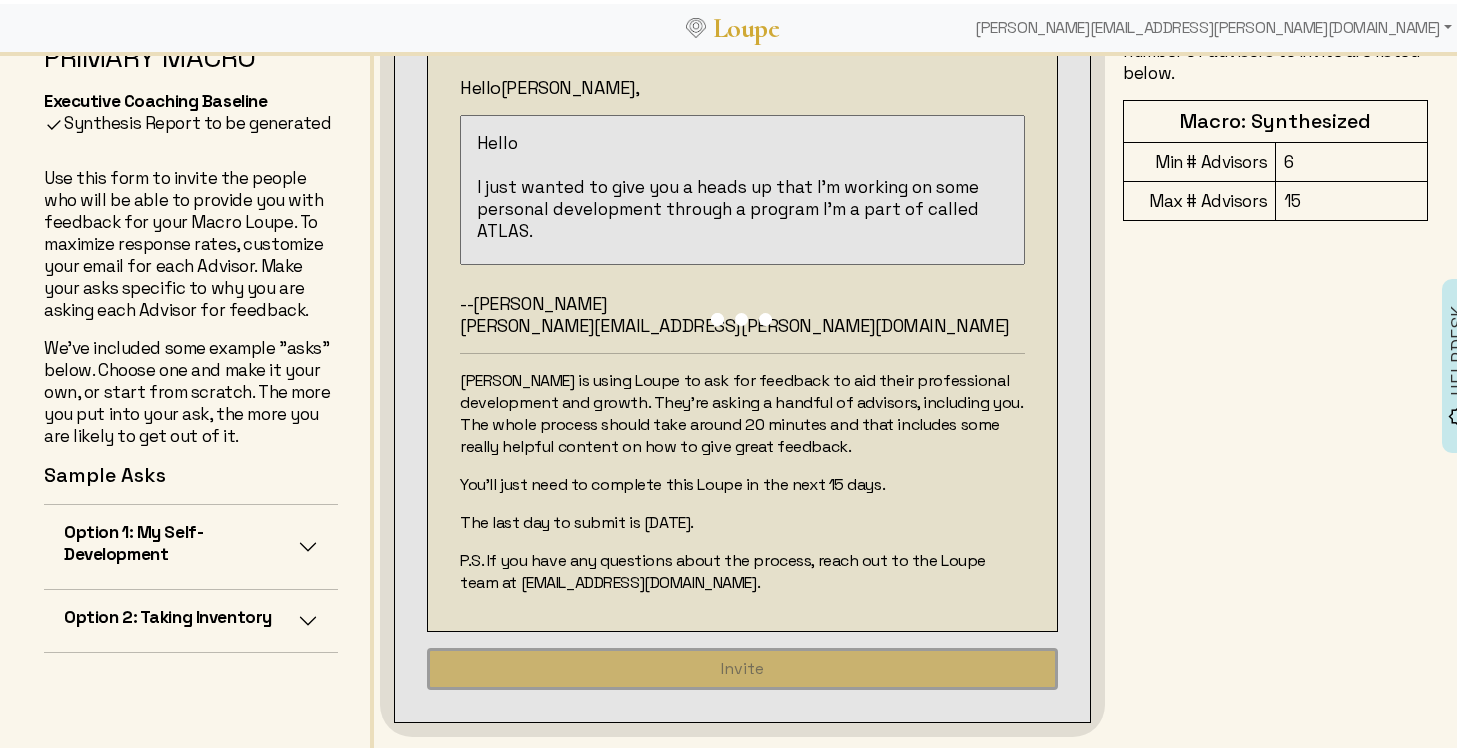 type 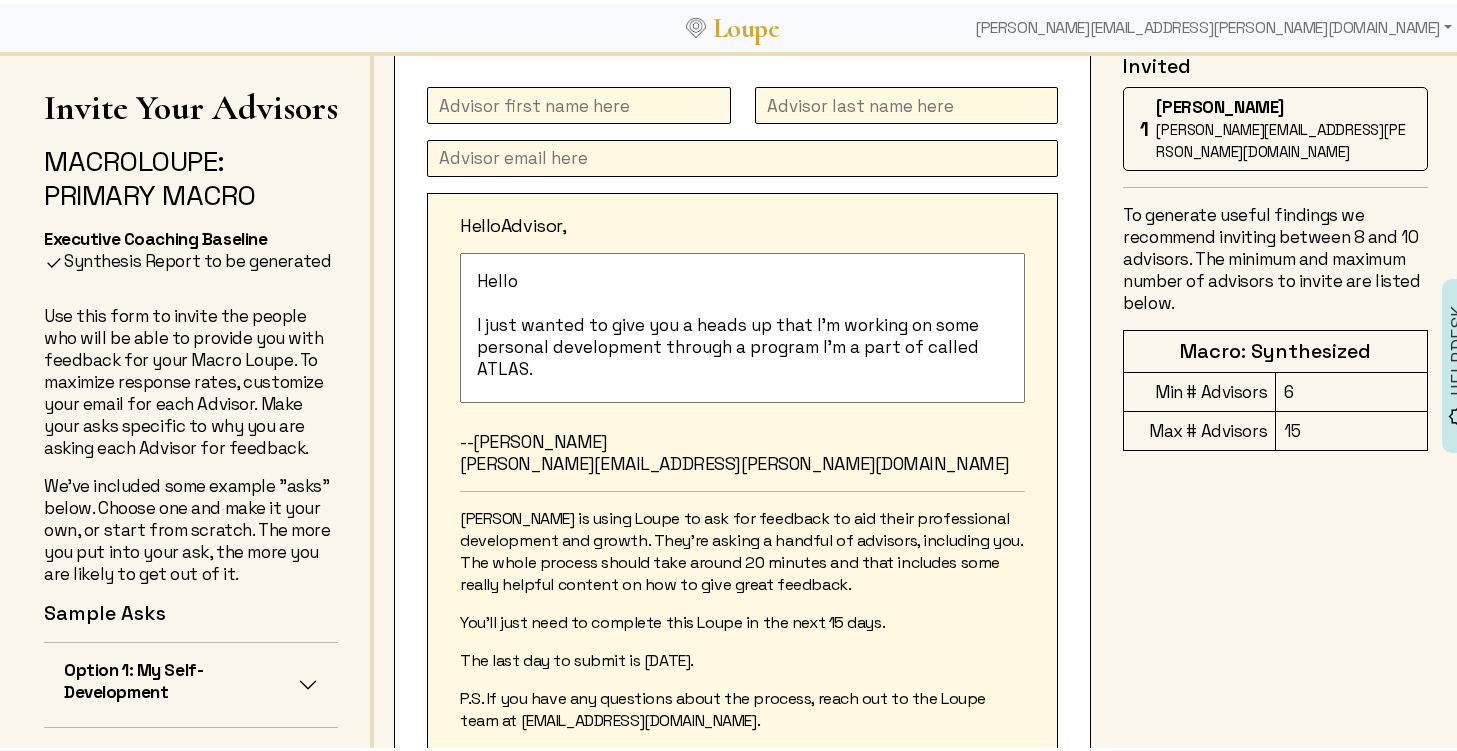 scroll, scrollTop: 0, scrollLeft: 0, axis: both 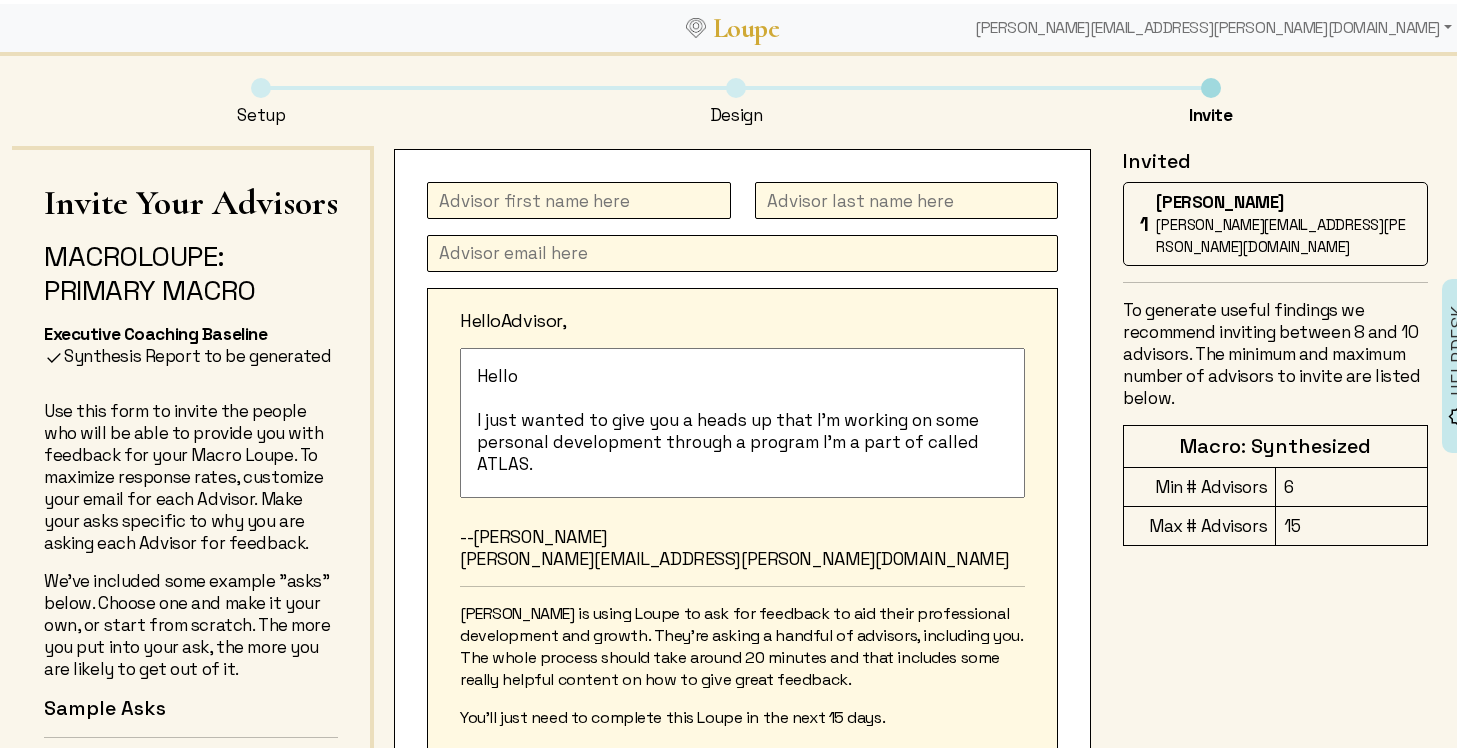 click 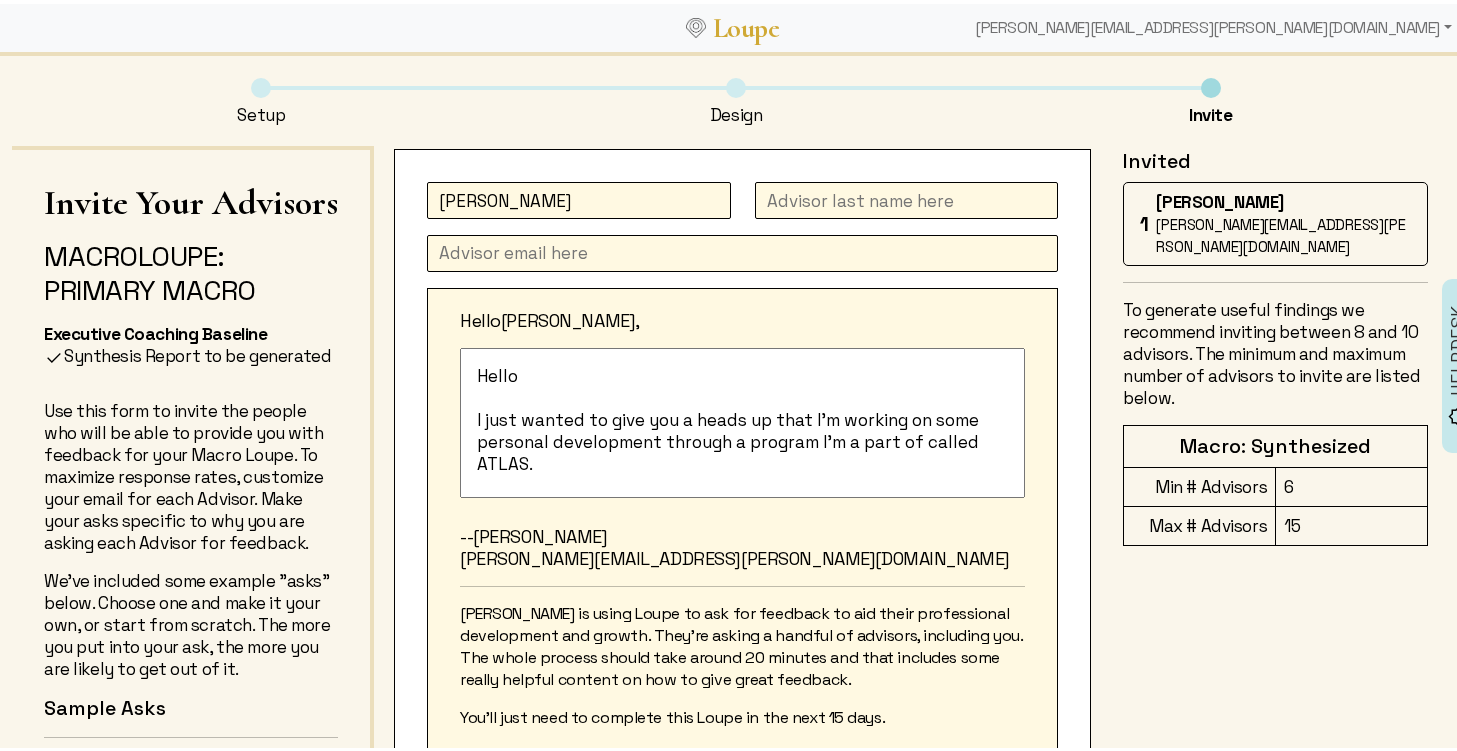 type on "[PERSON_NAME]" 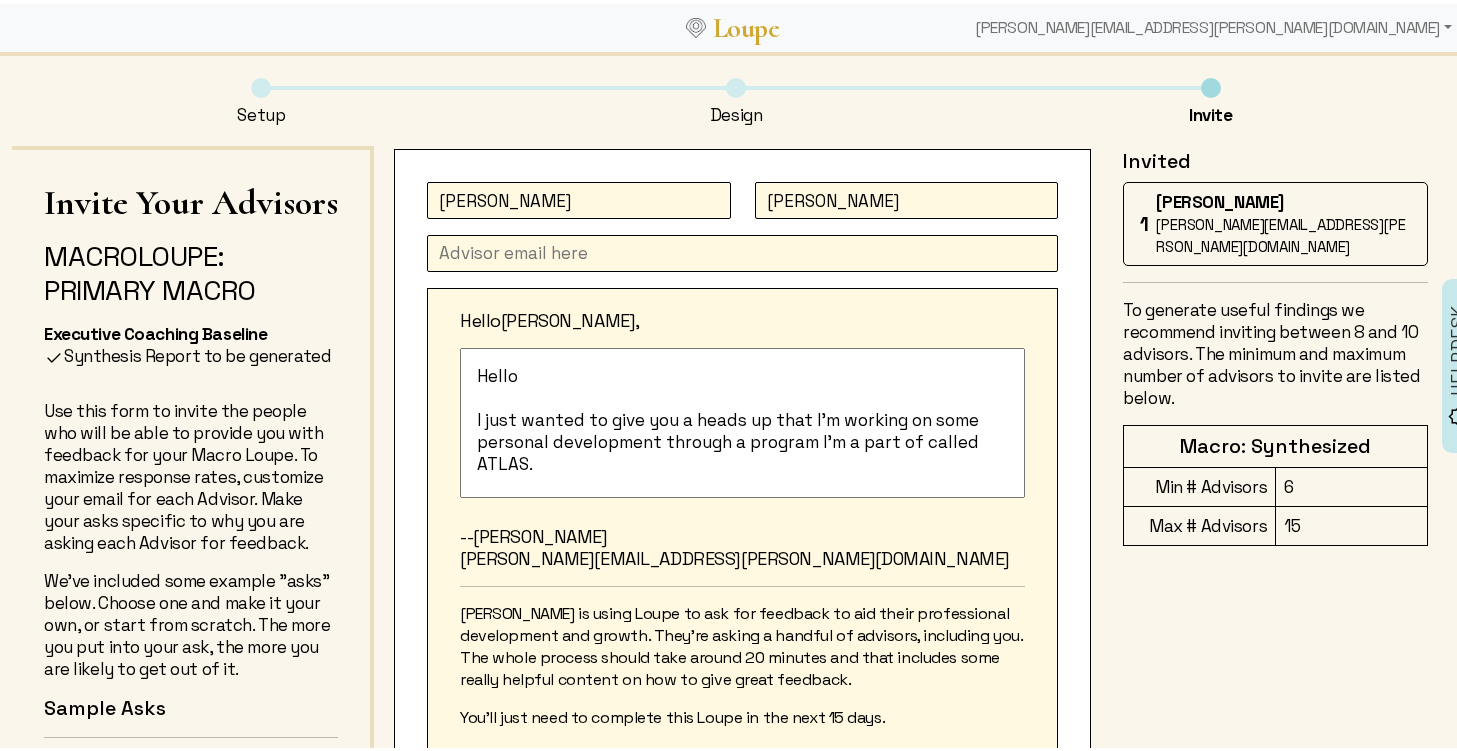 type on "[PERSON_NAME]" 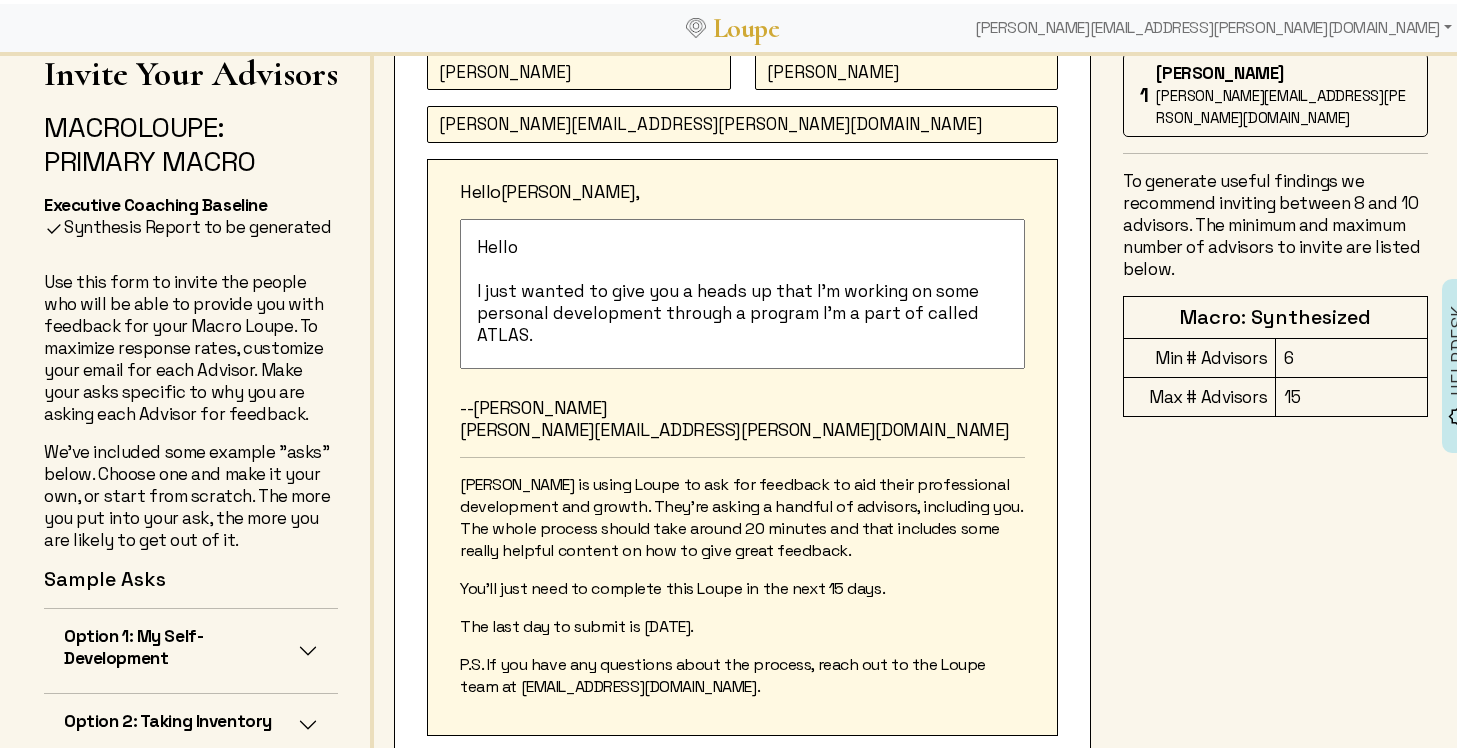 scroll, scrollTop: 233, scrollLeft: 0, axis: vertical 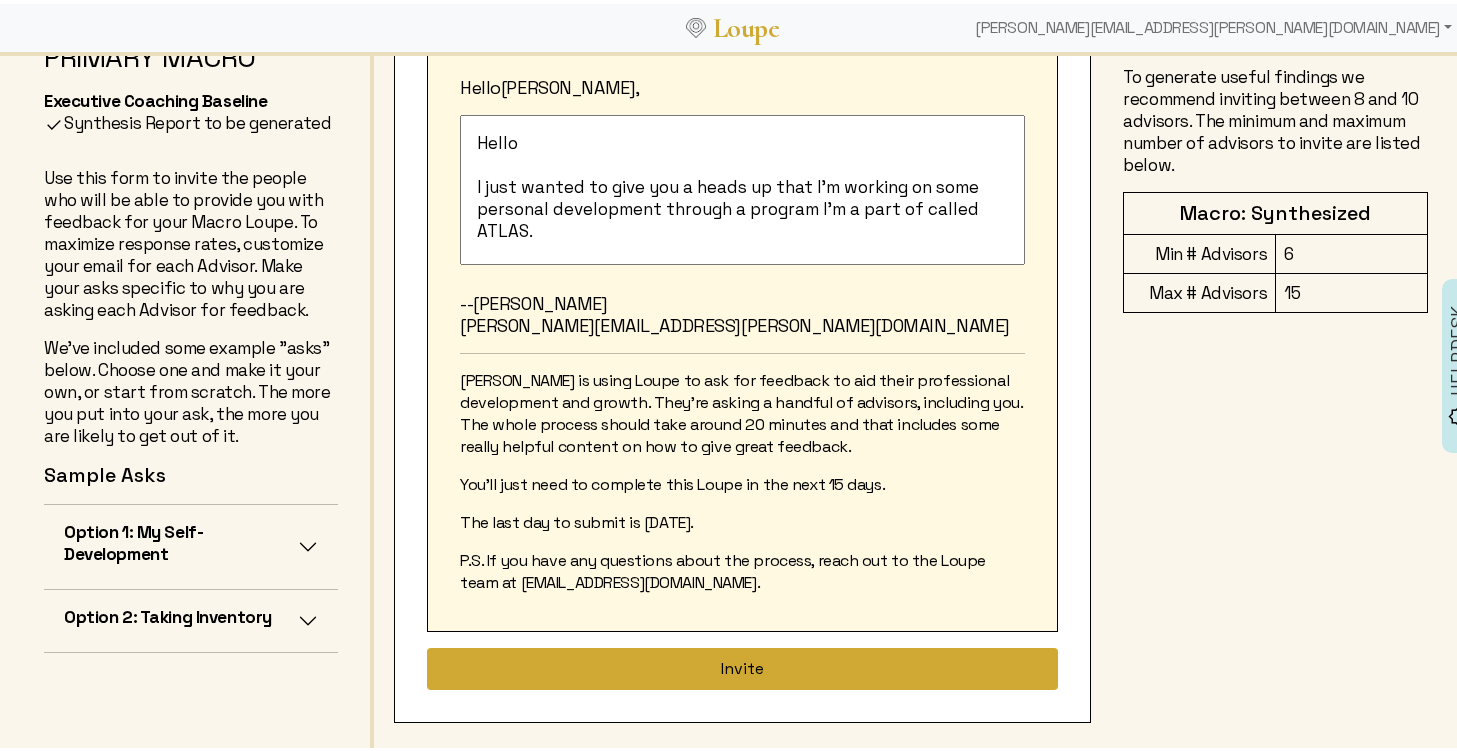 type on "[PERSON_NAME][EMAIL_ADDRESS][PERSON_NAME][DOMAIN_NAME]" 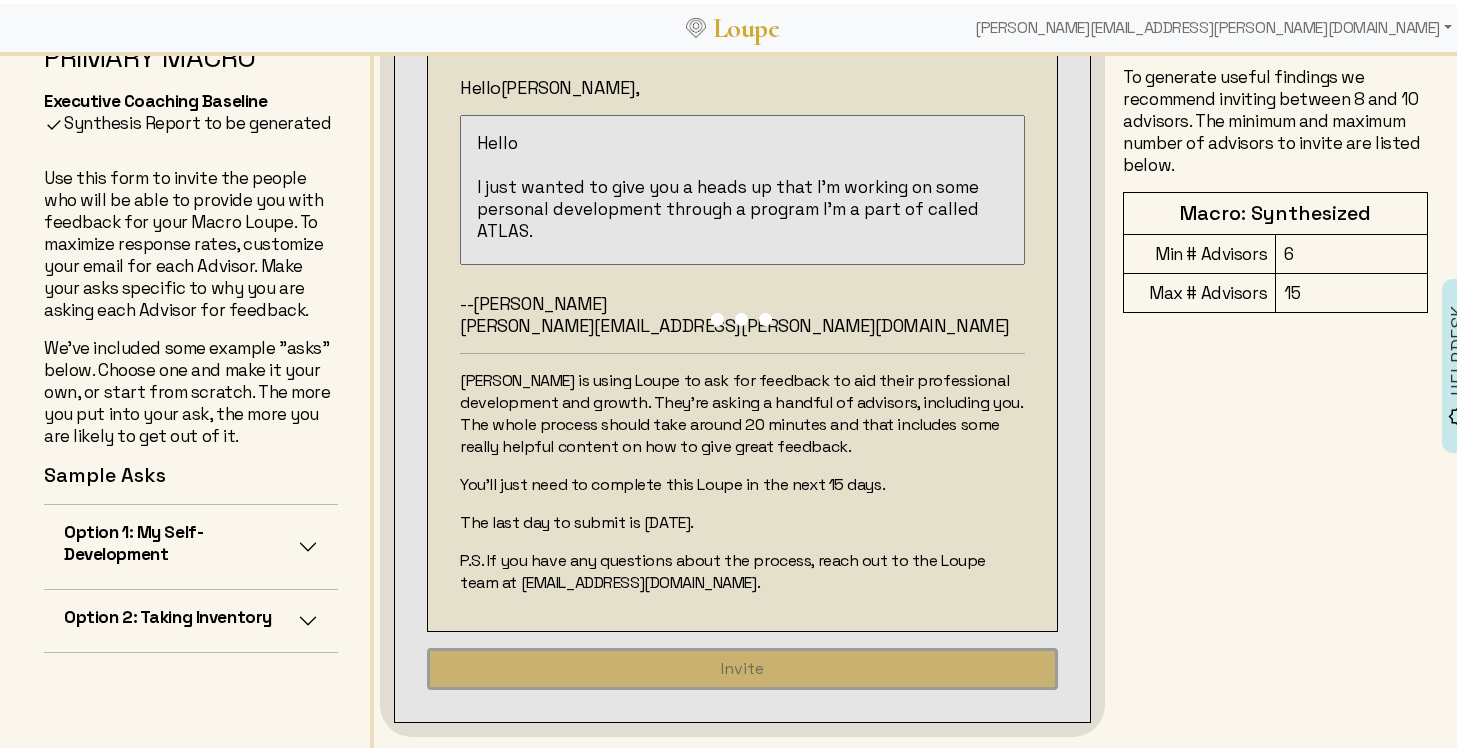 type 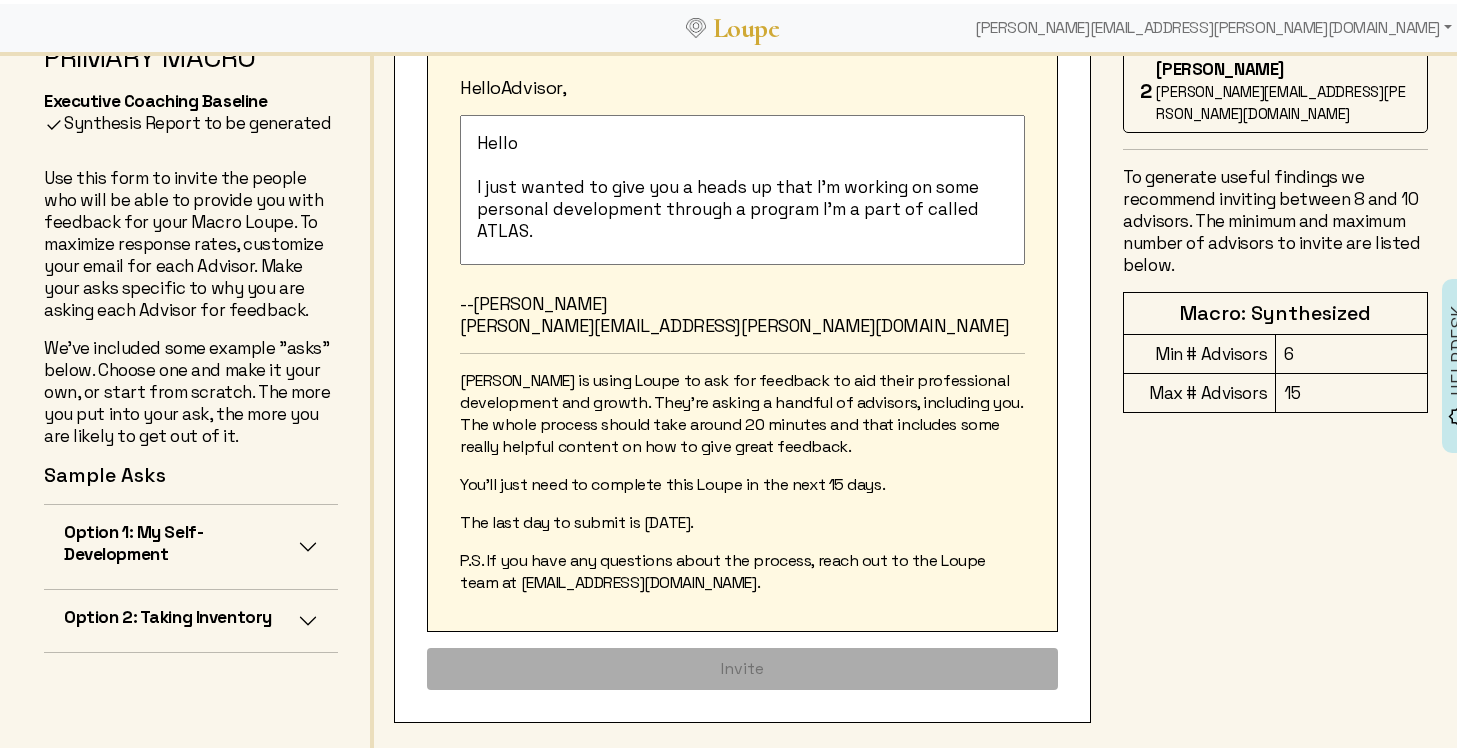 scroll, scrollTop: 0, scrollLeft: 0, axis: both 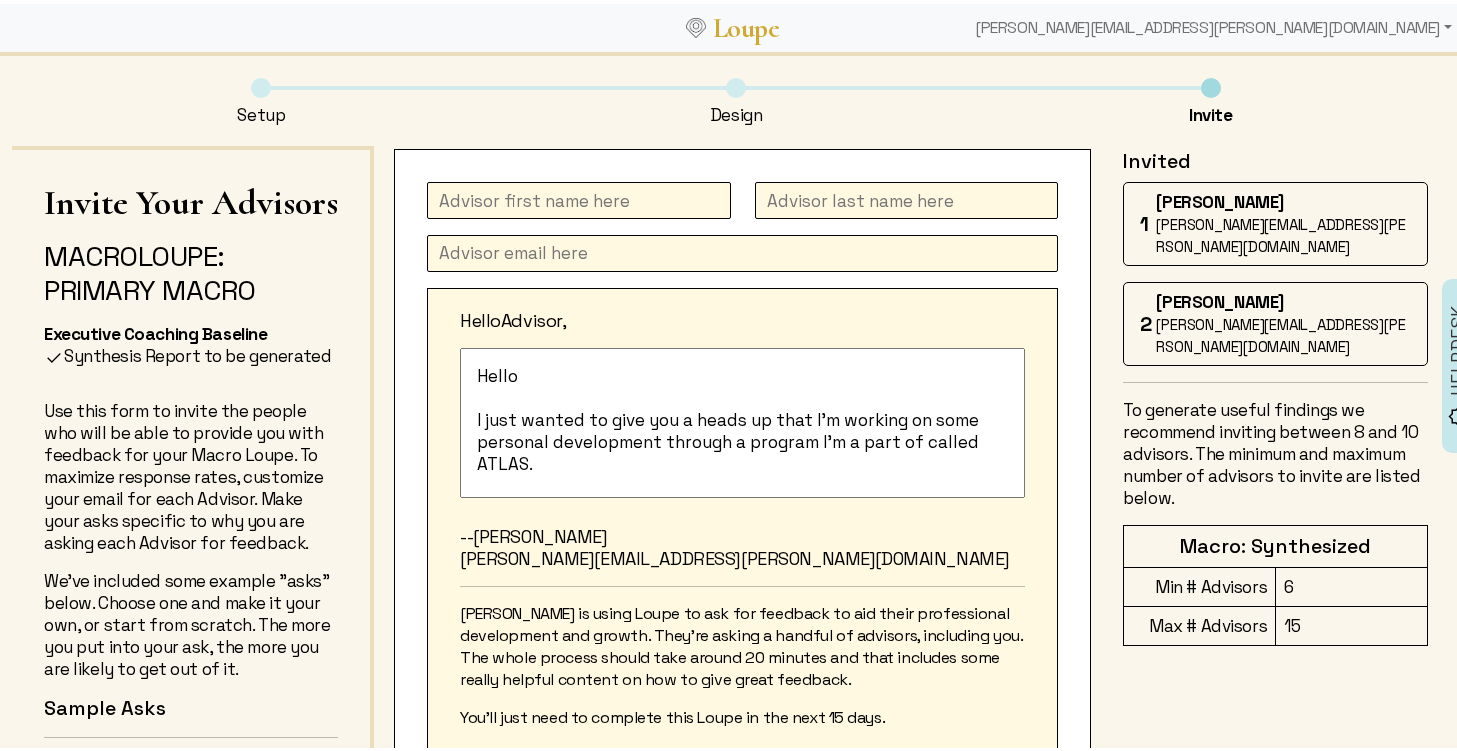 click 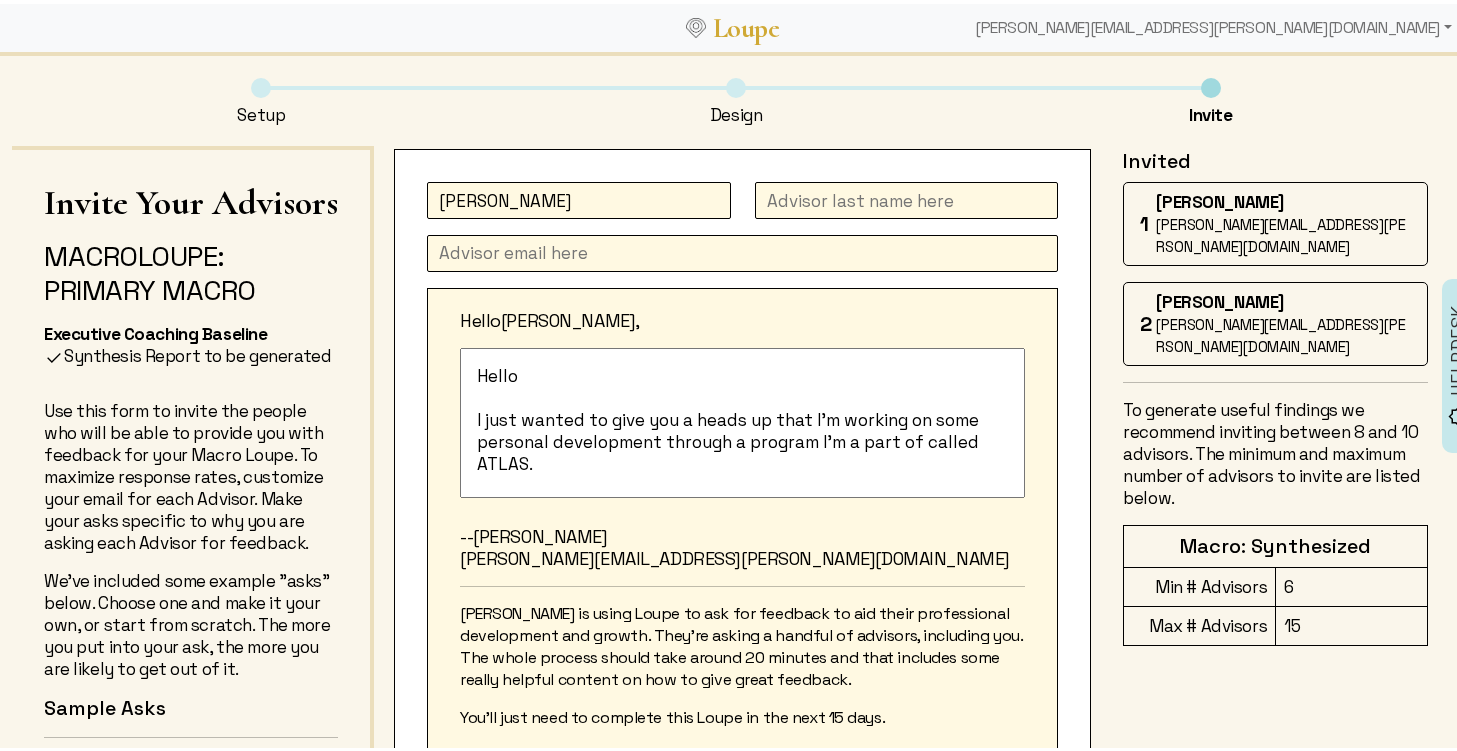 type on "[PERSON_NAME]" 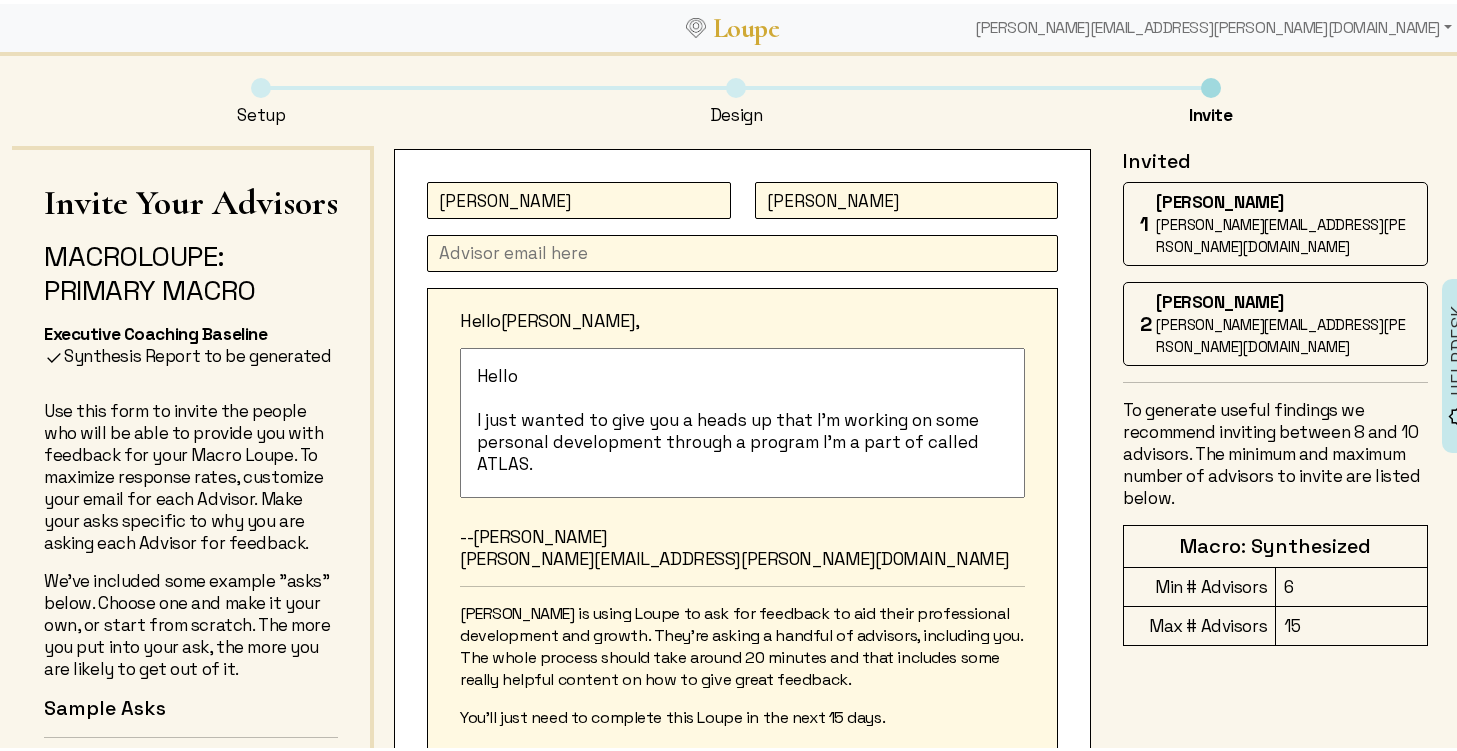 type on "[PERSON_NAME]" 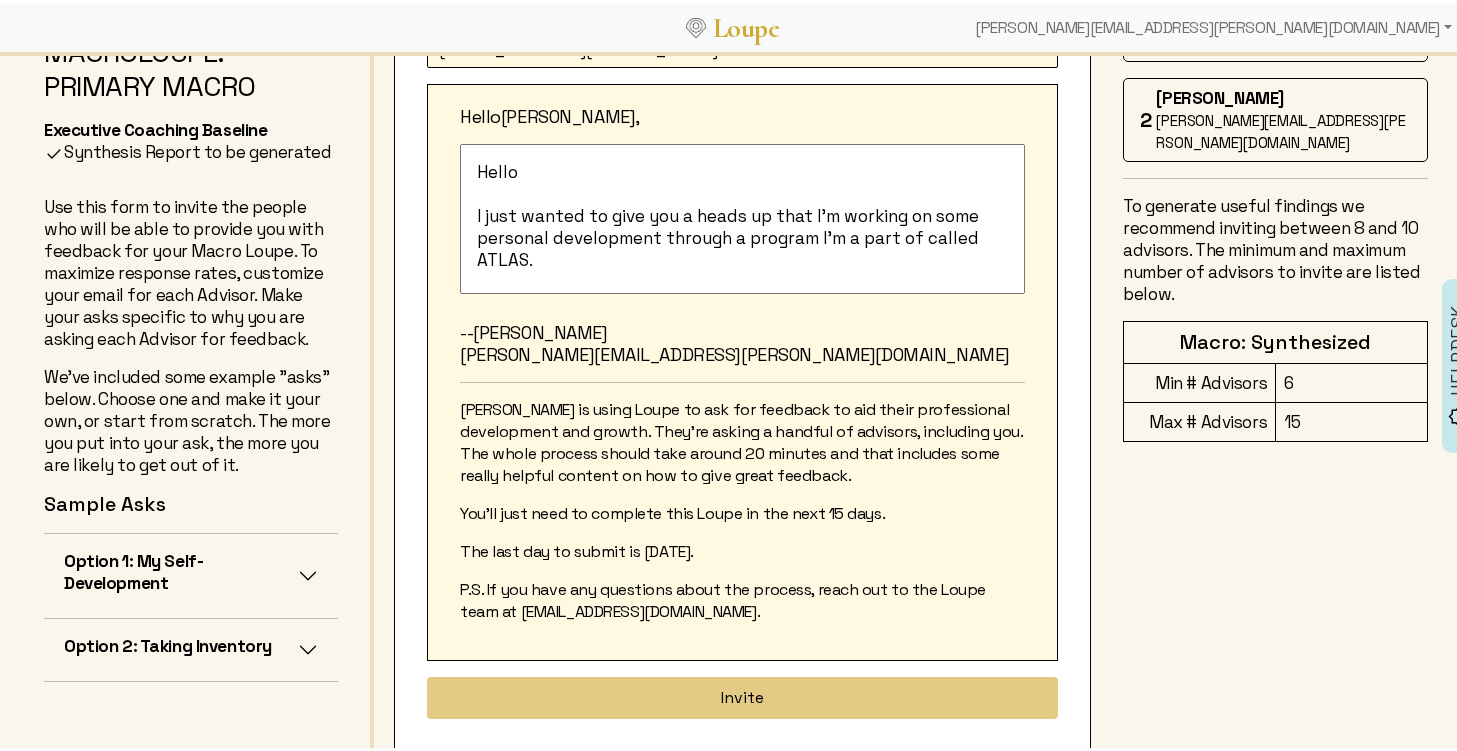 scroll, scrollTop: 233, scrollLeft: 0, axis: vertical 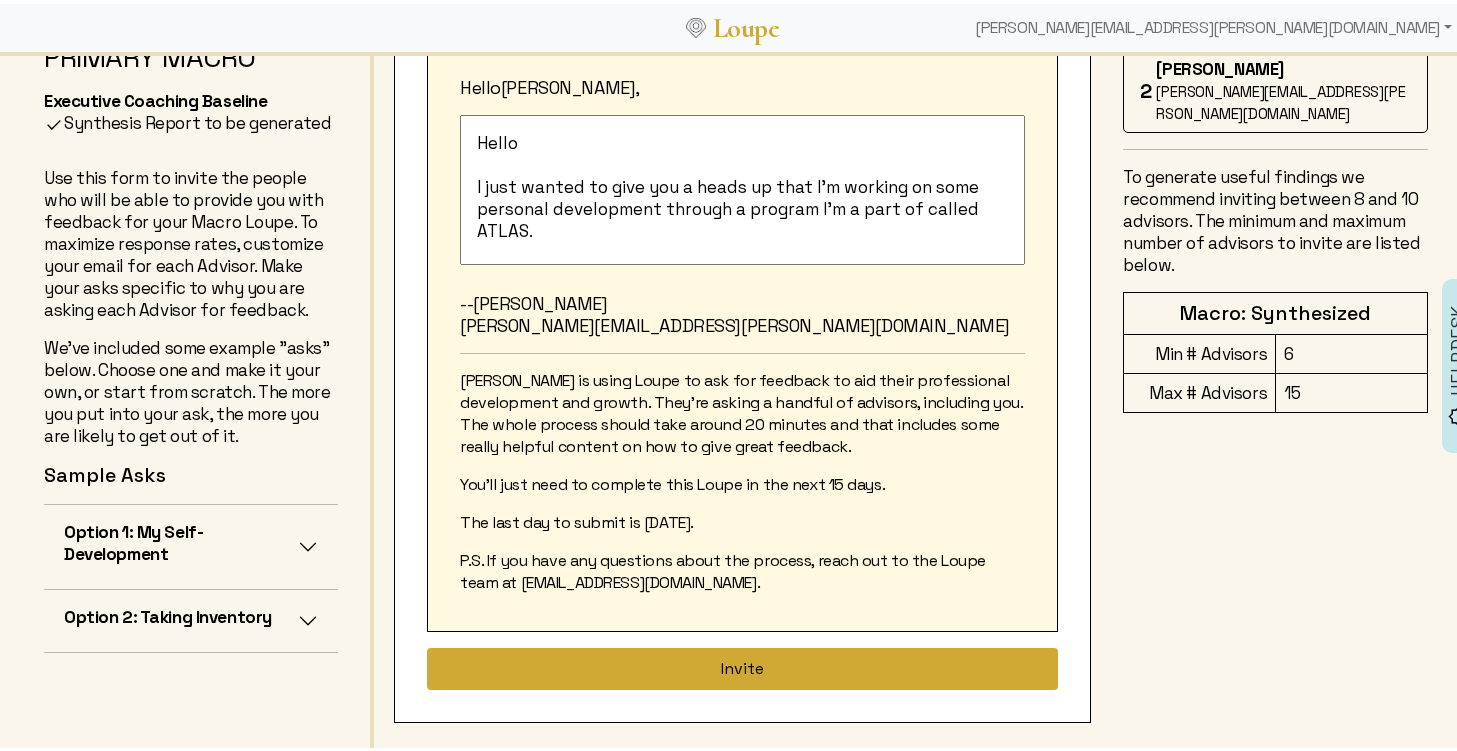 type on "[EMAIL_ADDRESS][DOMAIN_NAME]" 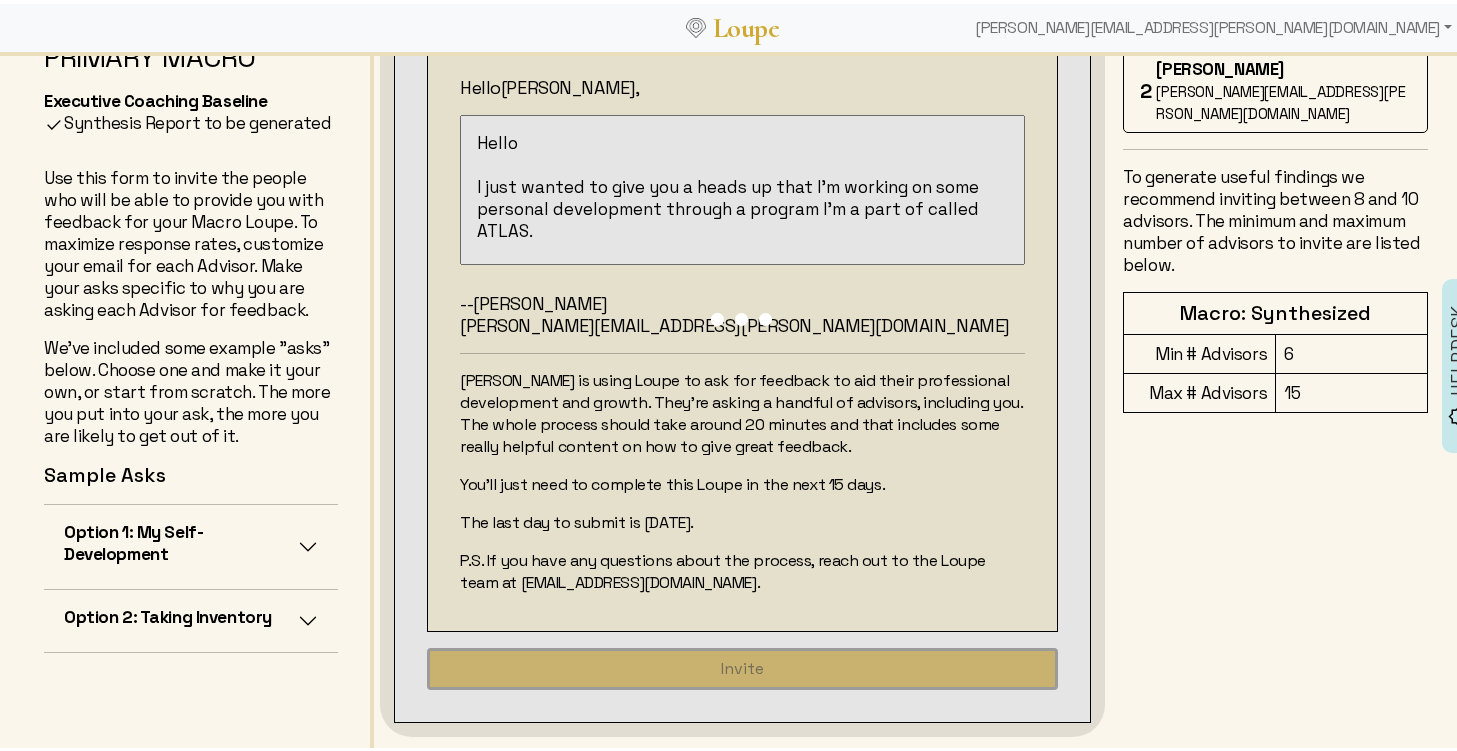 type 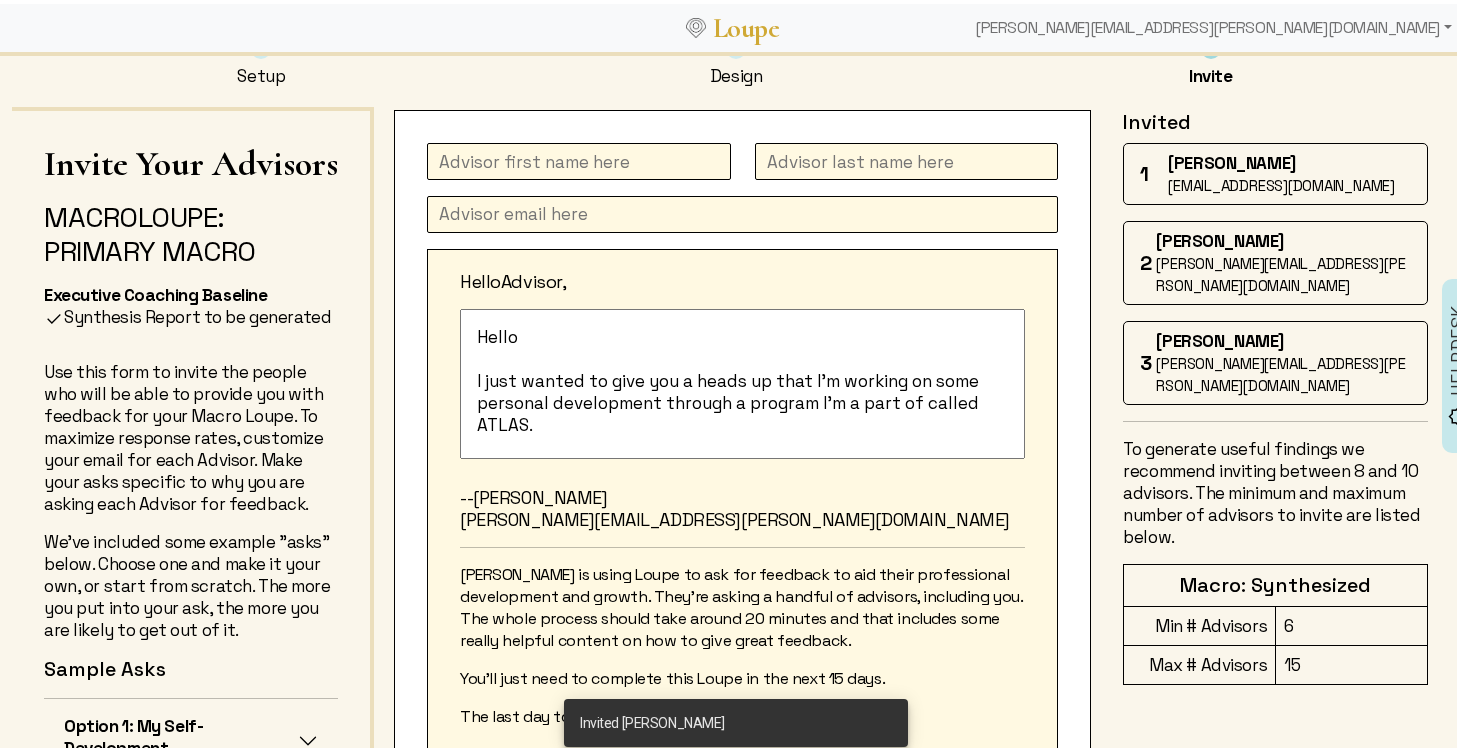 scroll, scrollTop: 0, scrollLeft: 0, axis: both 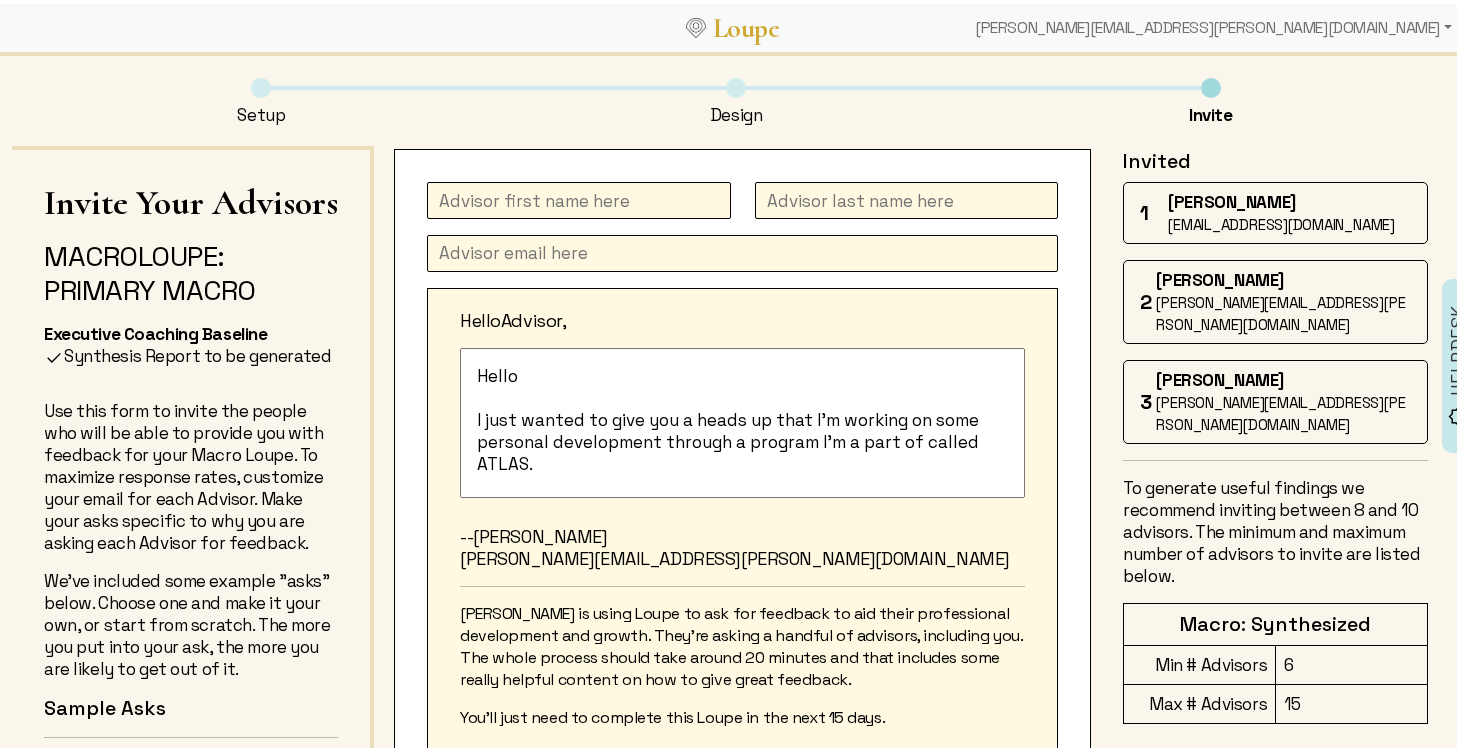 click 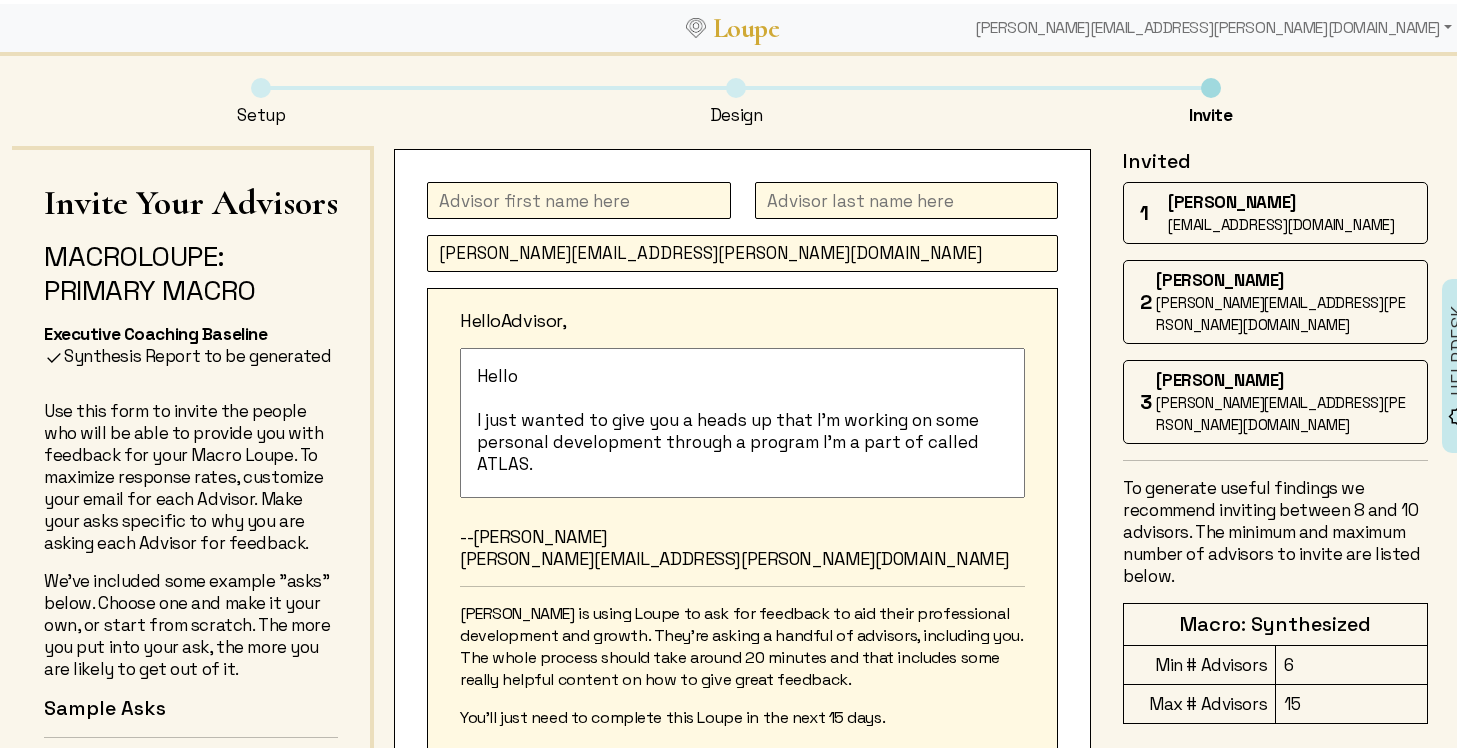 type on "[PERSON_NAME][EMAIL_ADDRESS][PERSON_NAME][DOMAIN_NAME]" 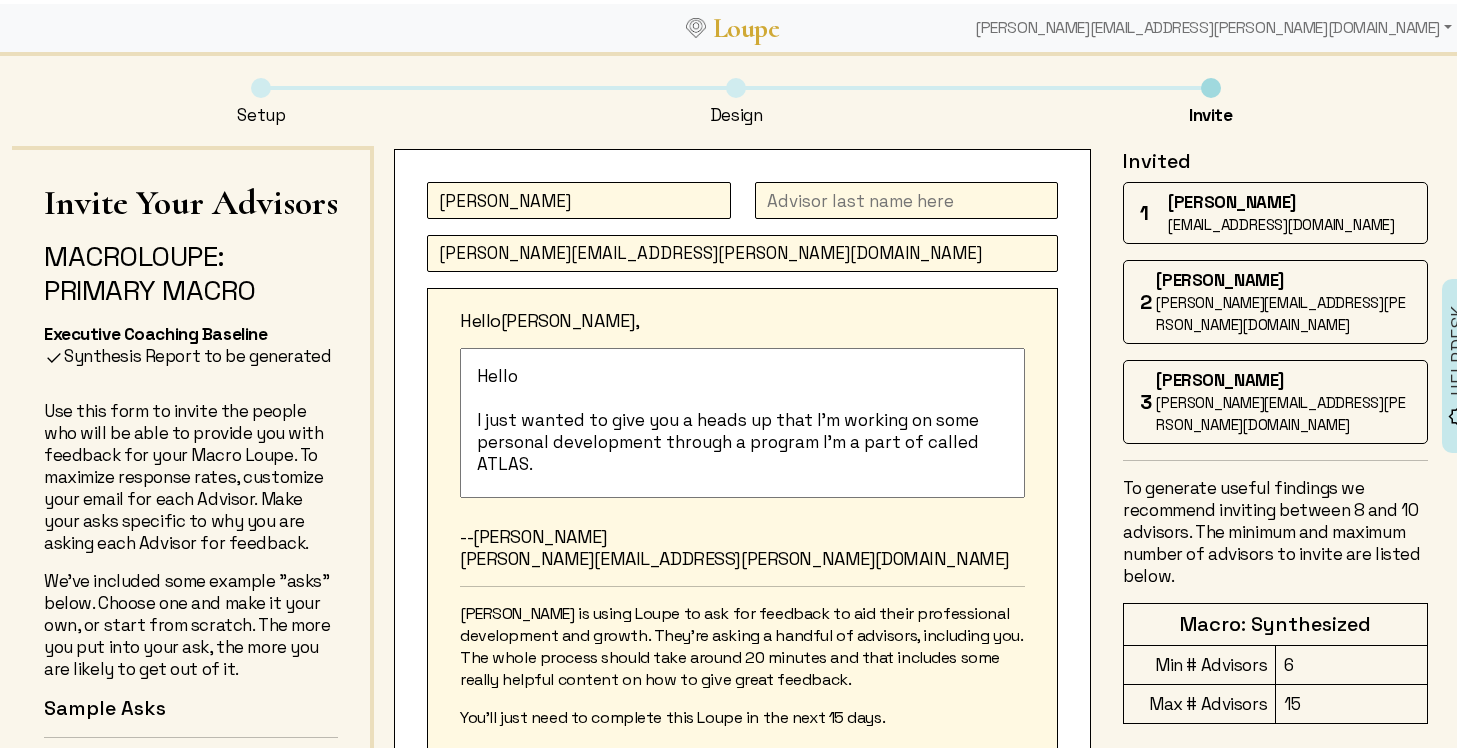 type on "[PERSON_NAME]" 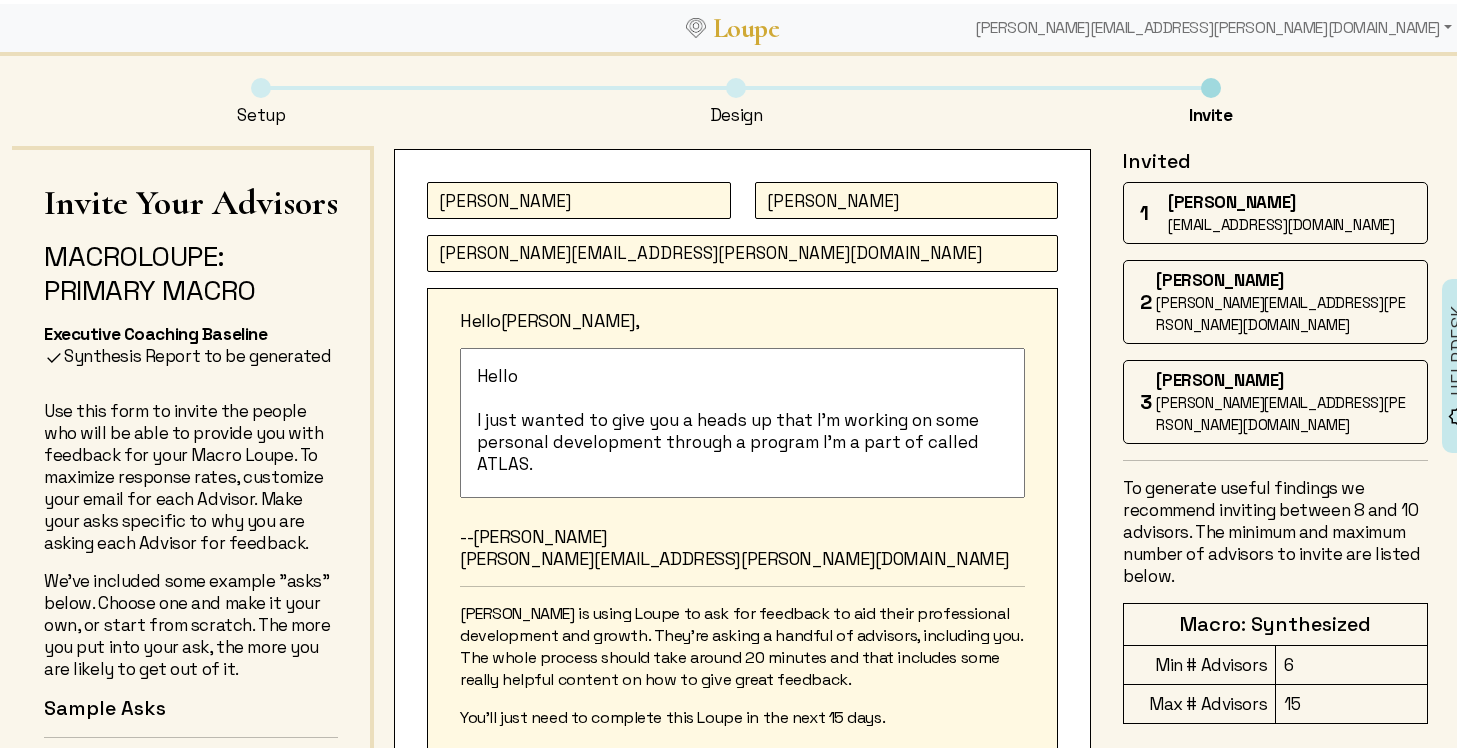 scroll, scrollTop: 233, scrollLeft: 0, axis: vertical 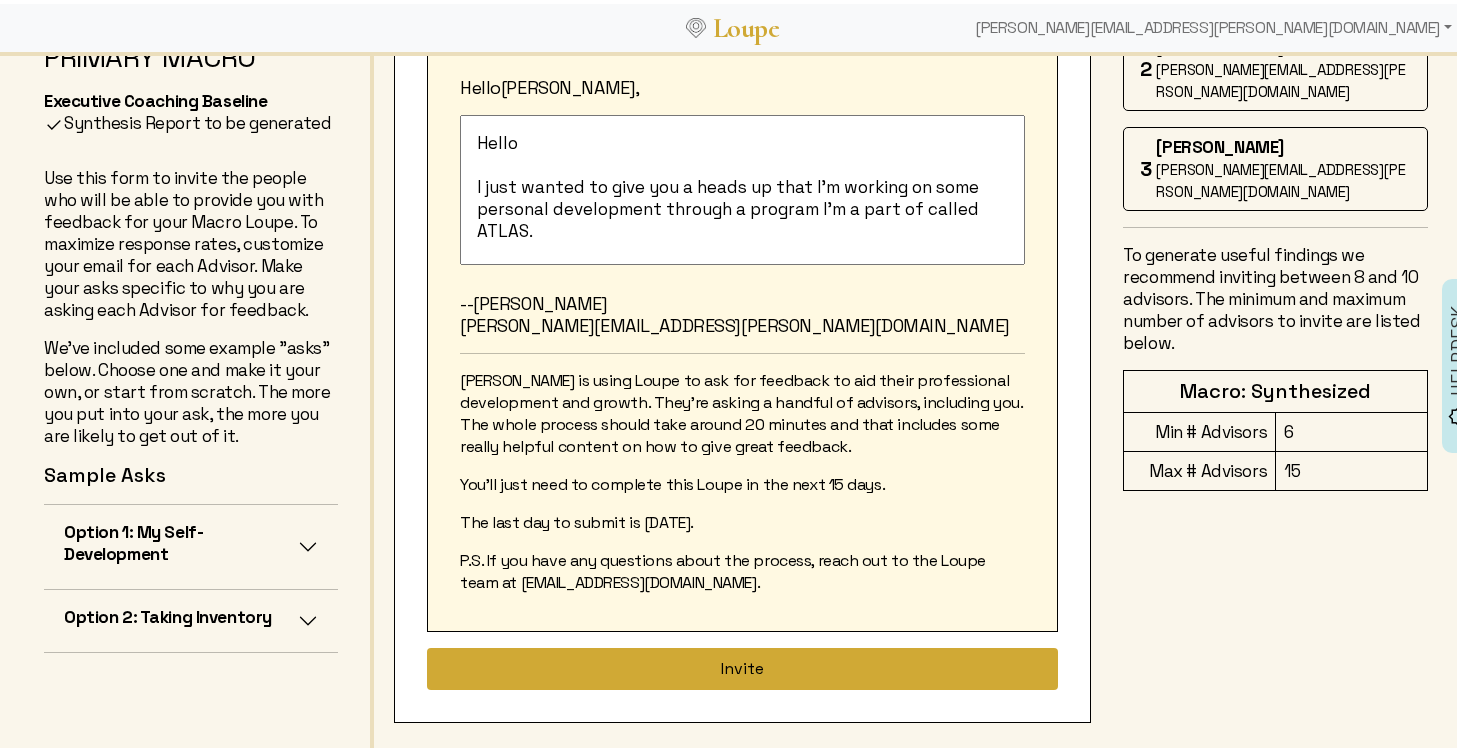 type on "[PERSON_NAME]" 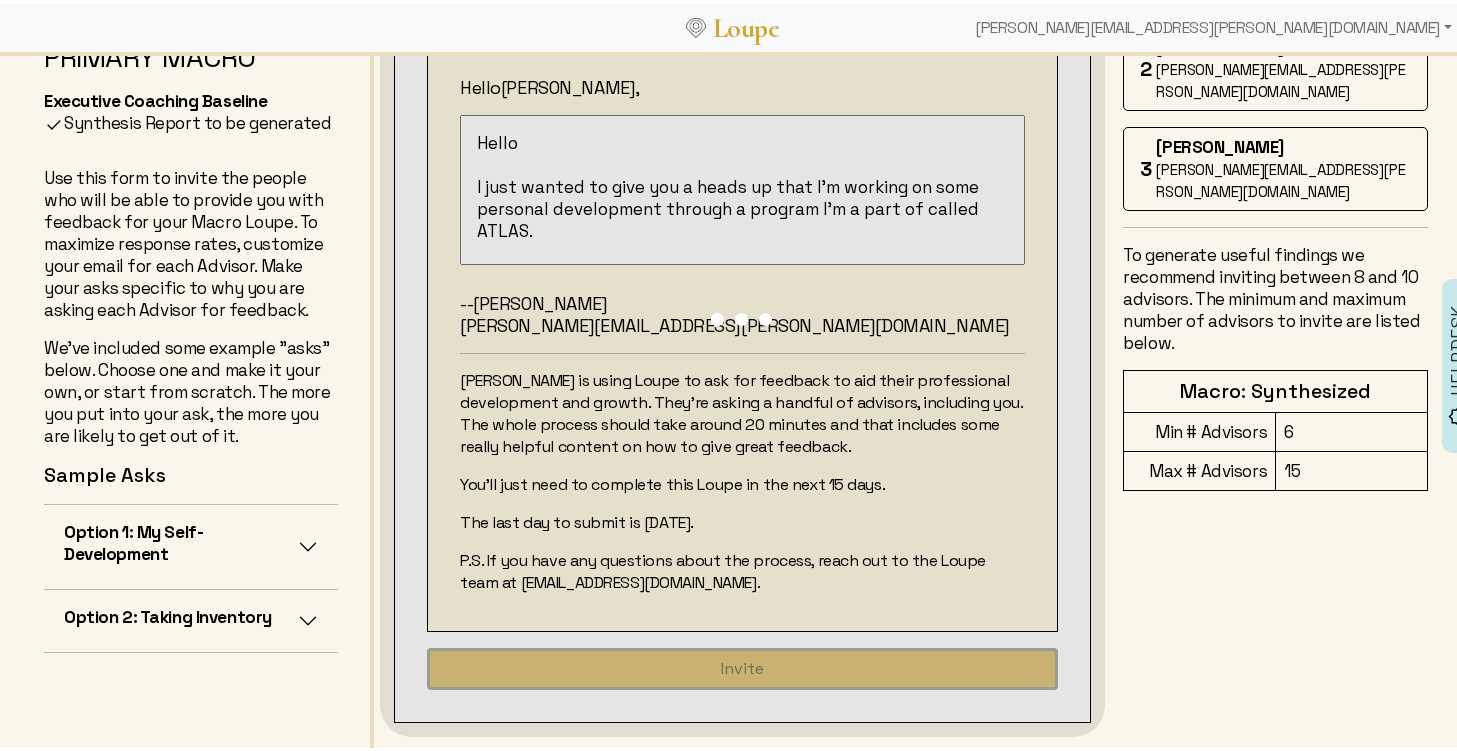 type 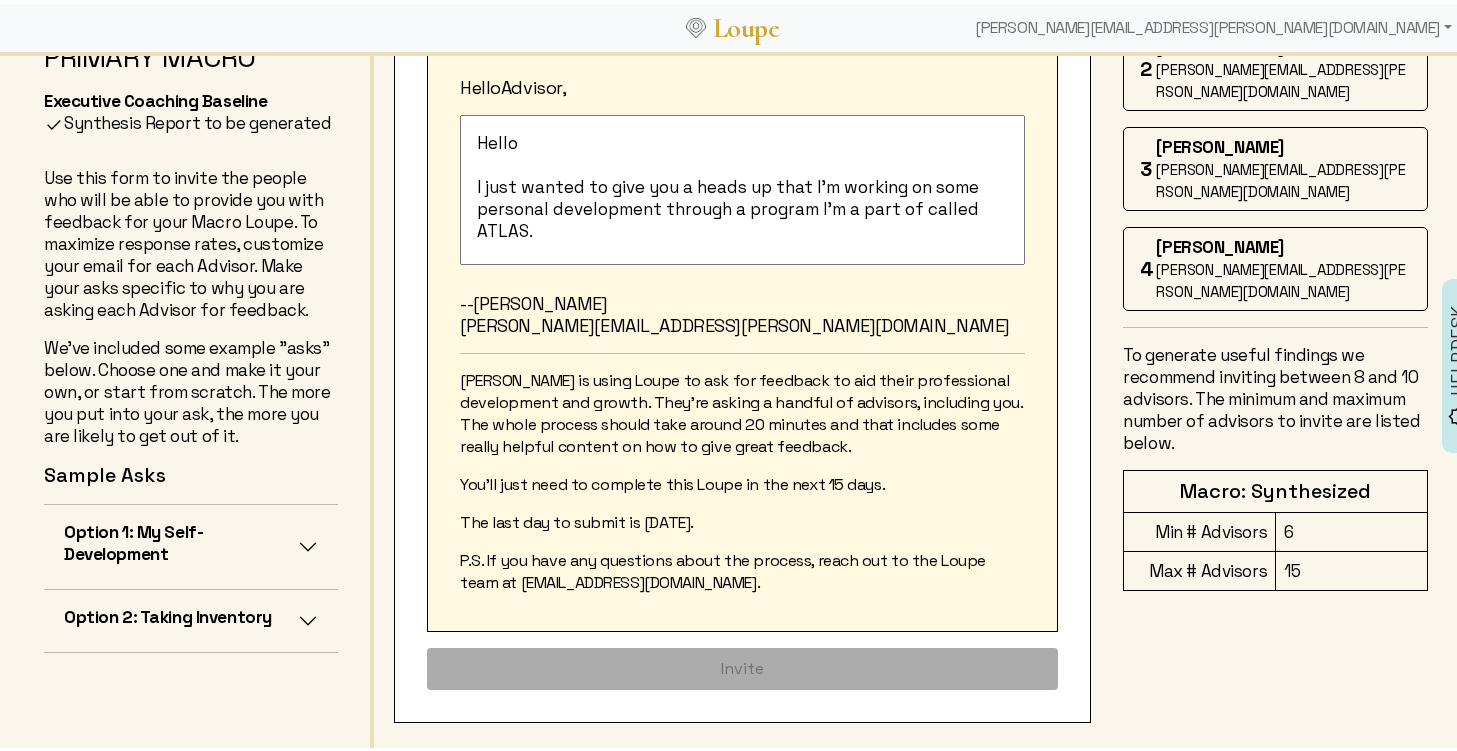 scroll, scrollTop: 0, scrollLeft: 0, axis: both 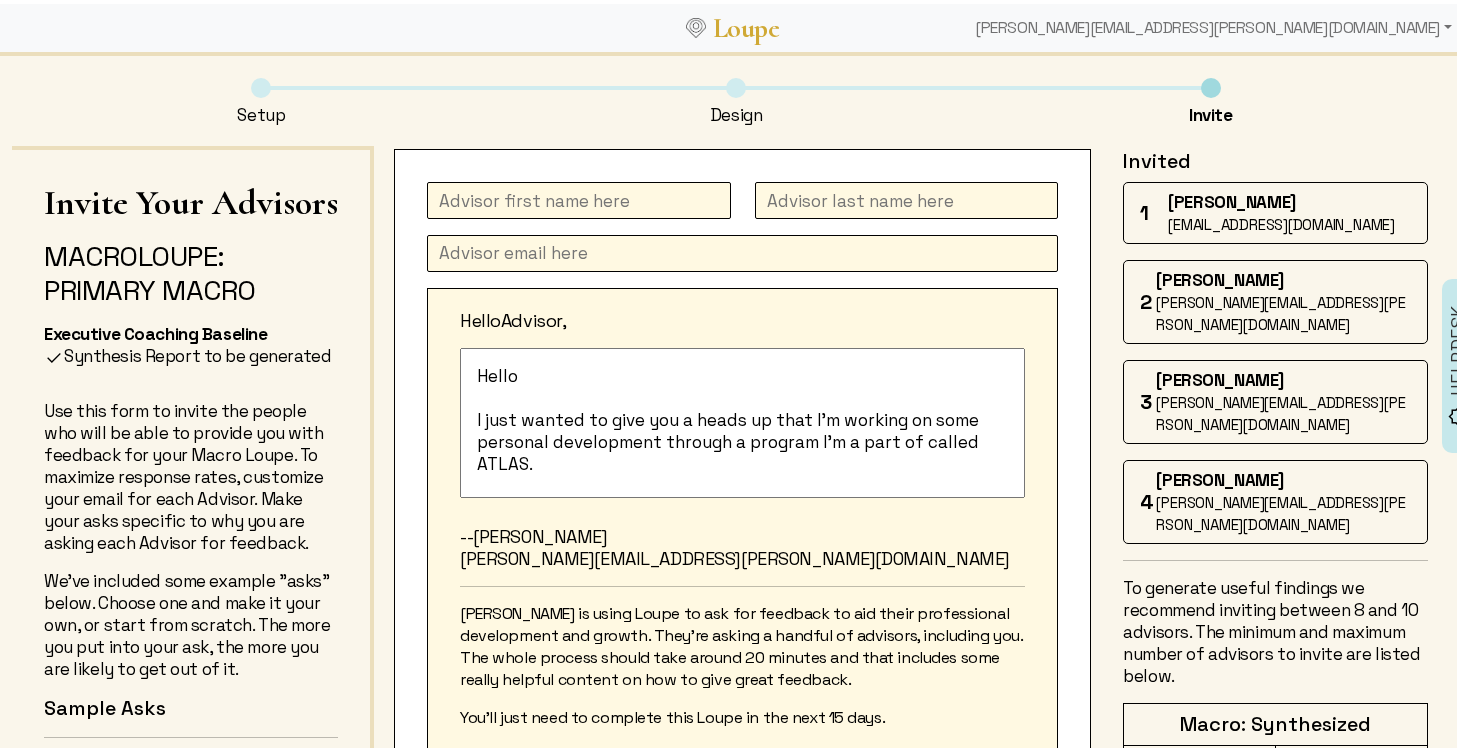 click 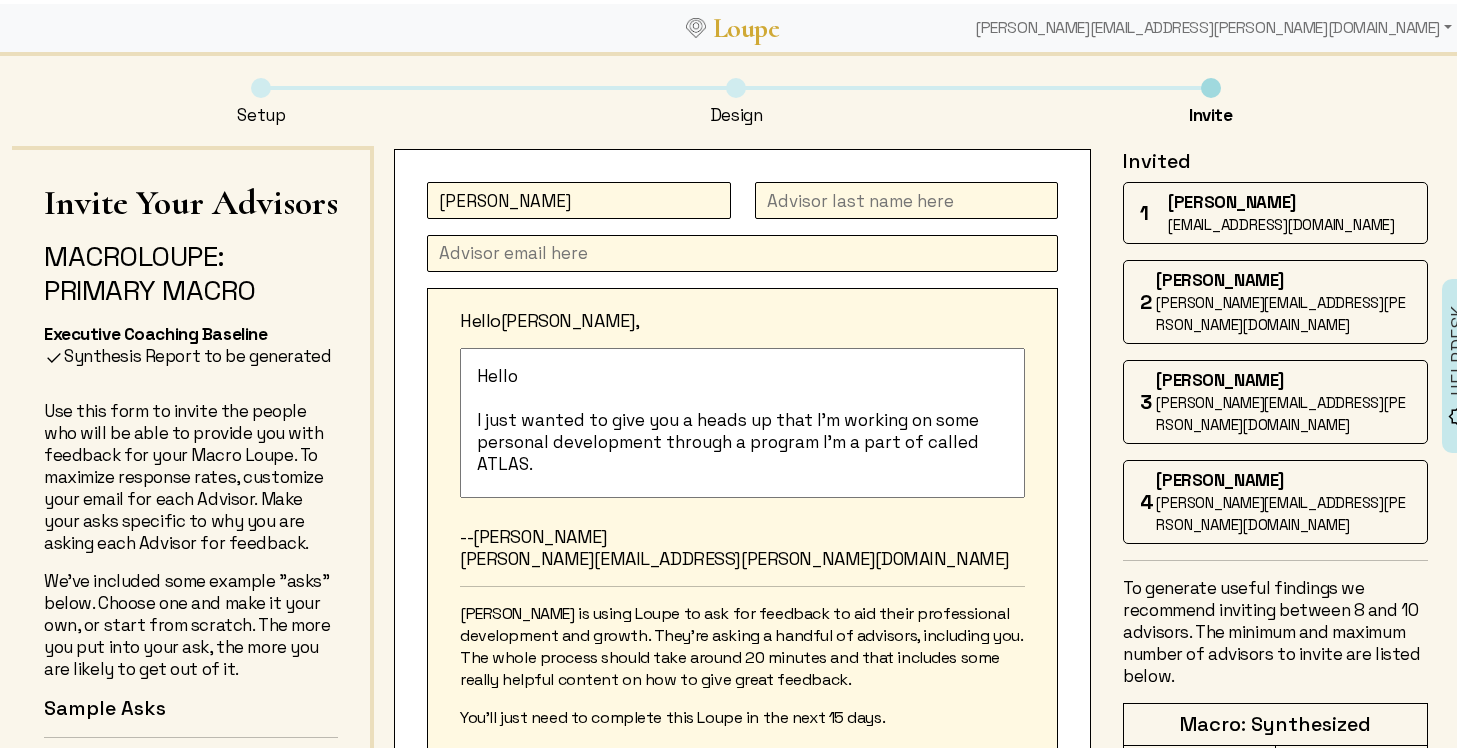 type on "[PERSON_NAME]" 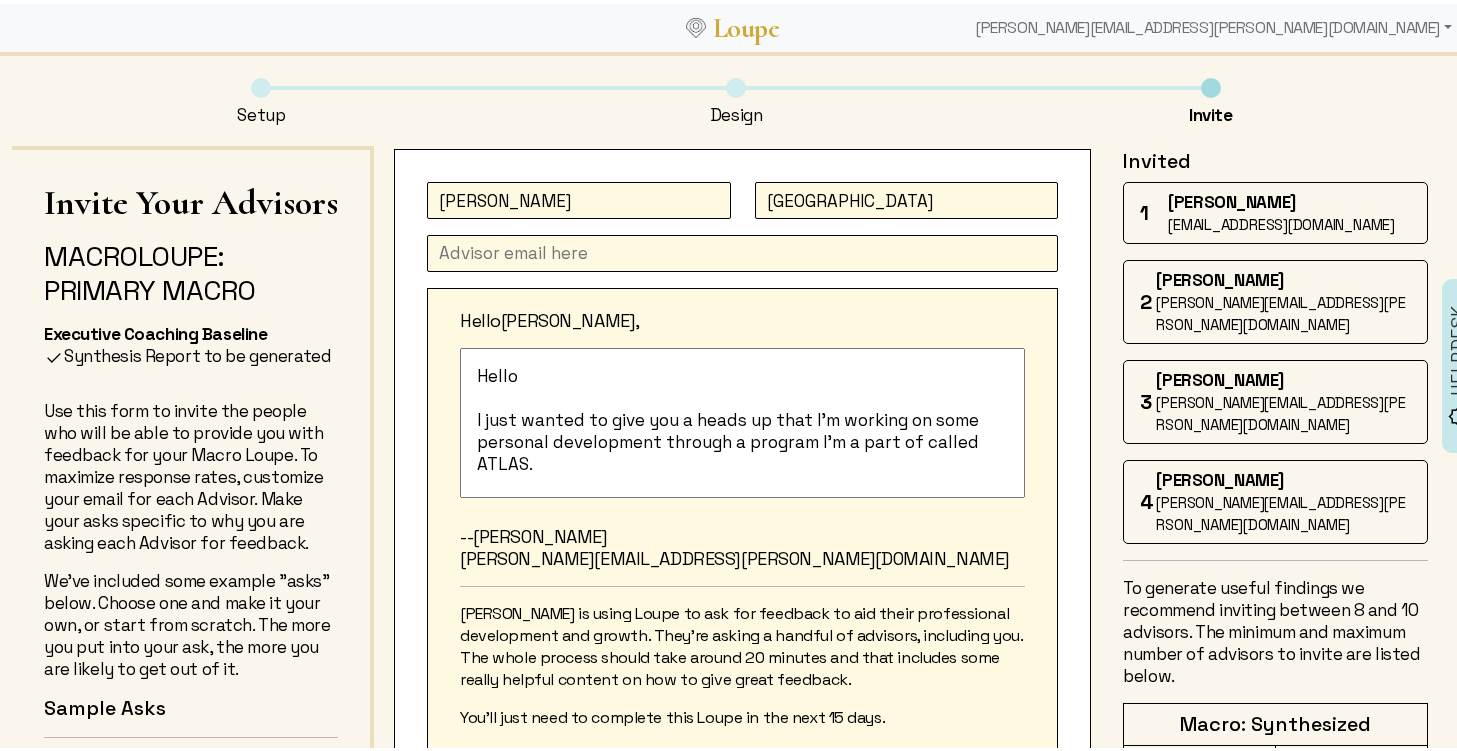 type on "[GEOGRAPHIC_DATA]" 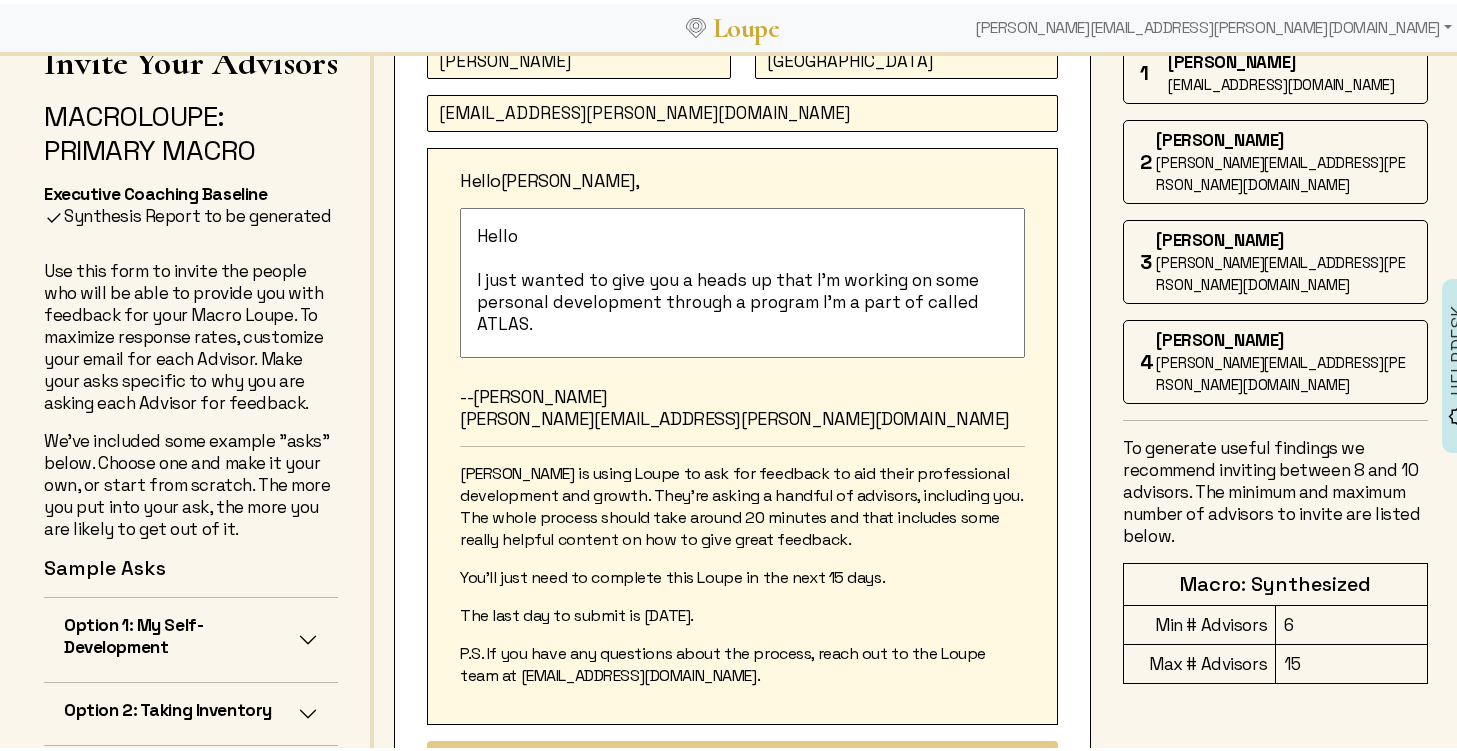 scroll, scrollTop: 233, scrollLeft: 0, axis: vertical 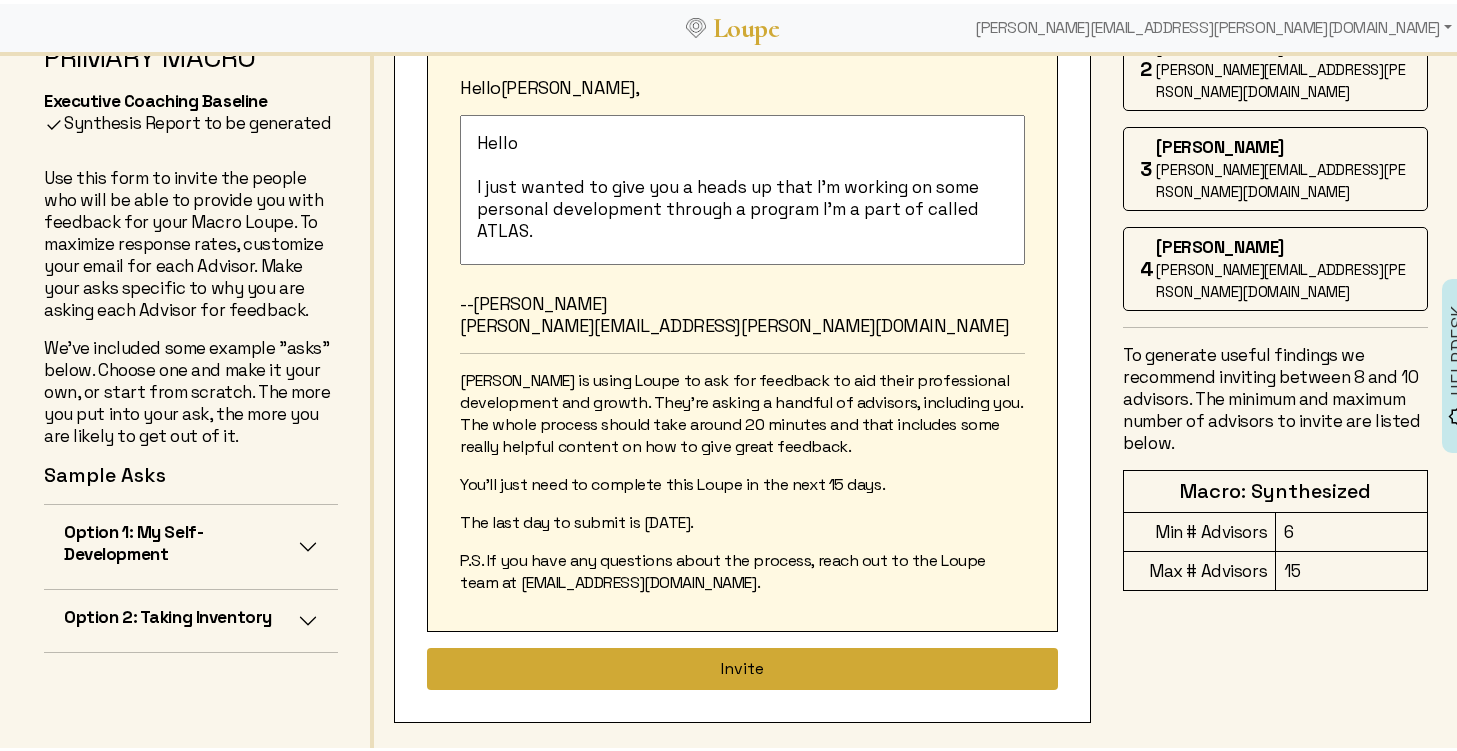 type on "[EMAIL_ADDRESS][PERSON_NAME][DOMAIN_NAME]" 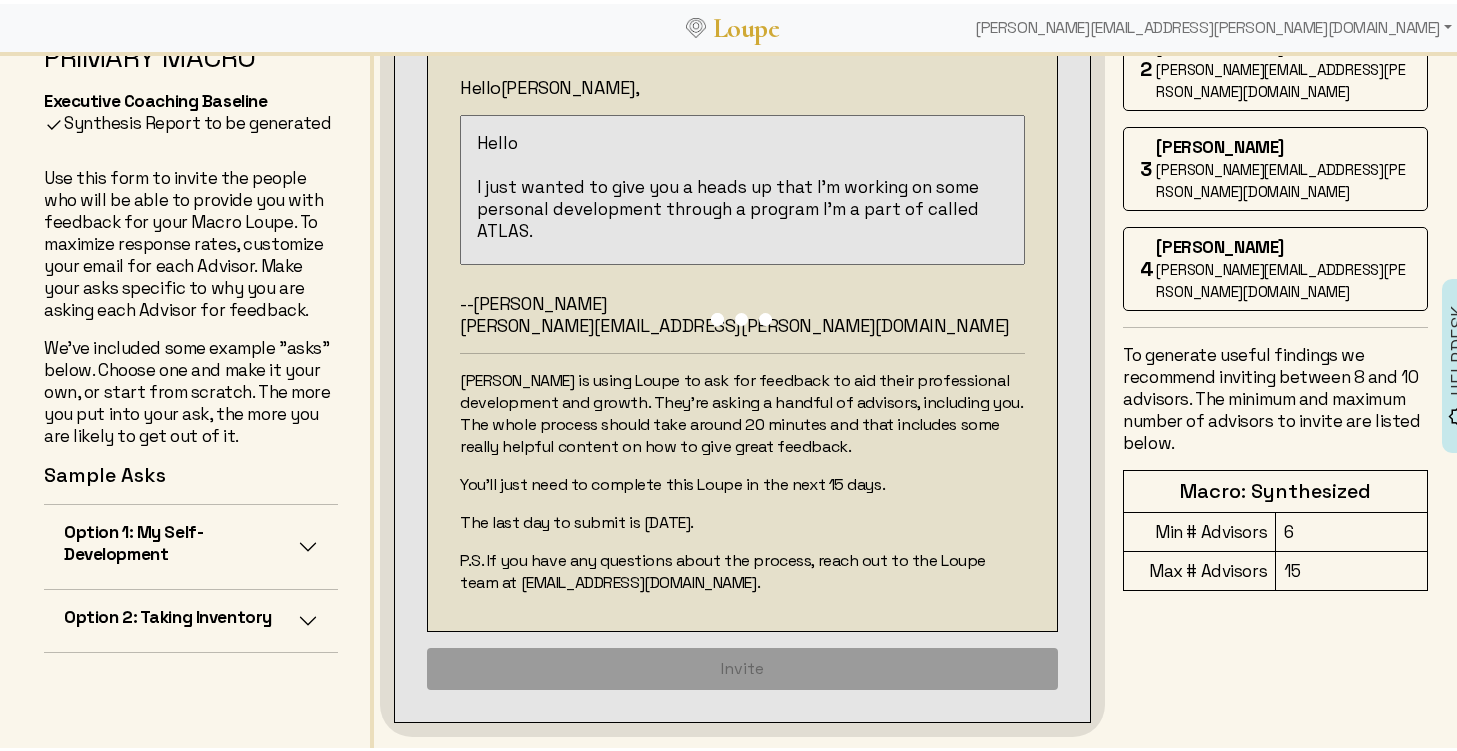 type 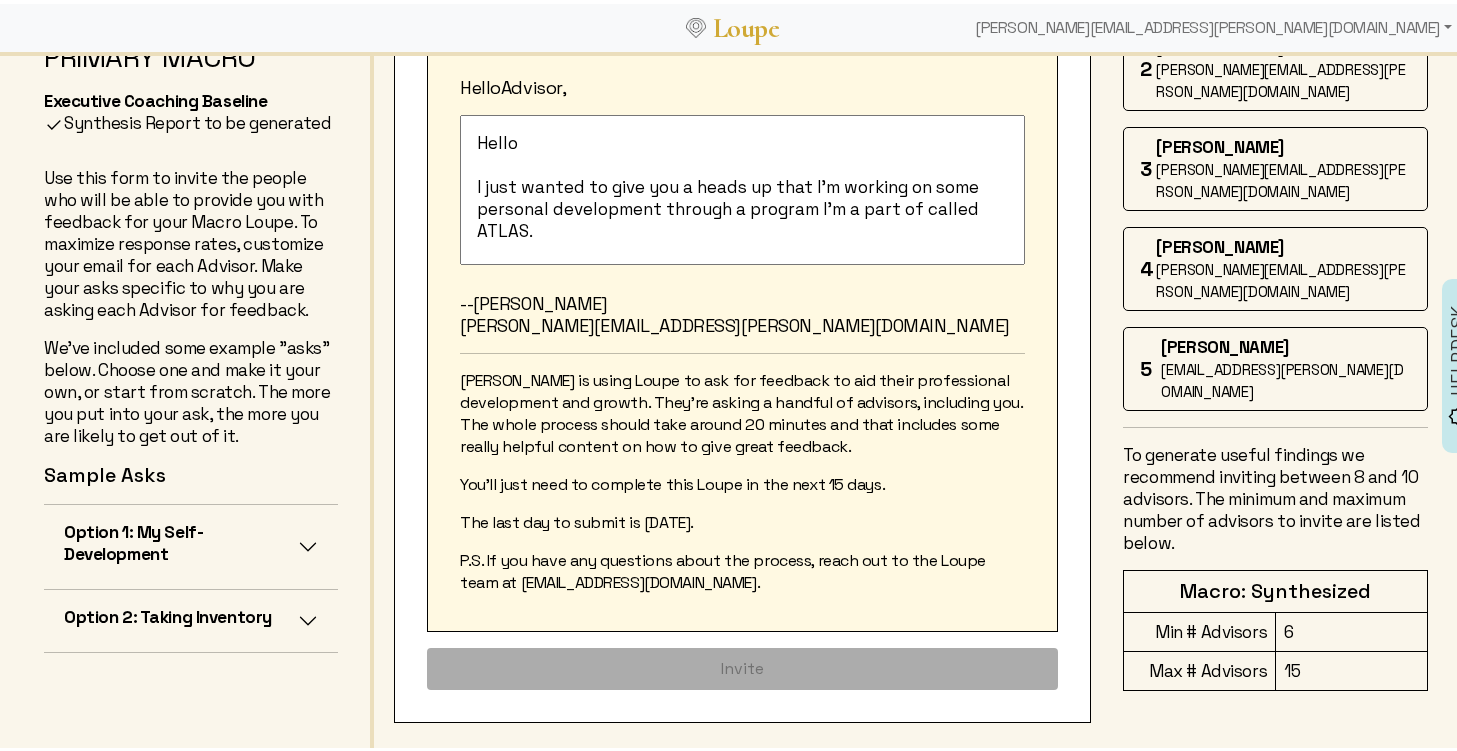 scroll, scrollTop: 0, scrollLeft: 0, axis: both 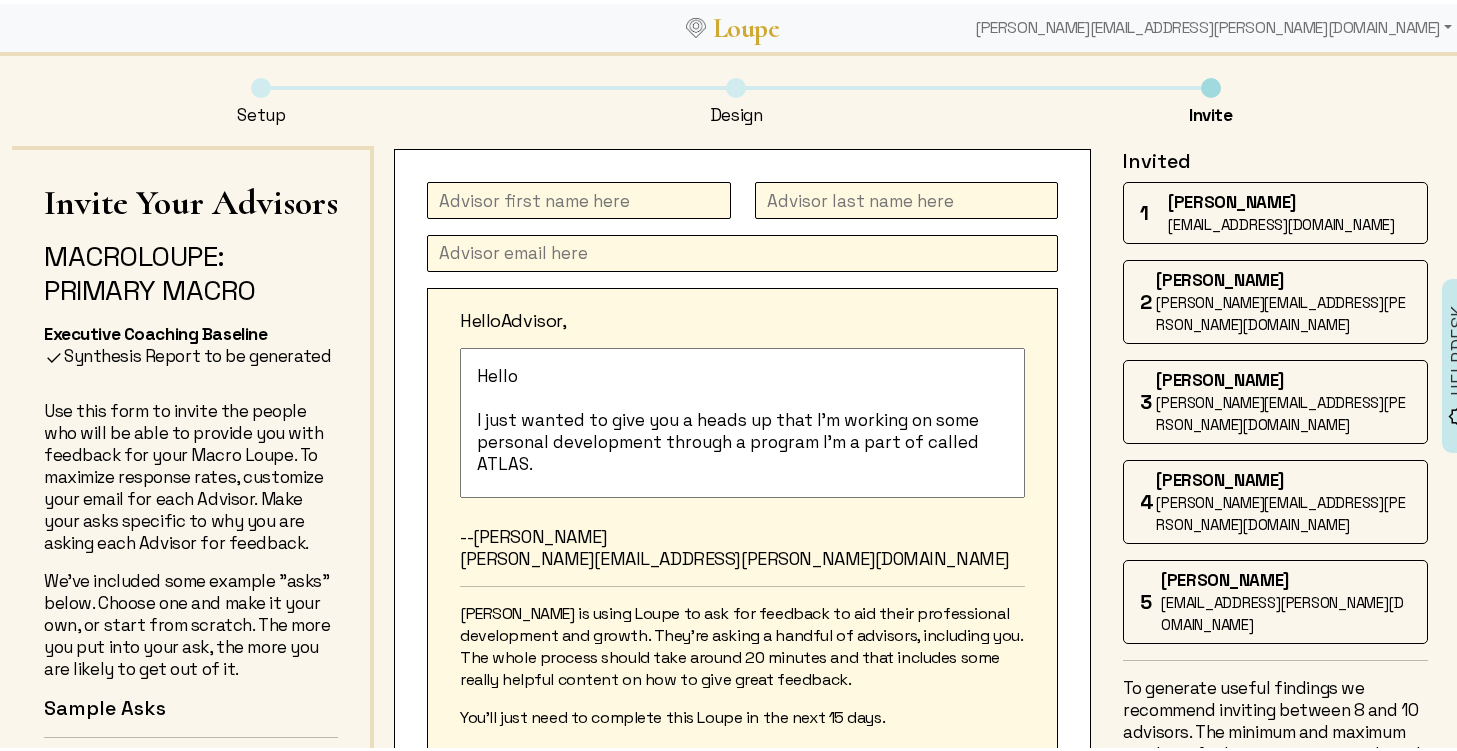 click 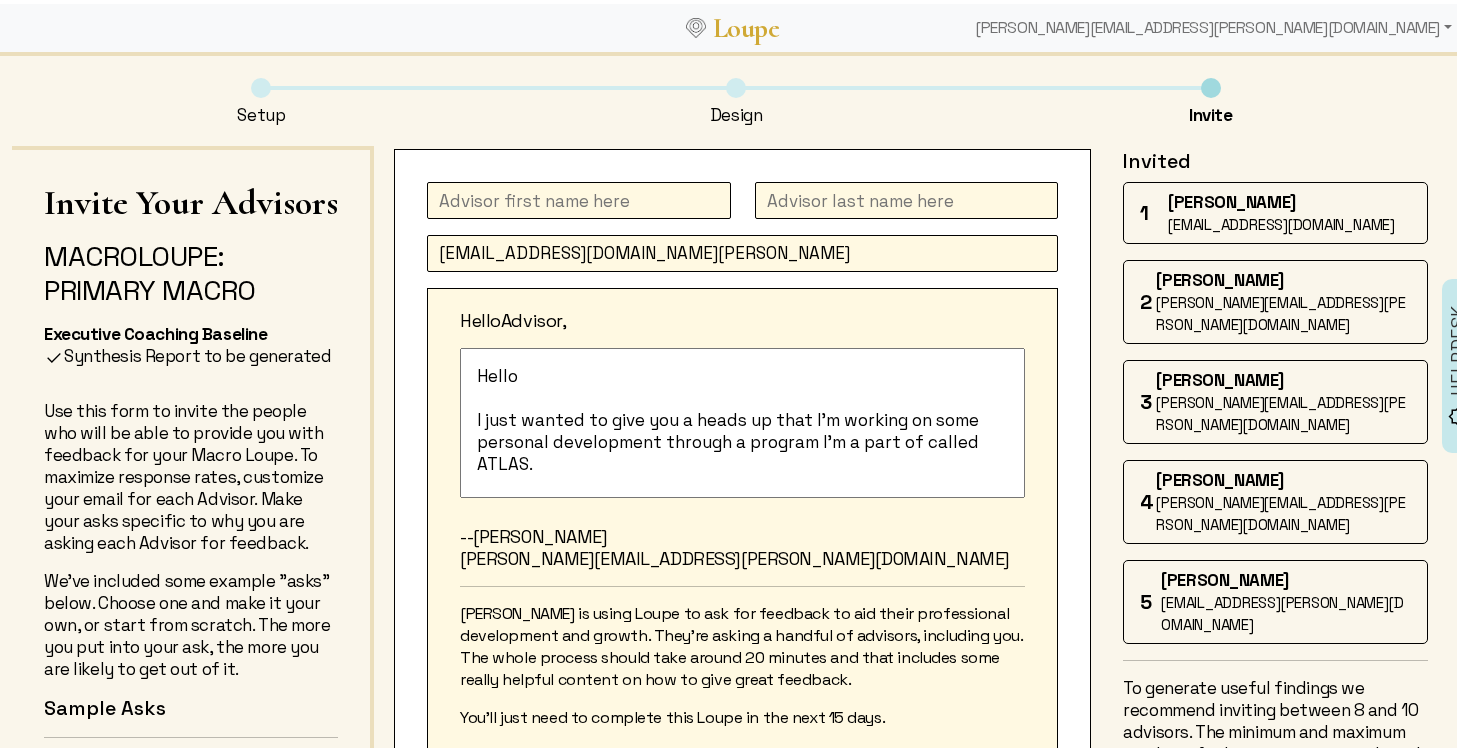 type on "[EMAIL_ADDRESS][DOMAIN_NAME][PERSON_NAME]" 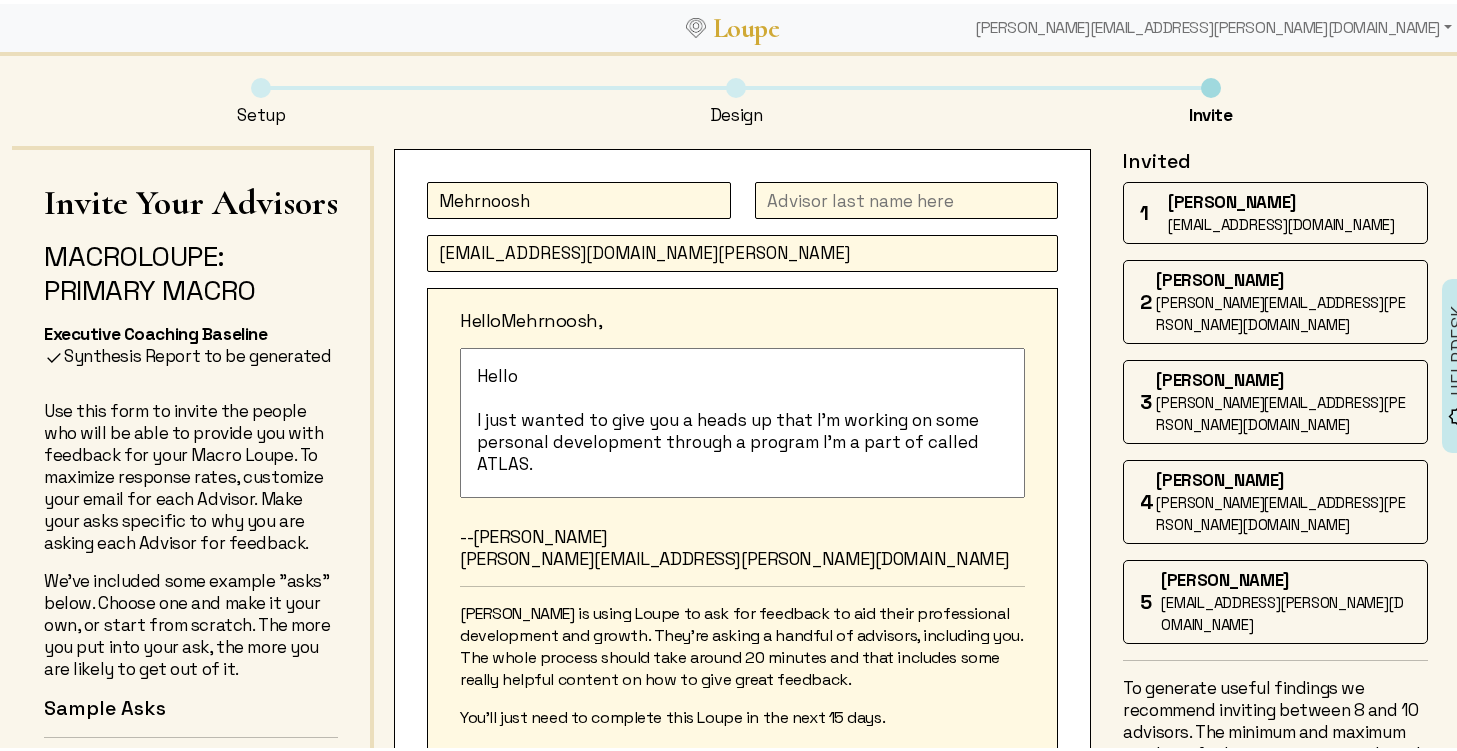 type on "Mehrnoosh" 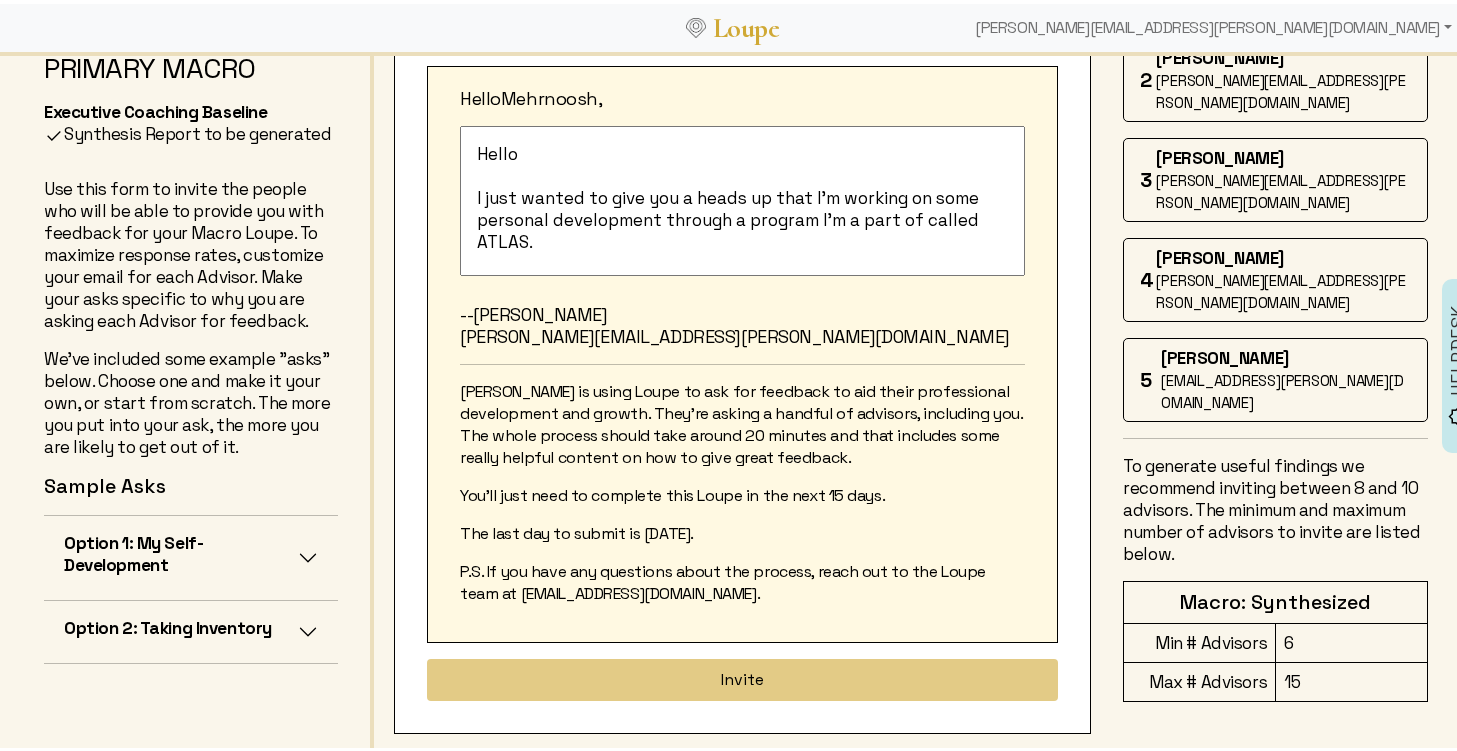 scroll, scrollTop: 223, scrollLeft: 0, axis: vertical 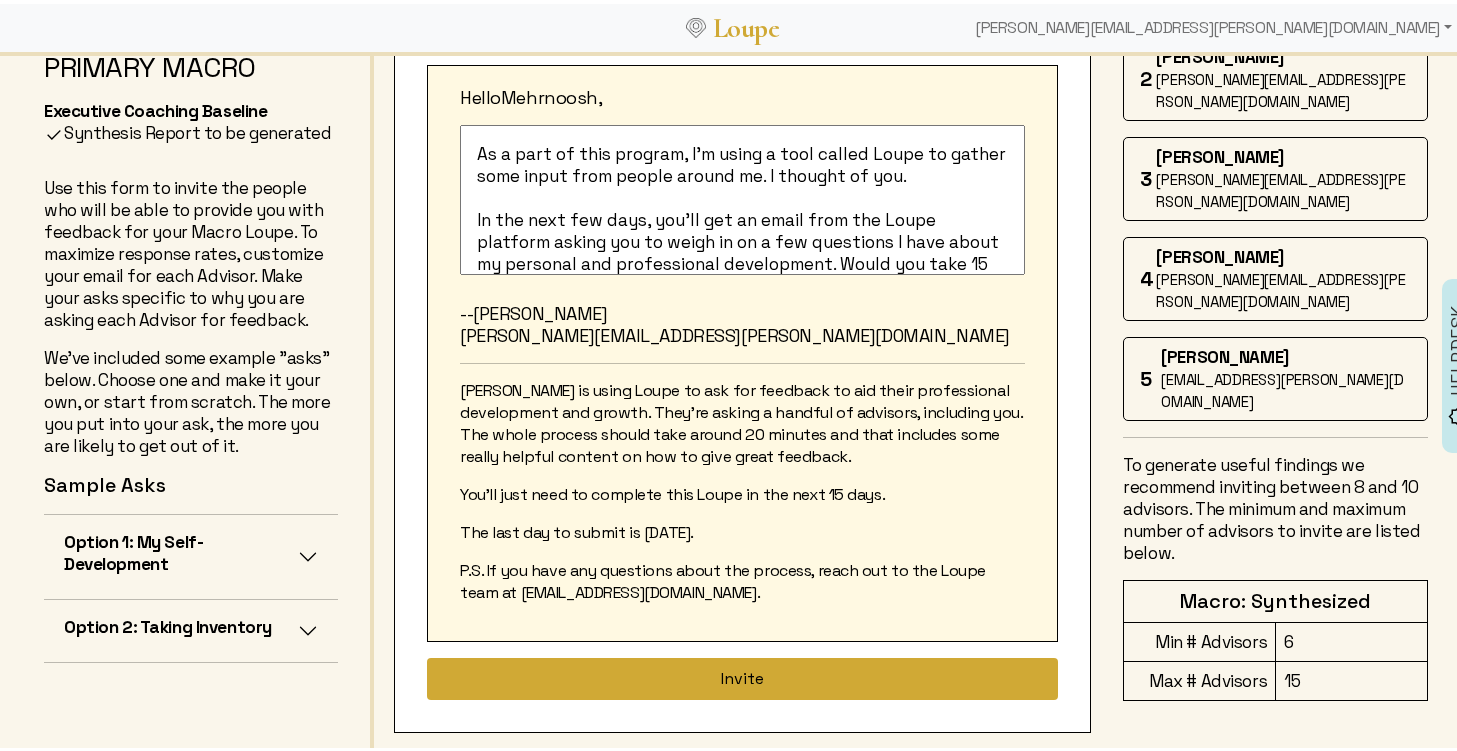type on "Ghafouri" 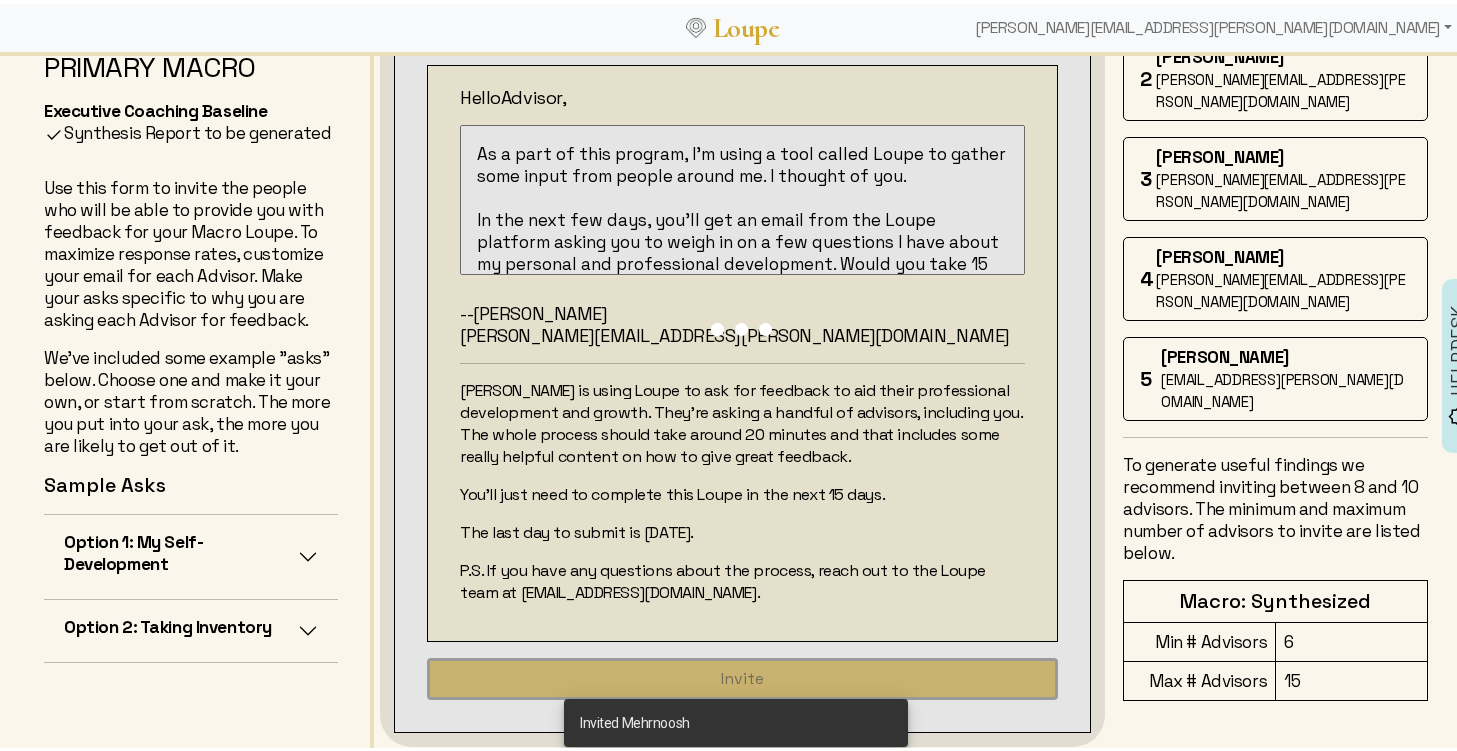 type 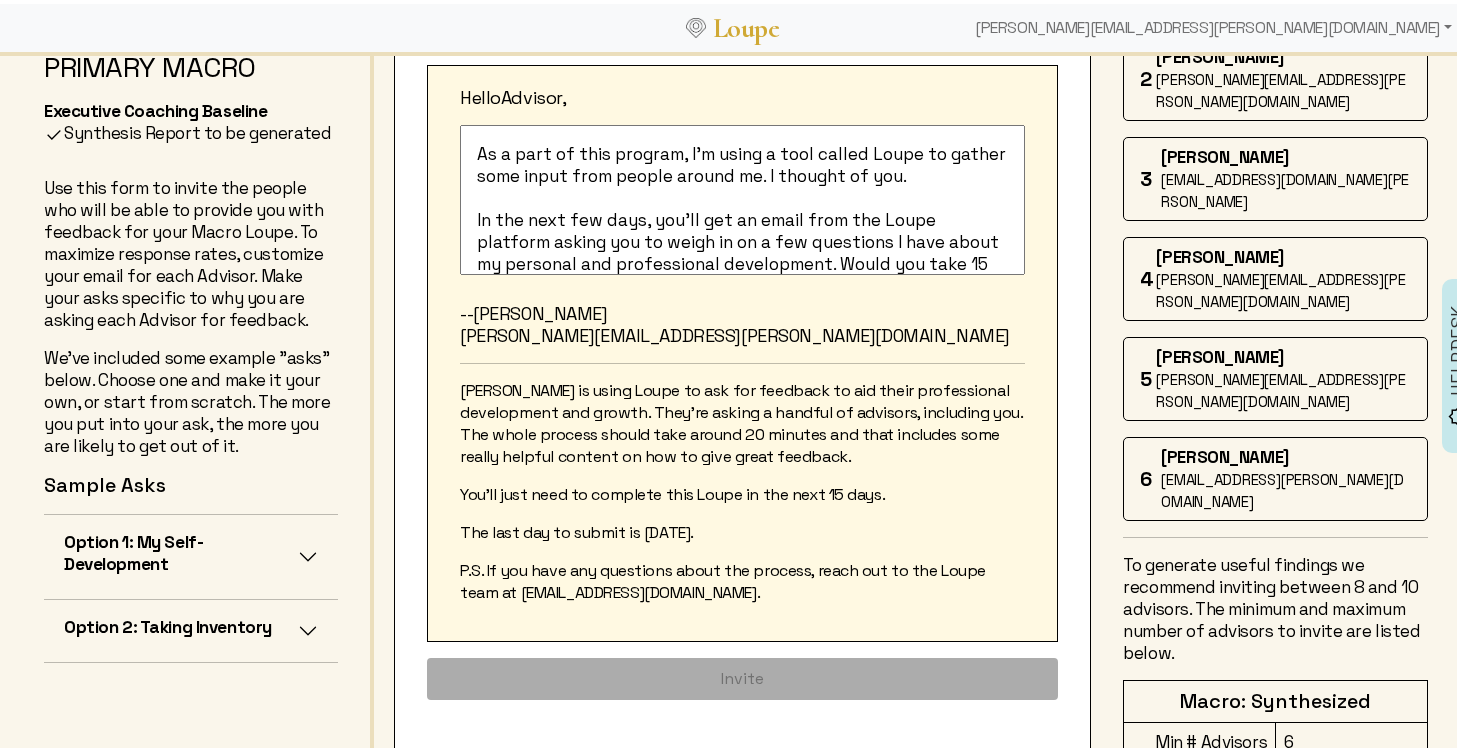 scroll, scrollTop: 0, scrollLeft: 0, axis: both 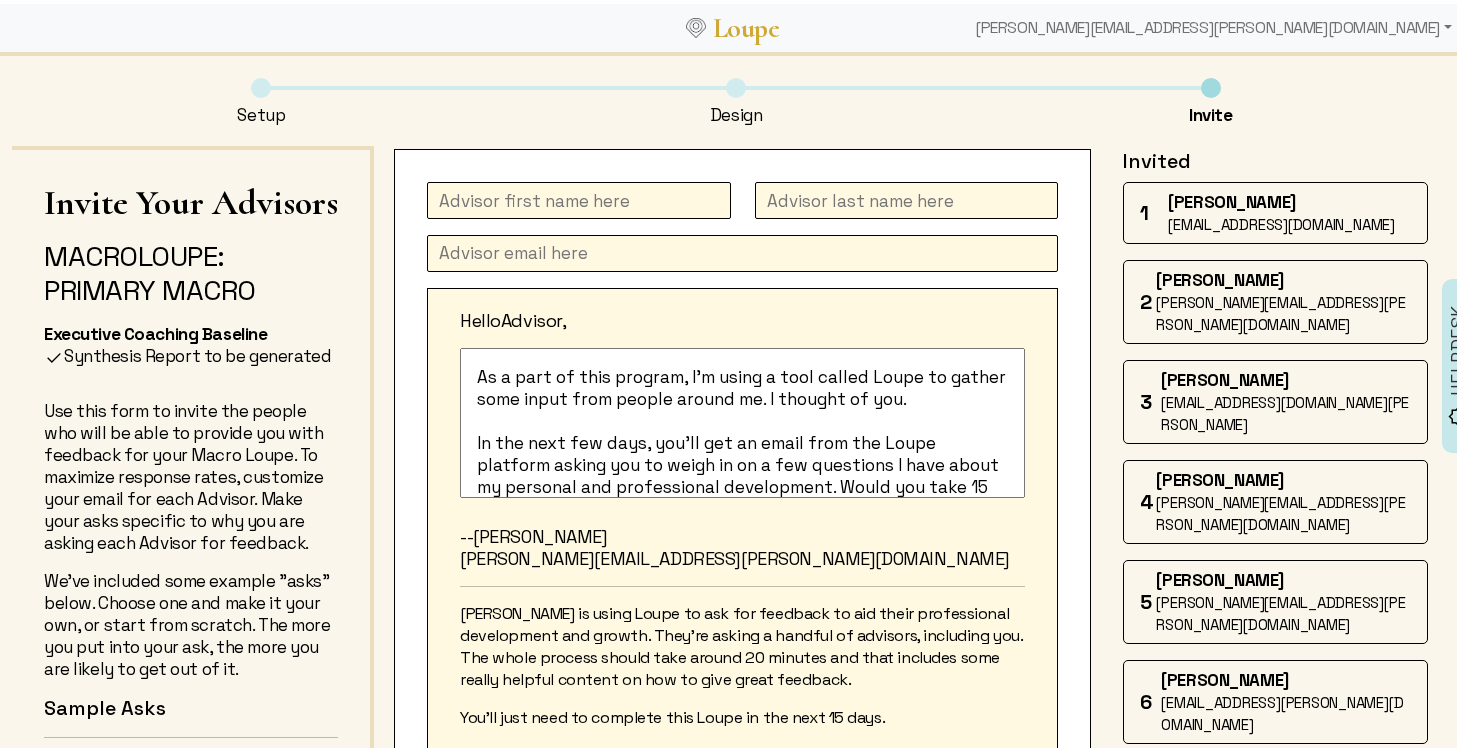 click 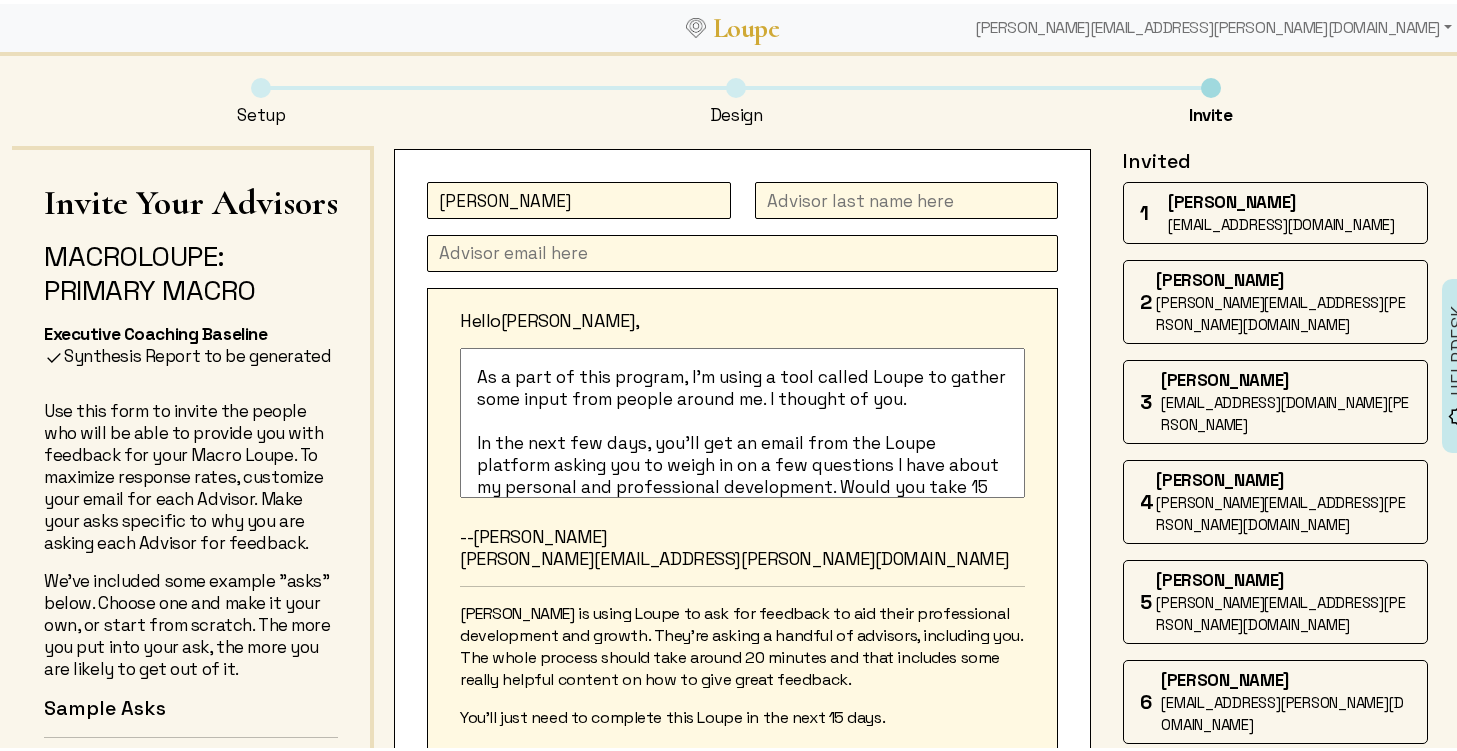type on "[PERSON_NAME]" 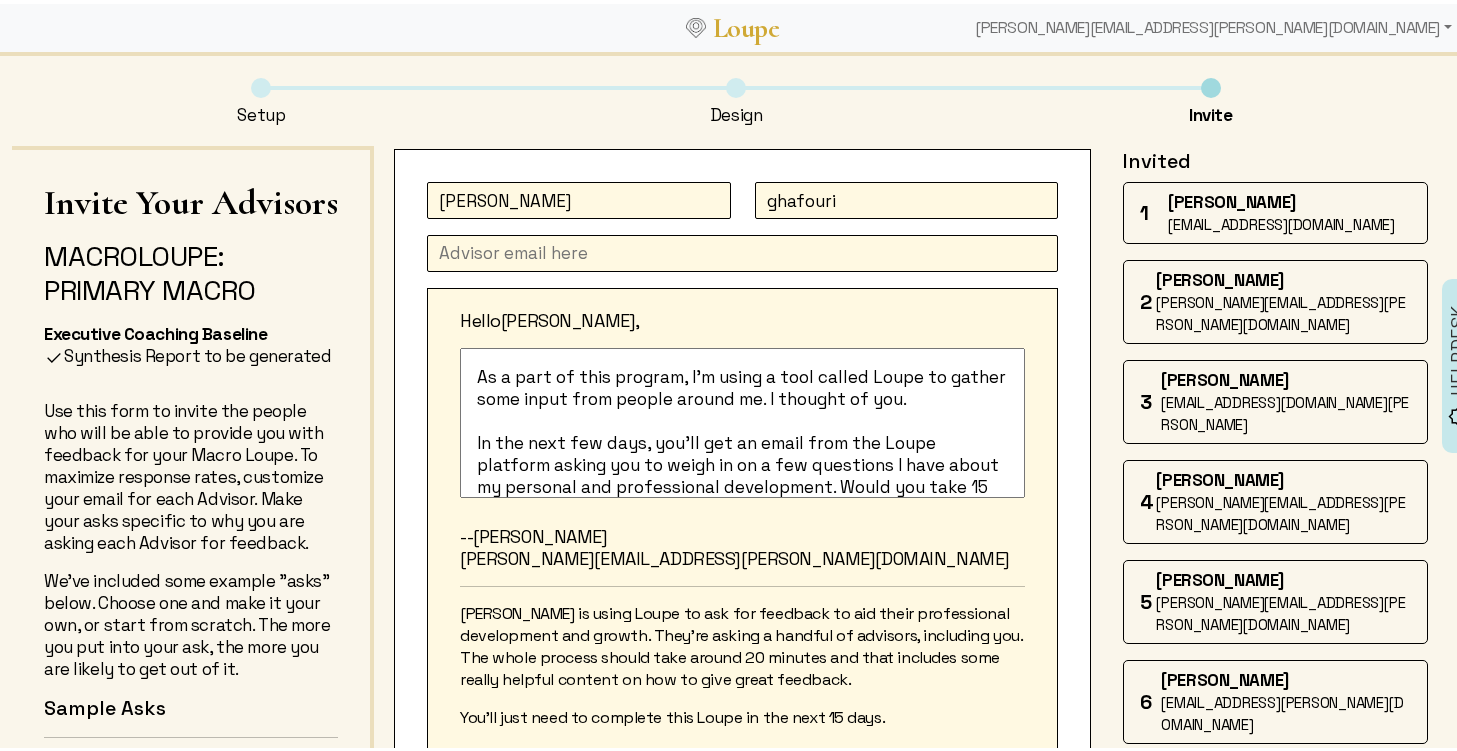 type on "ghafouri" 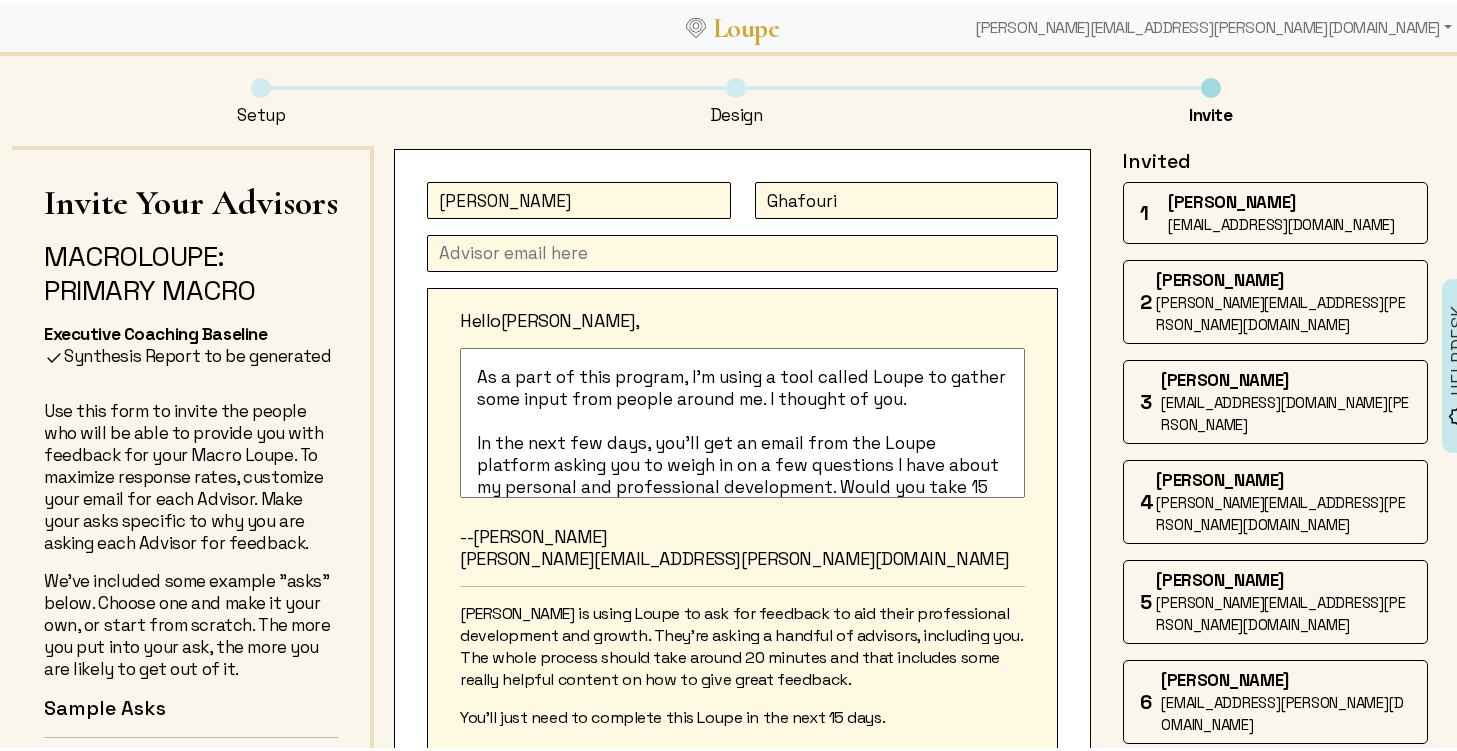 type on "Ghafouri" 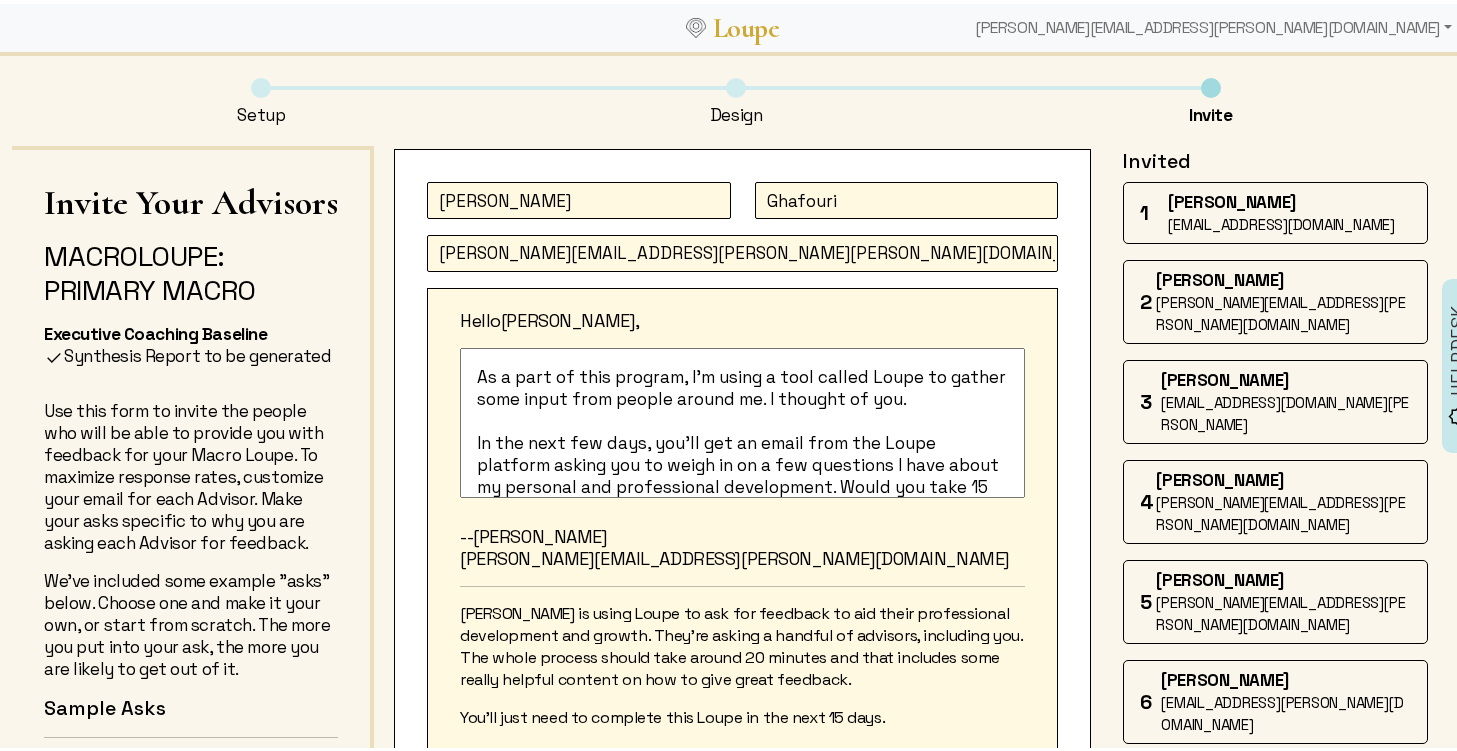 scroll, scrollTop: 279, scrollLeft: 0, axis: vertical 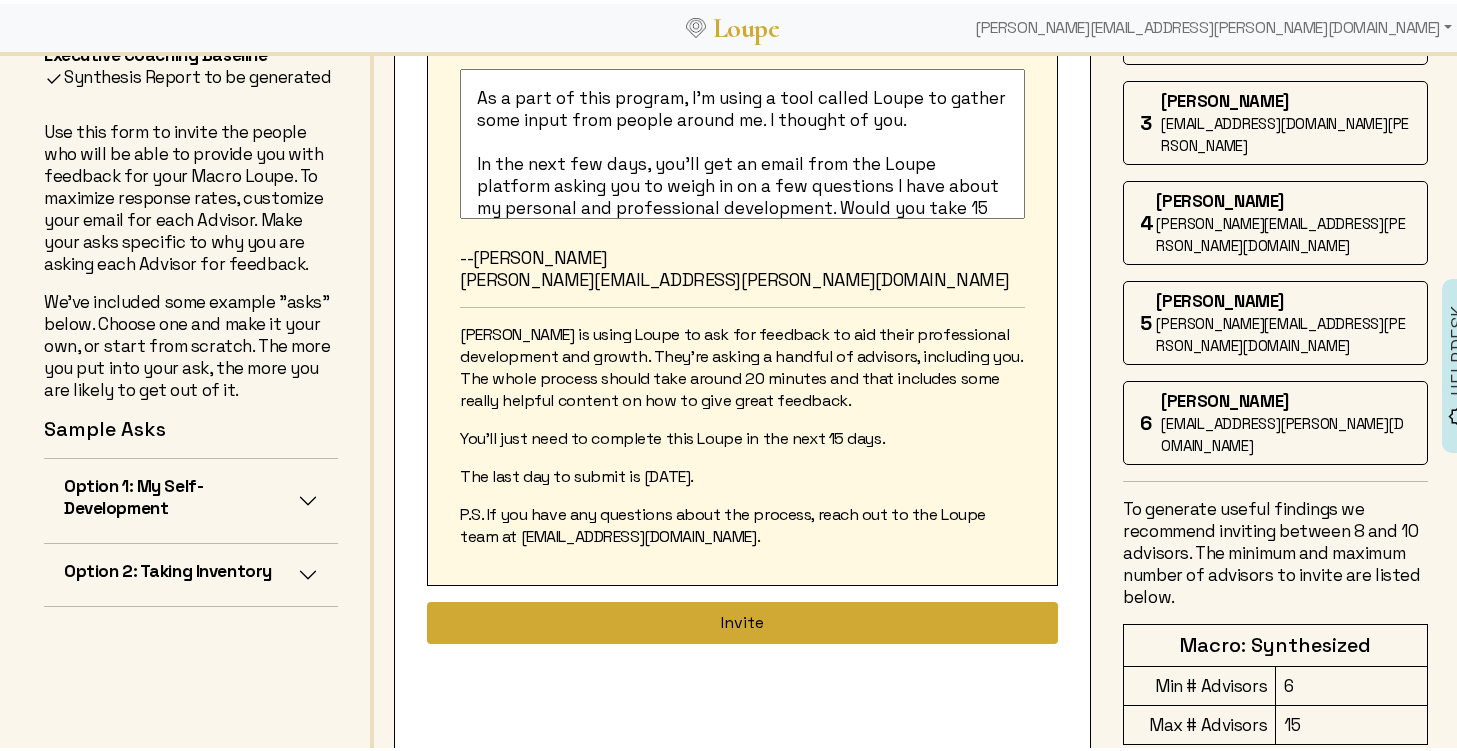 type on "[PERSON_NAME][EMAIL_ADDRESS][PERSON_NAME][PERSON_NAME][DOMAIN_NAME]" 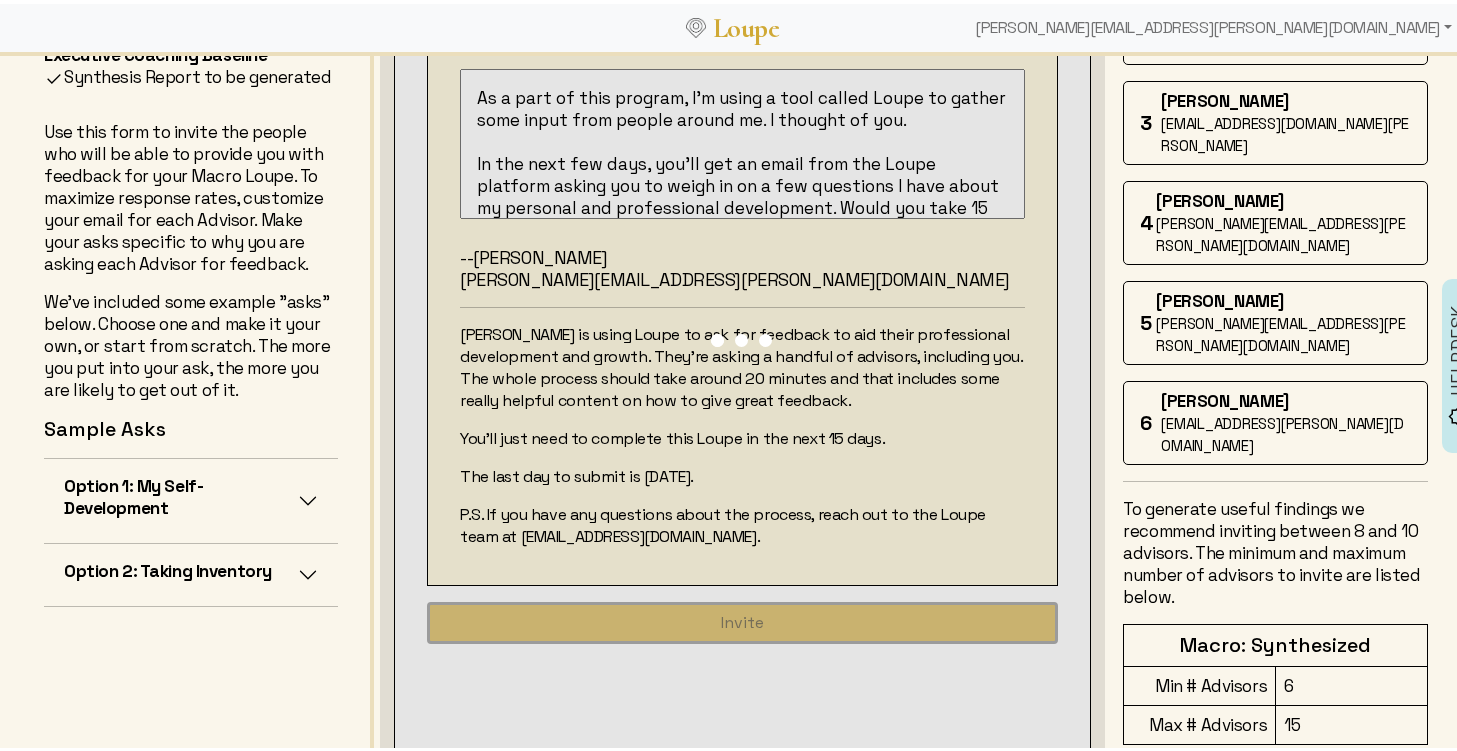 type 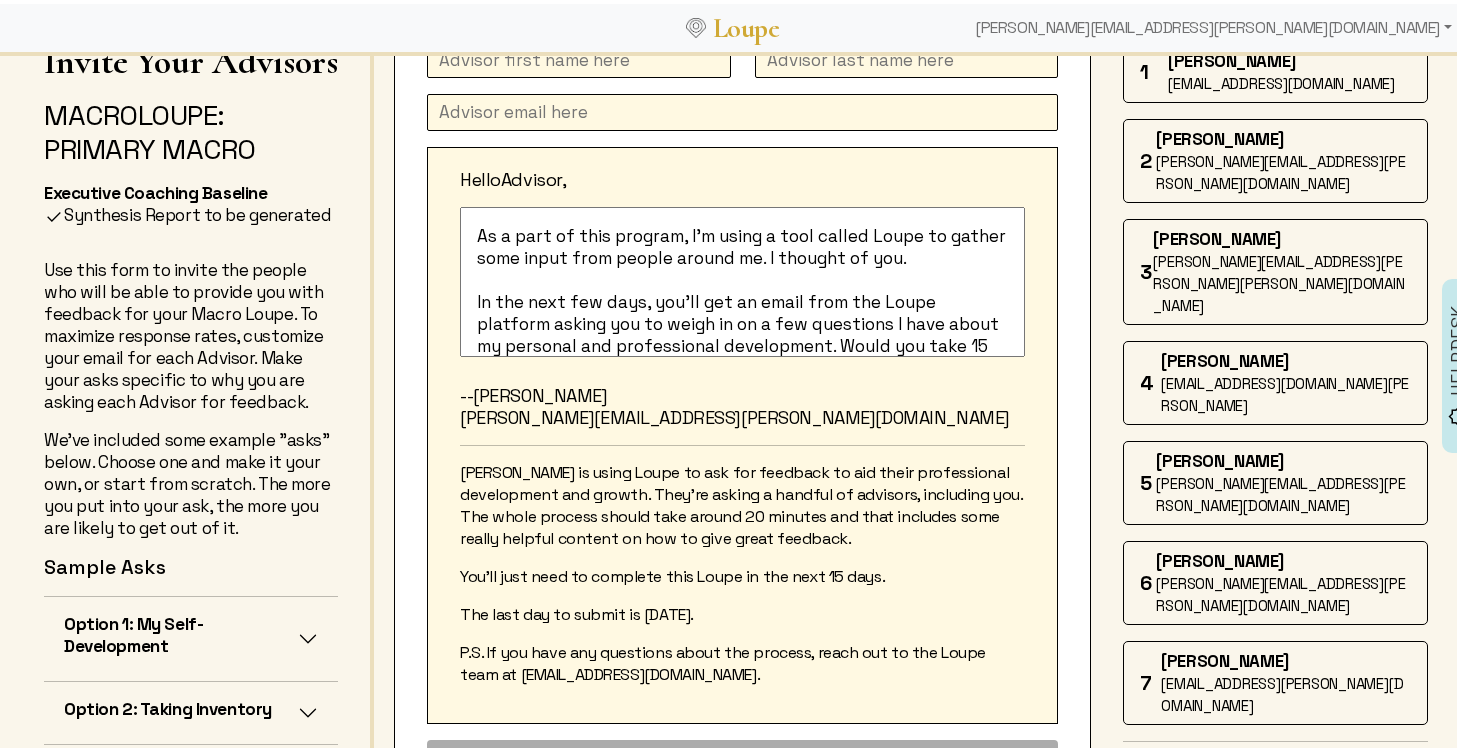 scroll, scrollTop: 140, scrollLeft: 0, axis: vertical 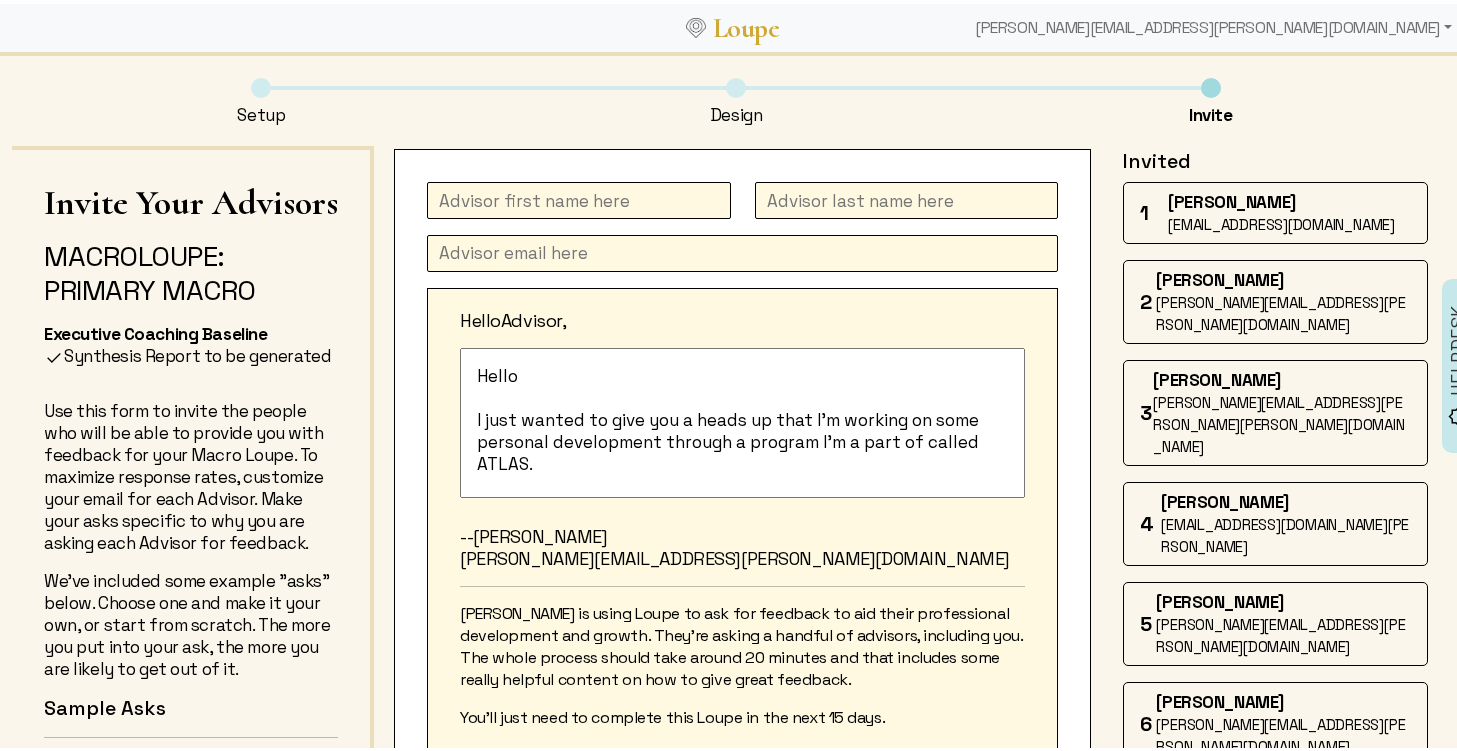 click 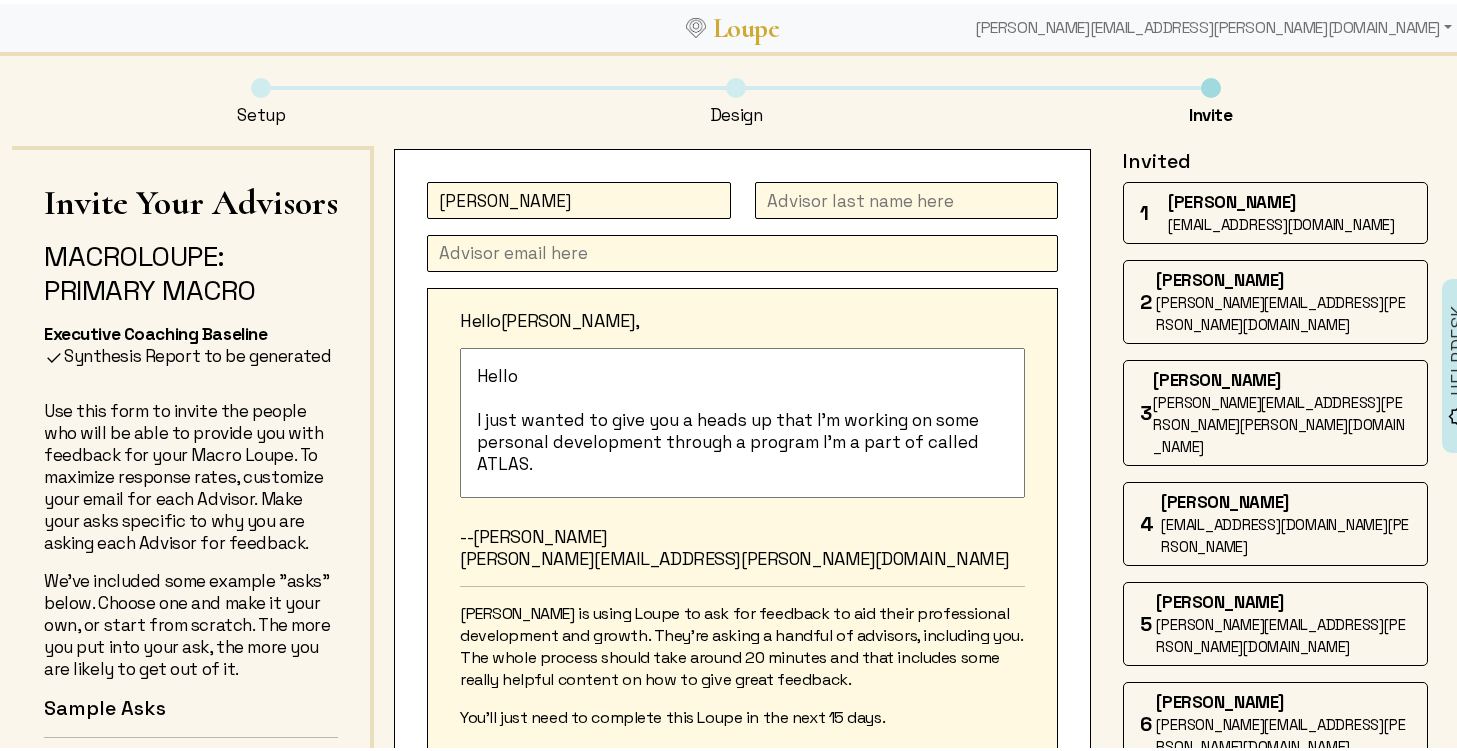 type on "[PERSON_NAME]" 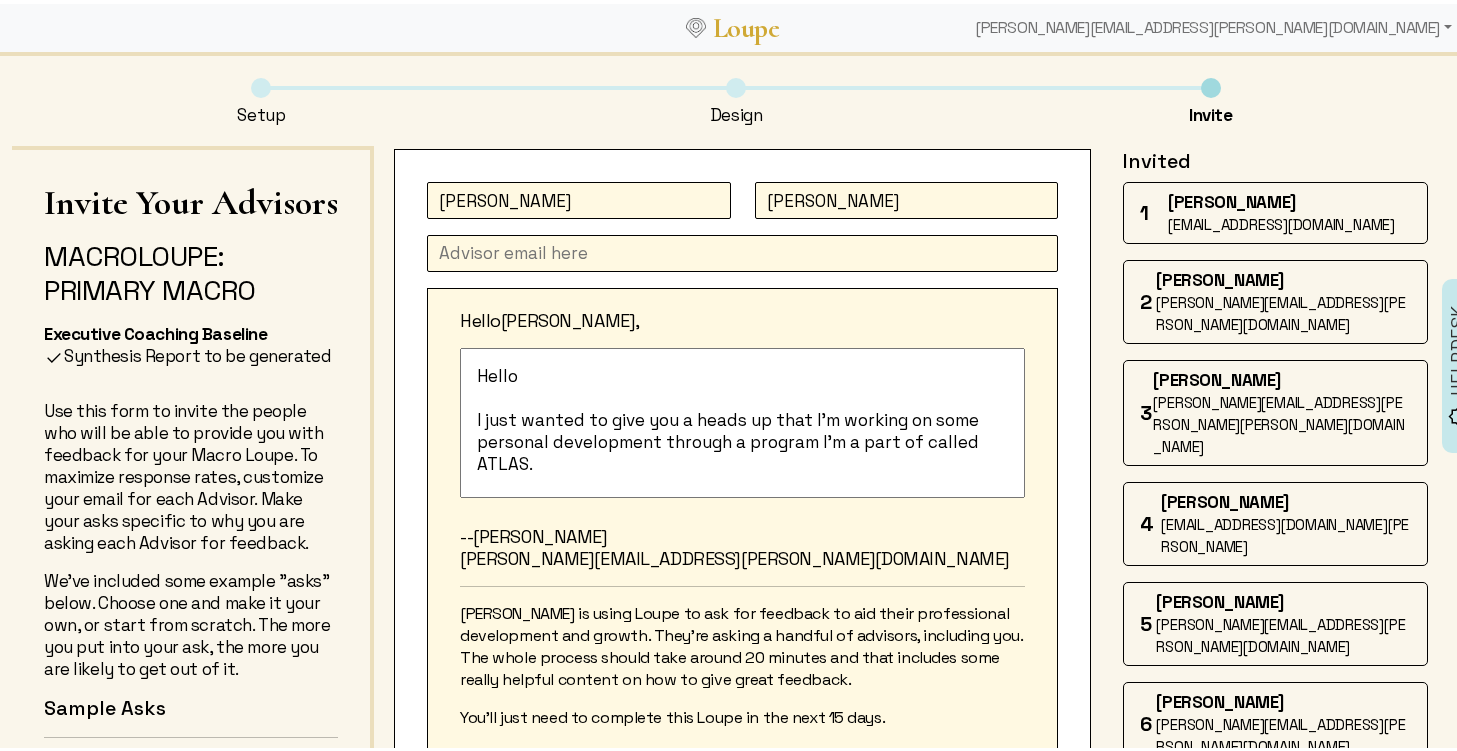 type on "[PERSON_NAME]" 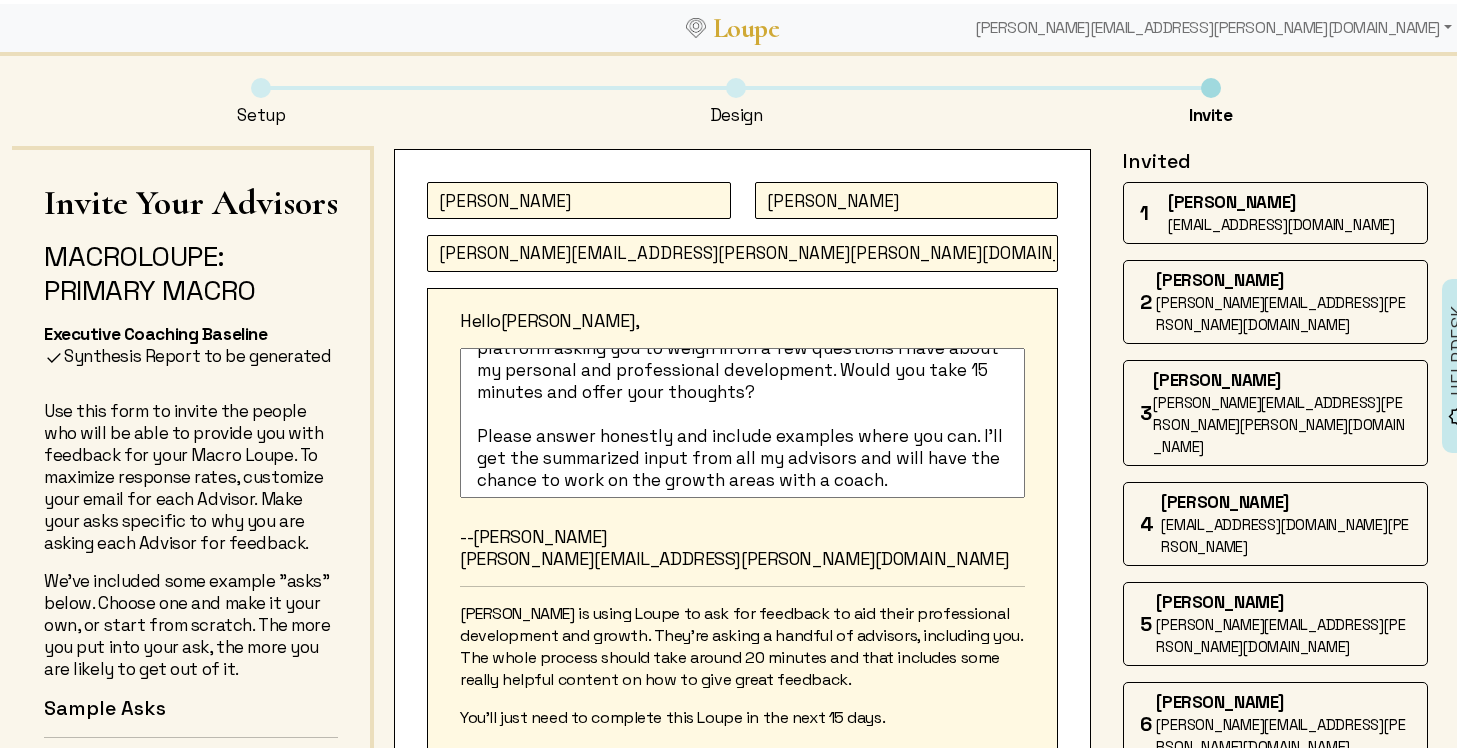 scroll, scrollTop: 302, scrollLeft: 0, axis: vertical 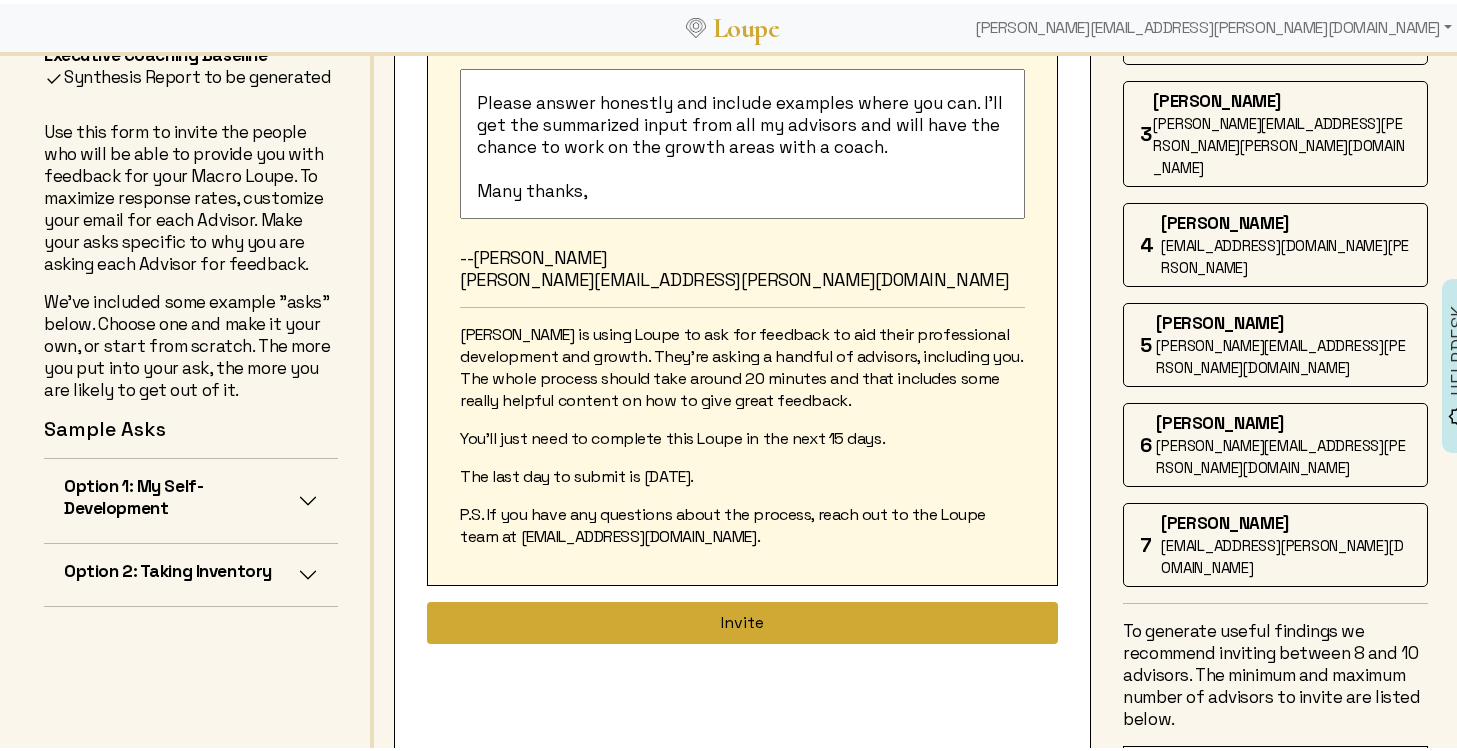 type on "[PERSON_NAME][EMAIL_ADDRESS][PERSON_NAME][PERSON_NAME][DOMAIN_NAME]" 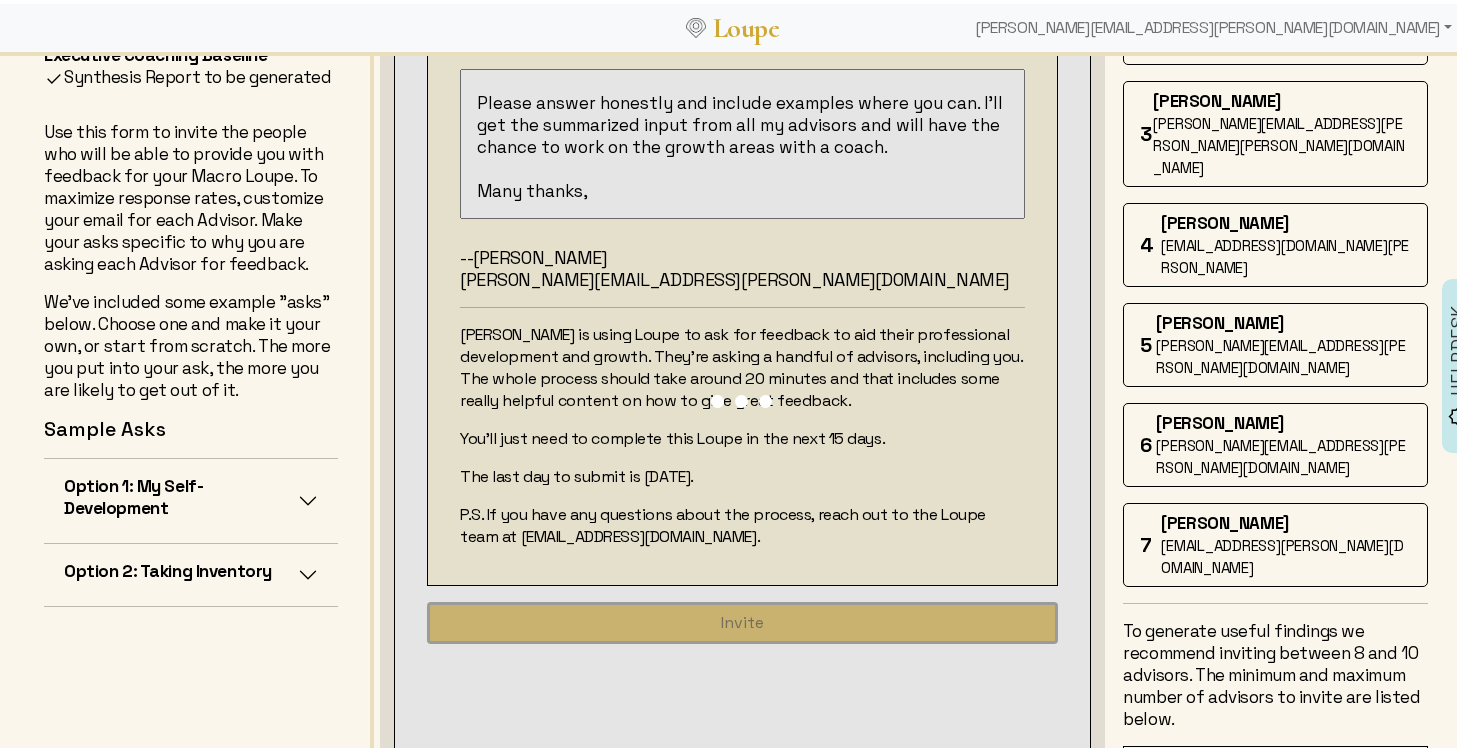 type 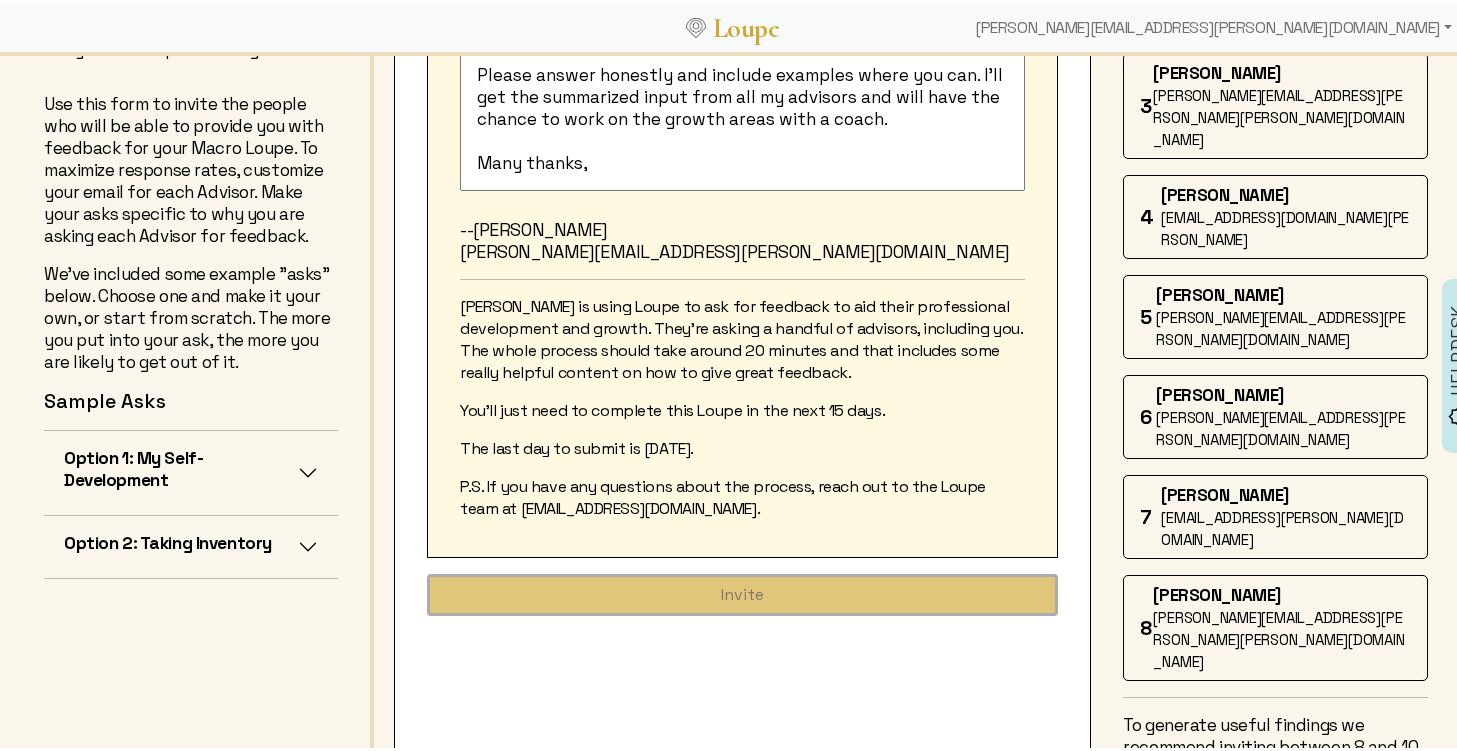 scroll, scrollTop: 308, scrollLeft: 0, axis: vertical 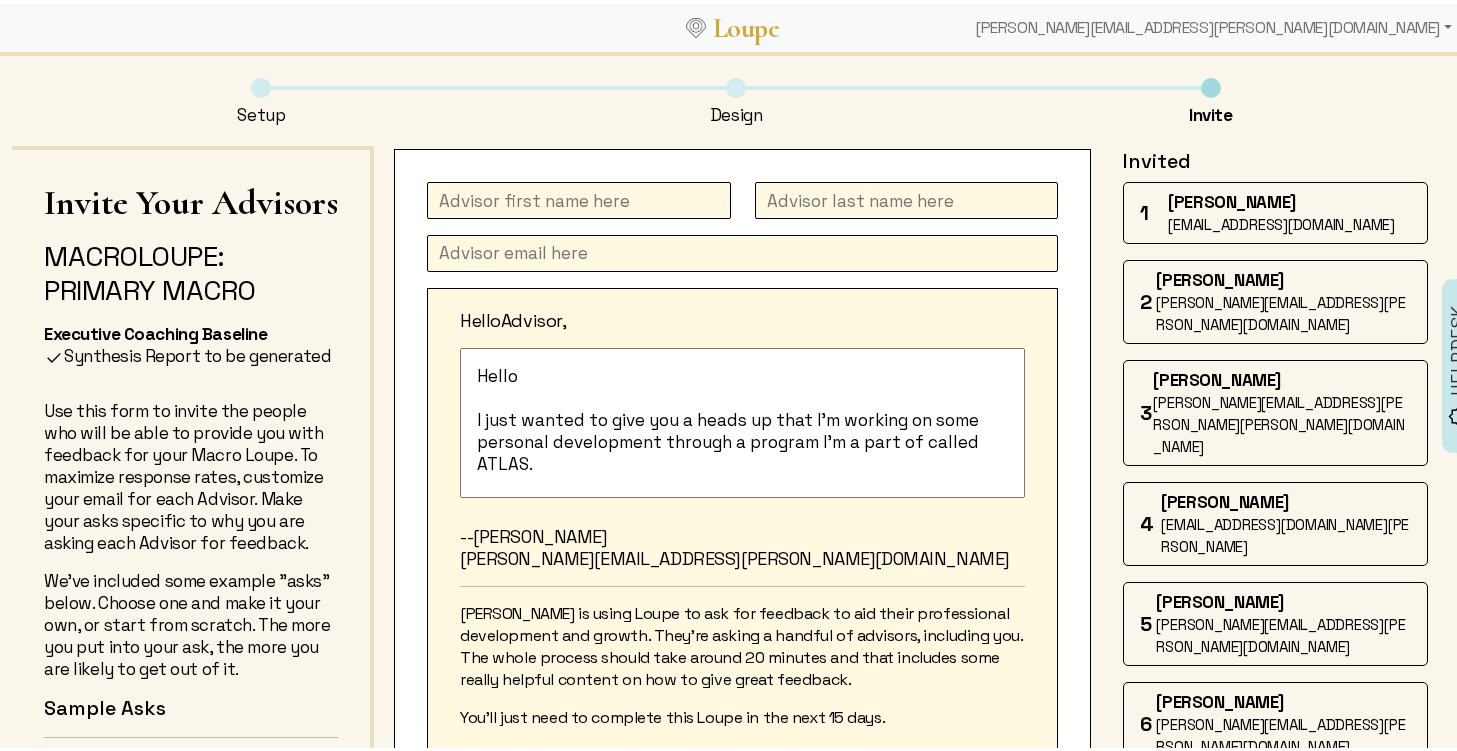 click 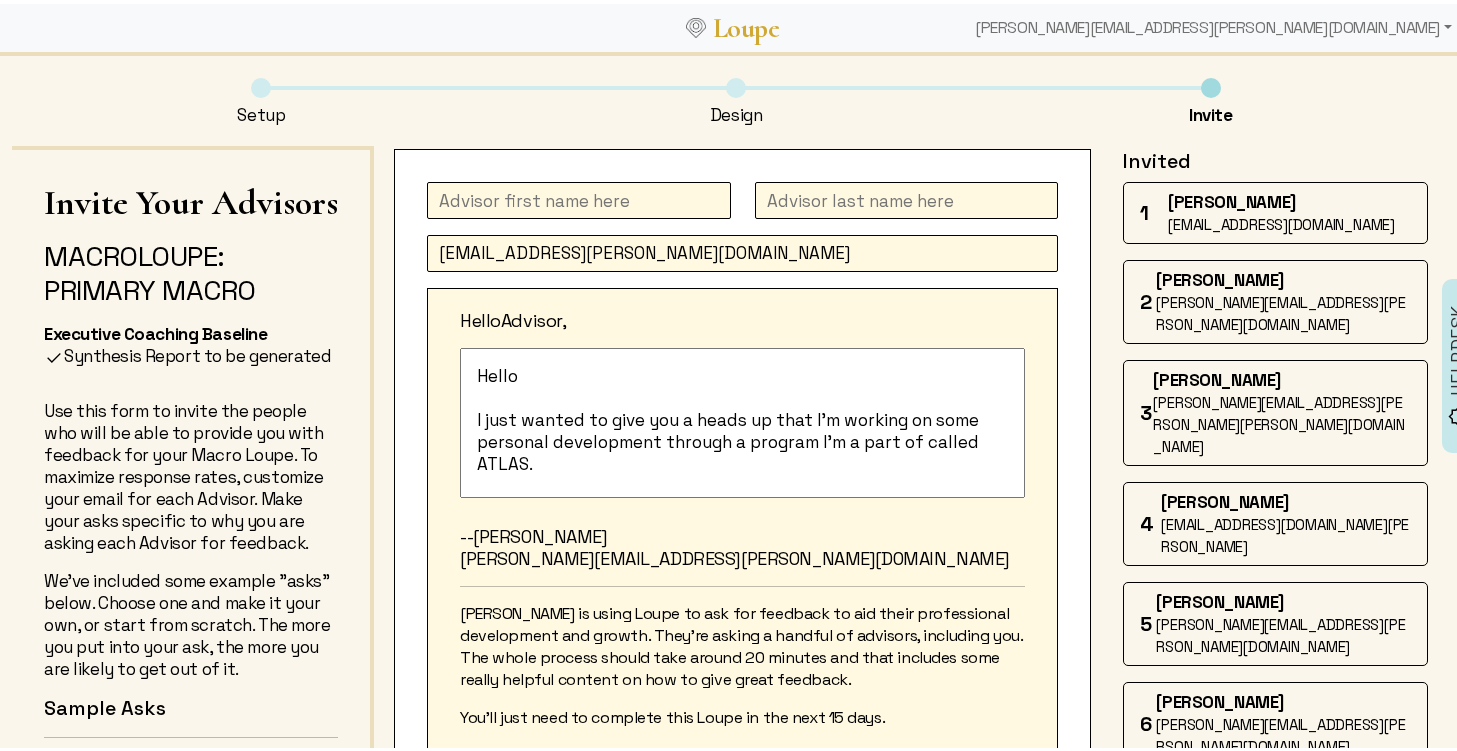 type on "[EMAIL_ADDRESS][PERSON_NAME][DOMAIN_NAME]" 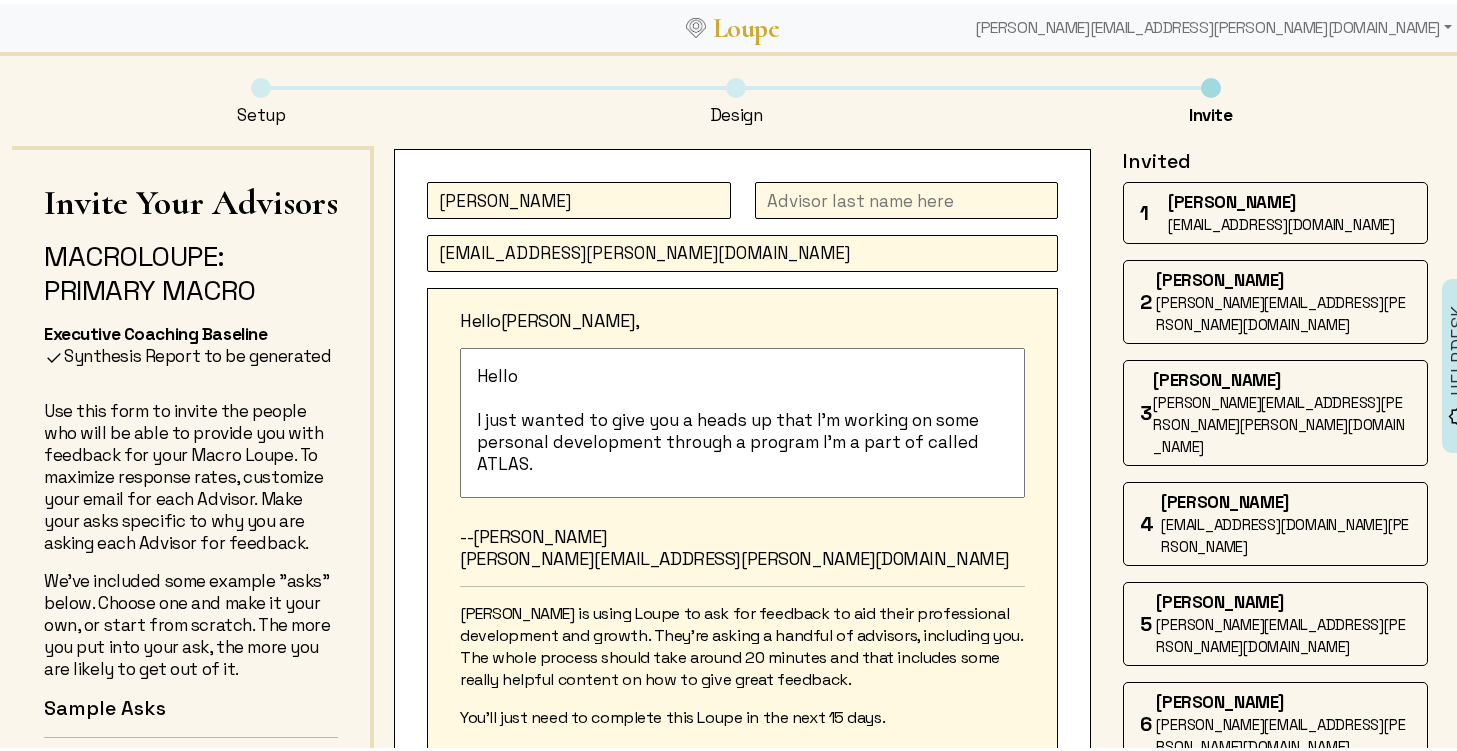 type on "[PERSON_NAME]" 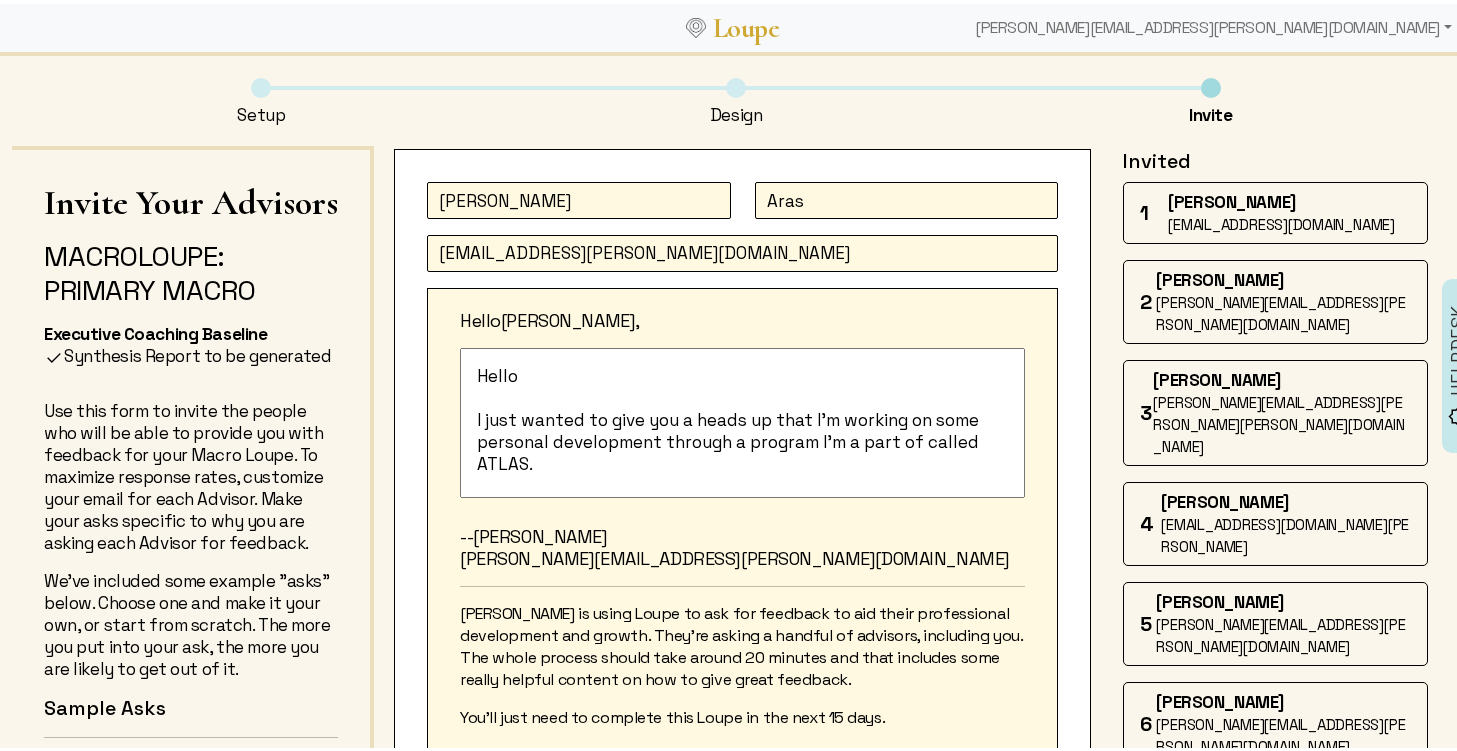 scroll, scrollTop: 302, scrollLeft: 0, axis: vertical 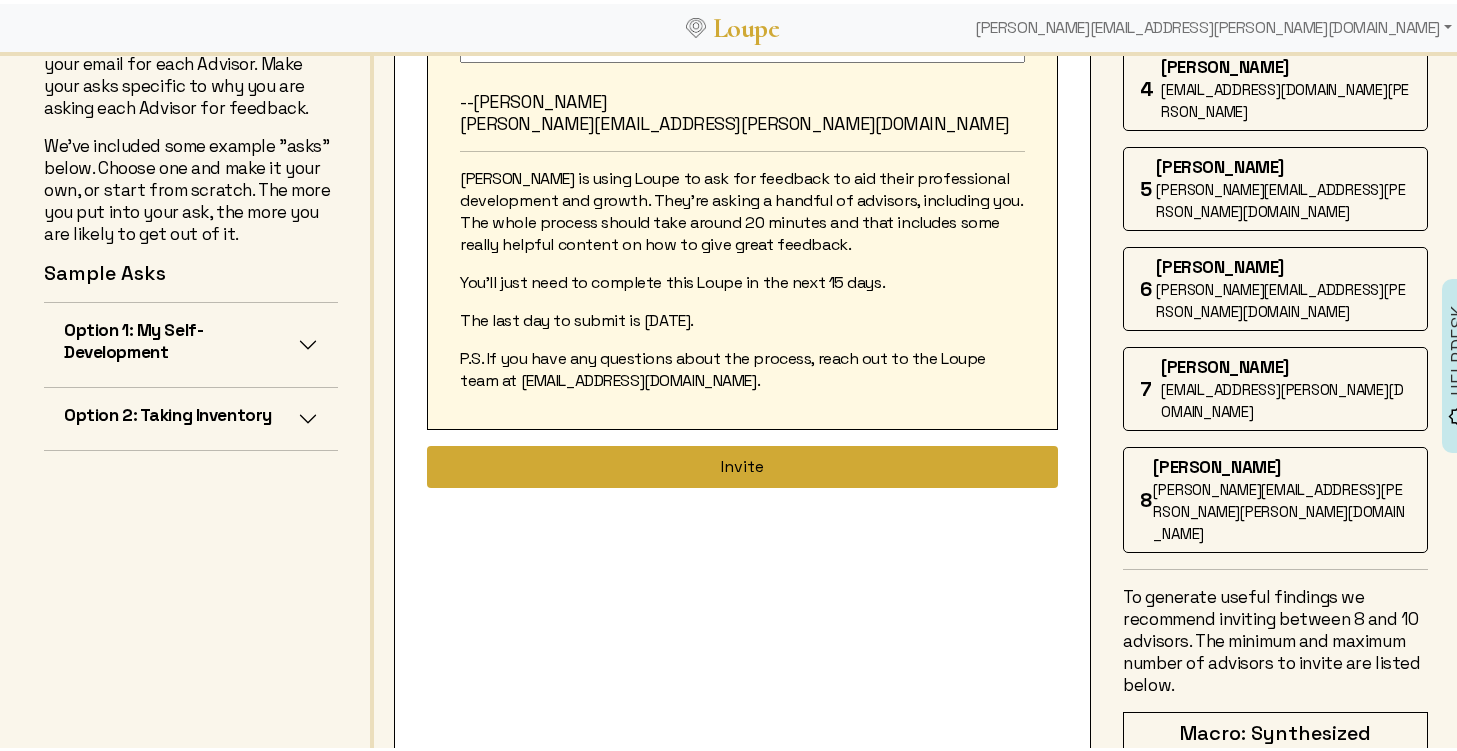 type on "Aras" 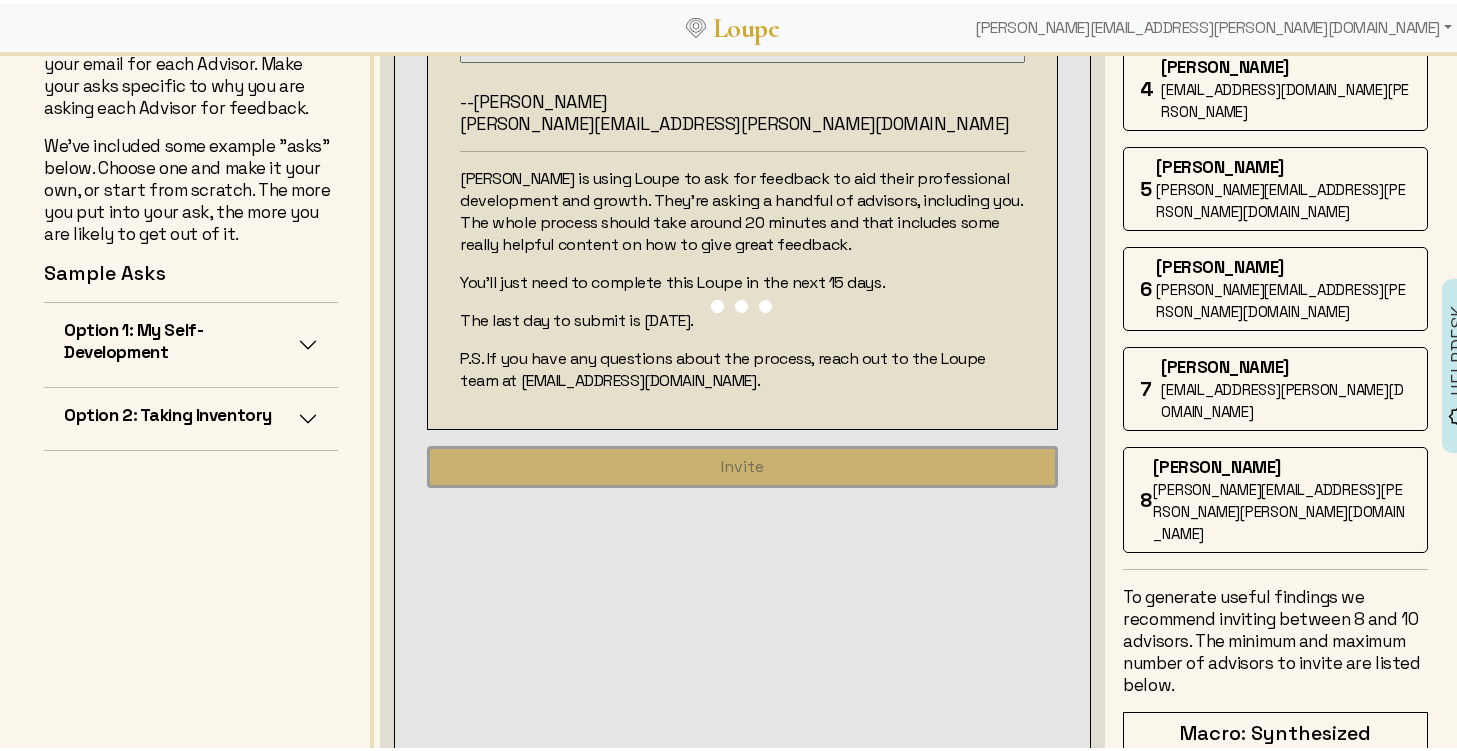type 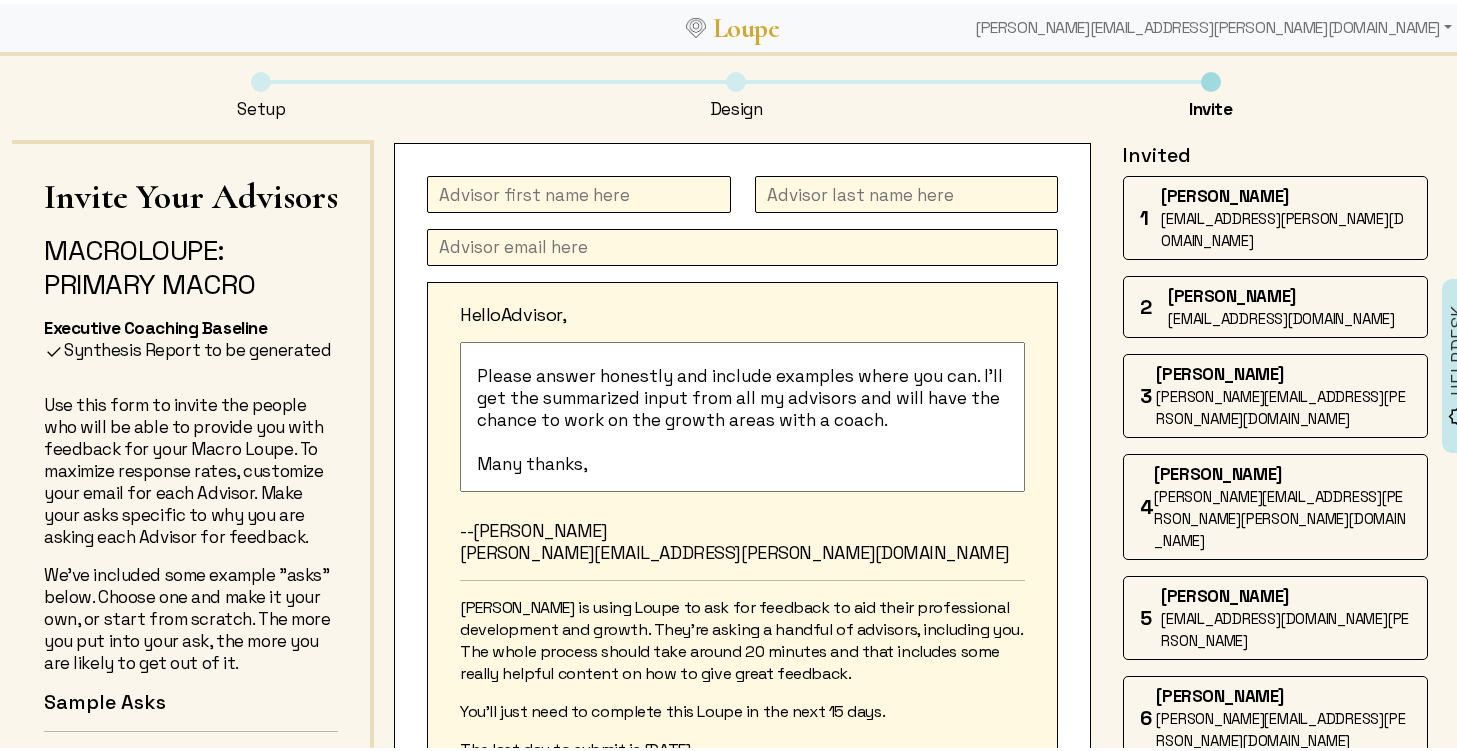 scroll, scrollTop: 0, scrollLeft: 0, axis: both 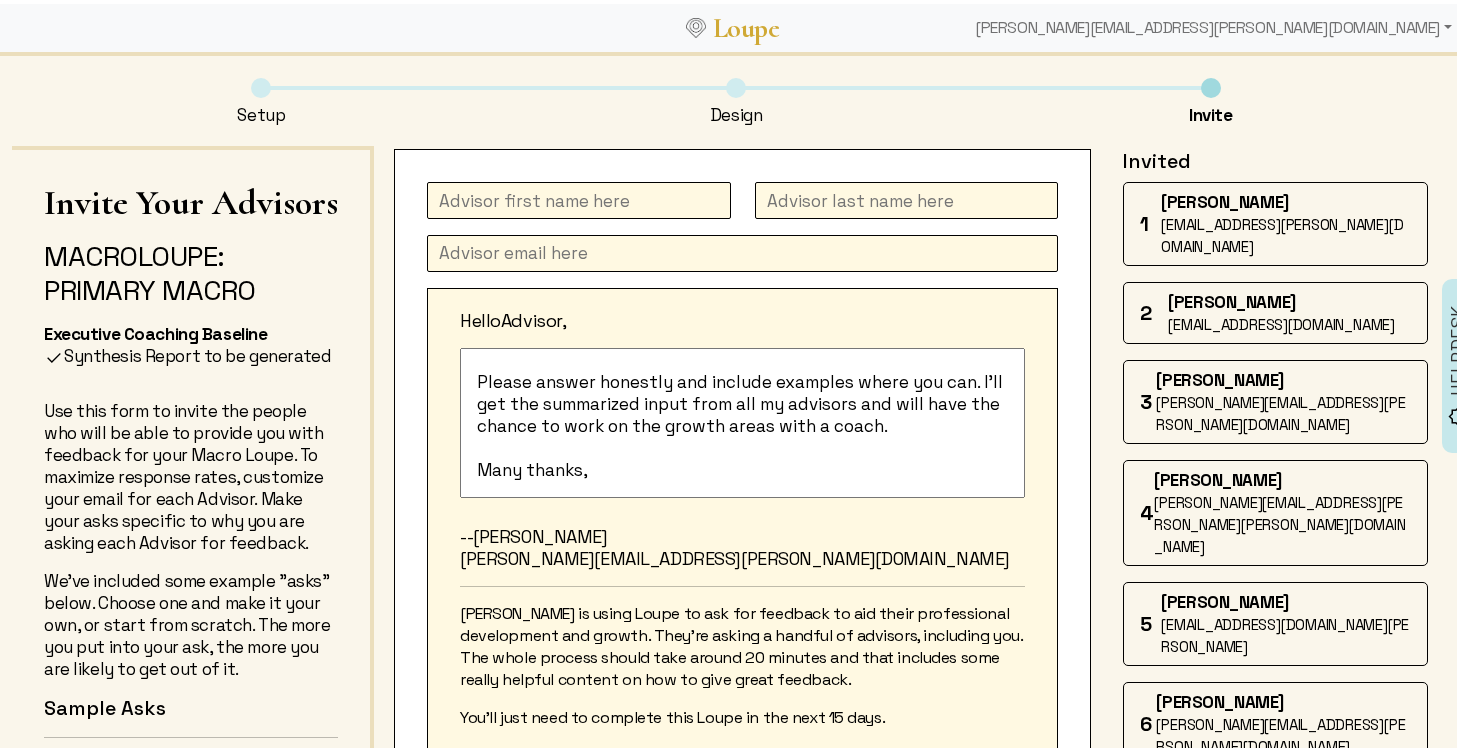 click 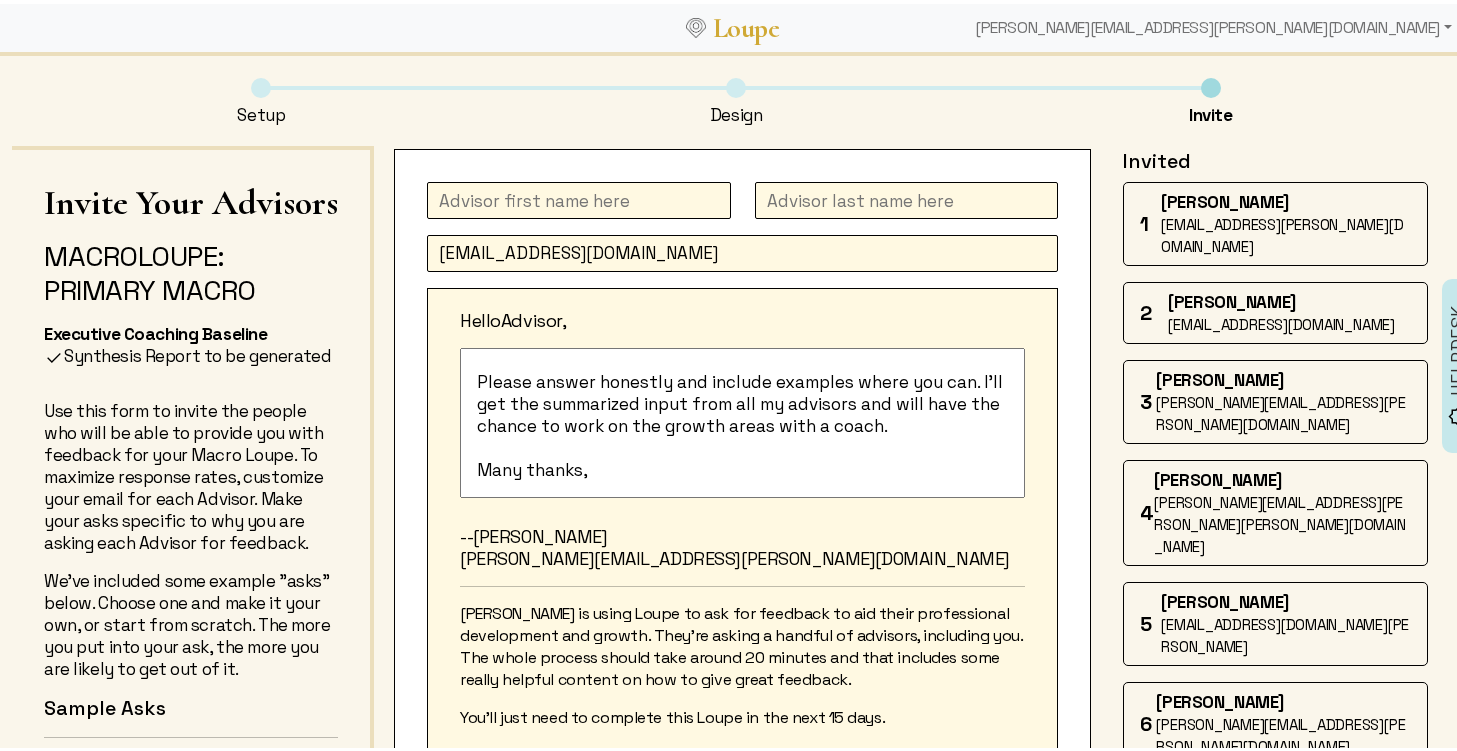 type on "[EMAIL_ADDRESS][DOMAIN_NAME]" 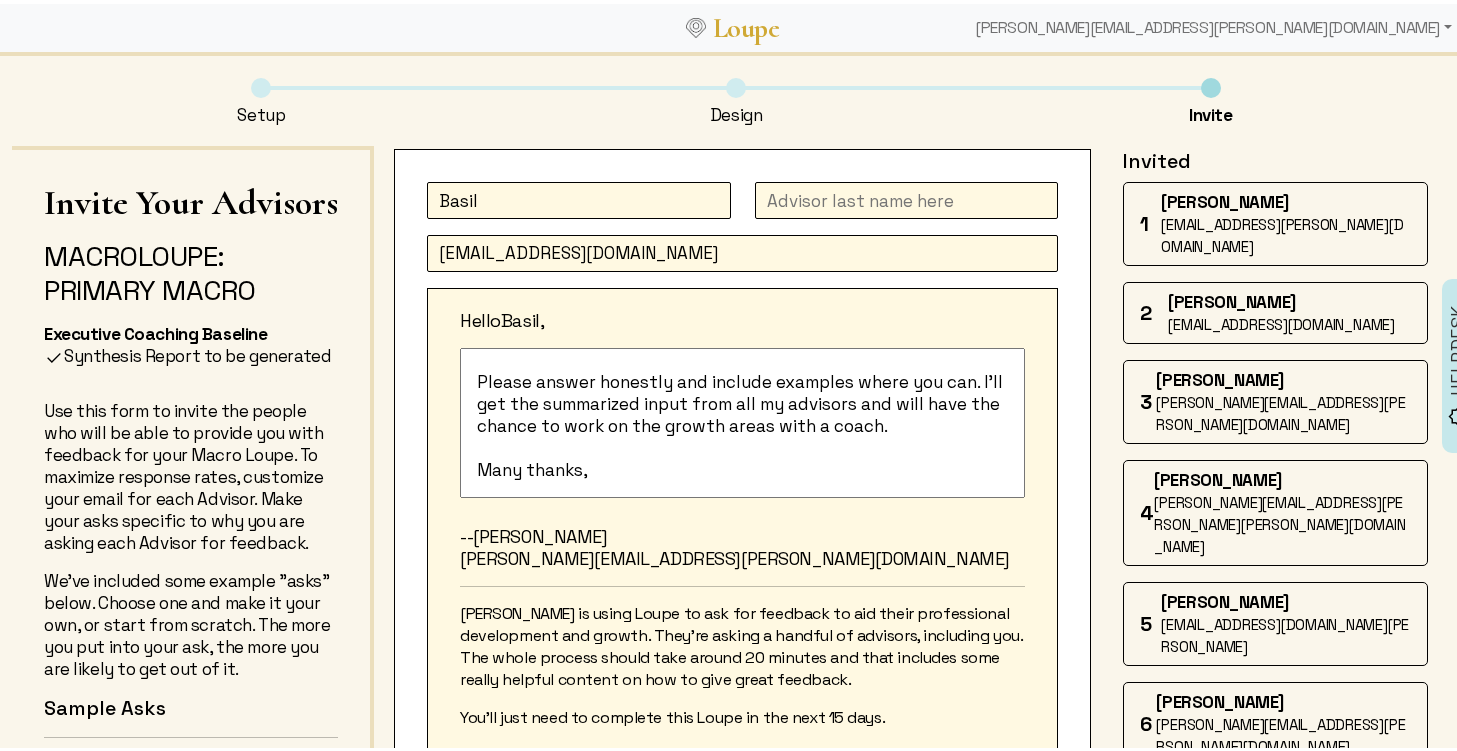 type on "Basil" 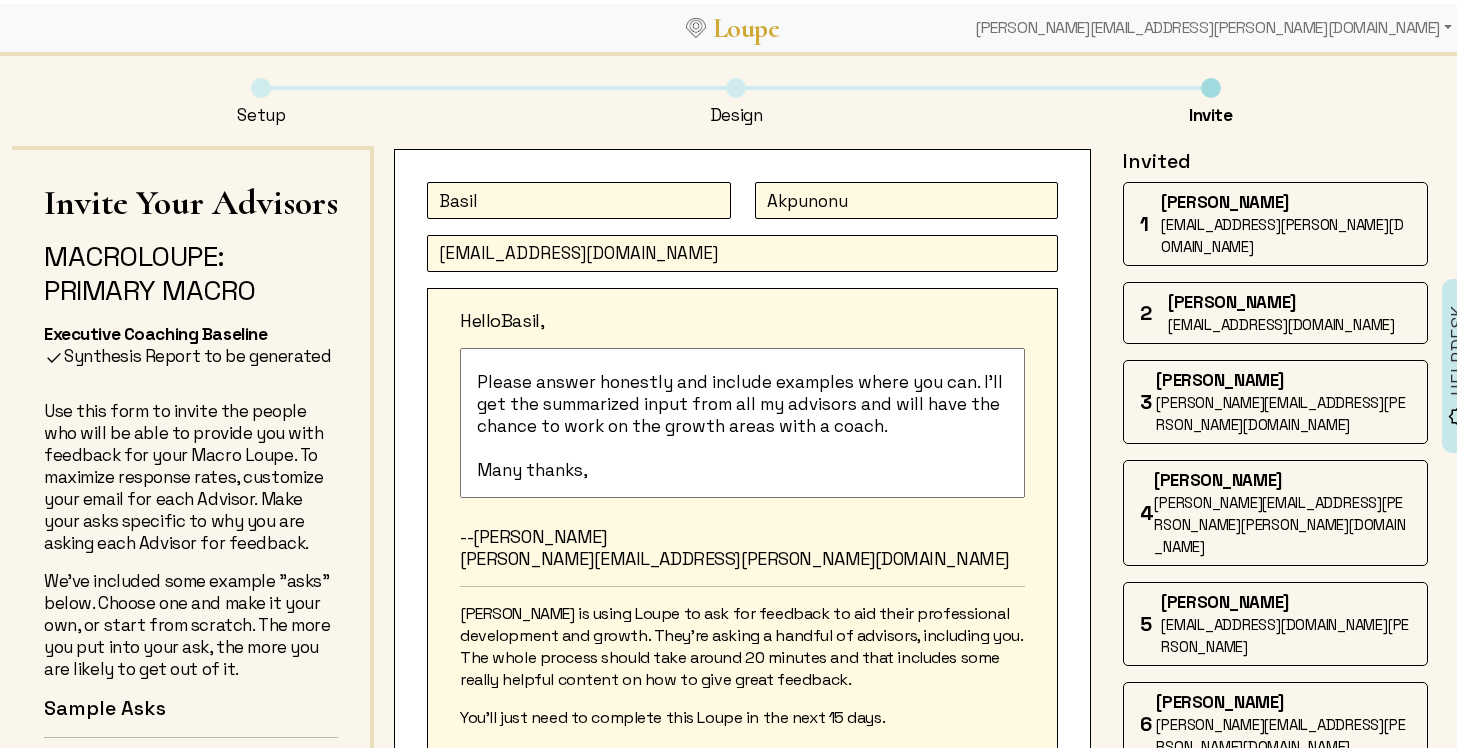 scroll, scrollTop: 513, scrollLeft: 0, axis: vertical 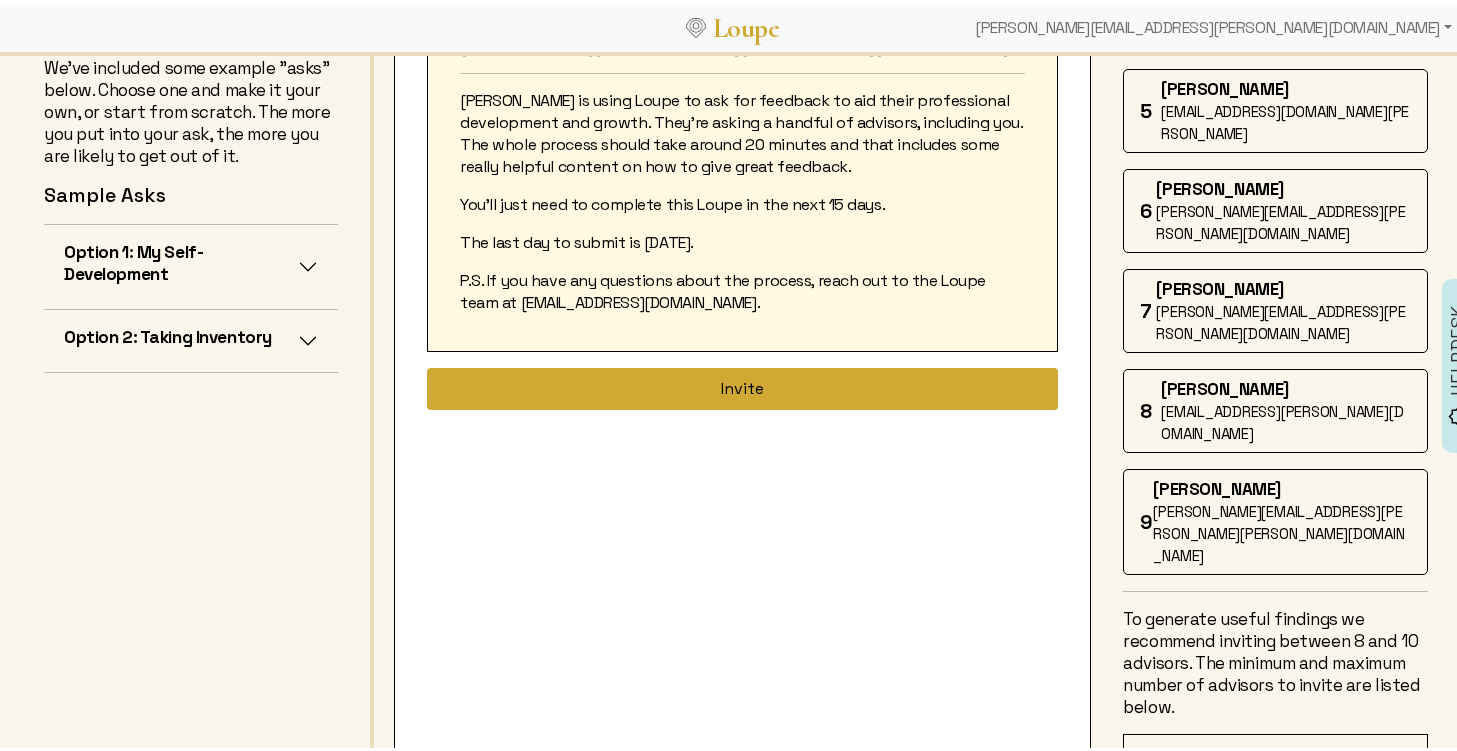 type on "Akpunonu" 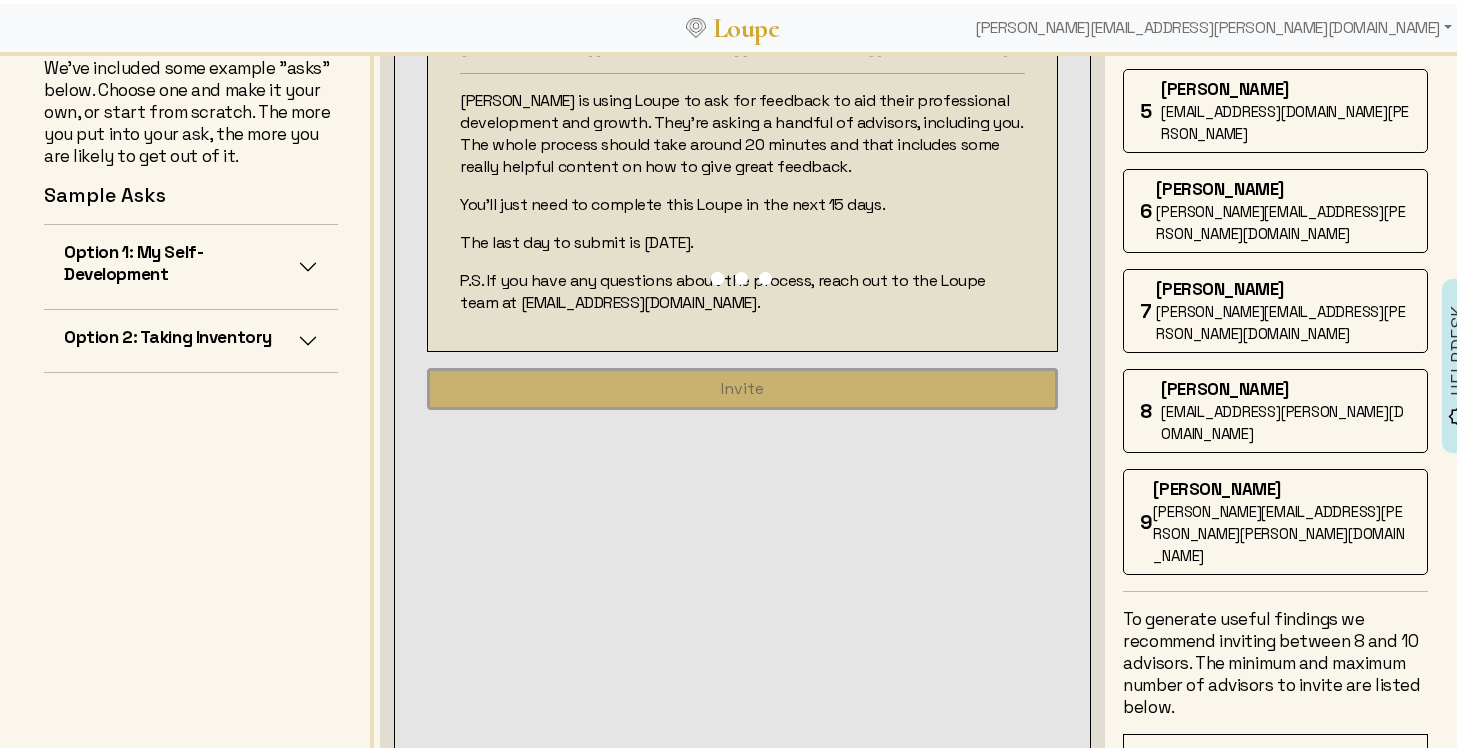 type 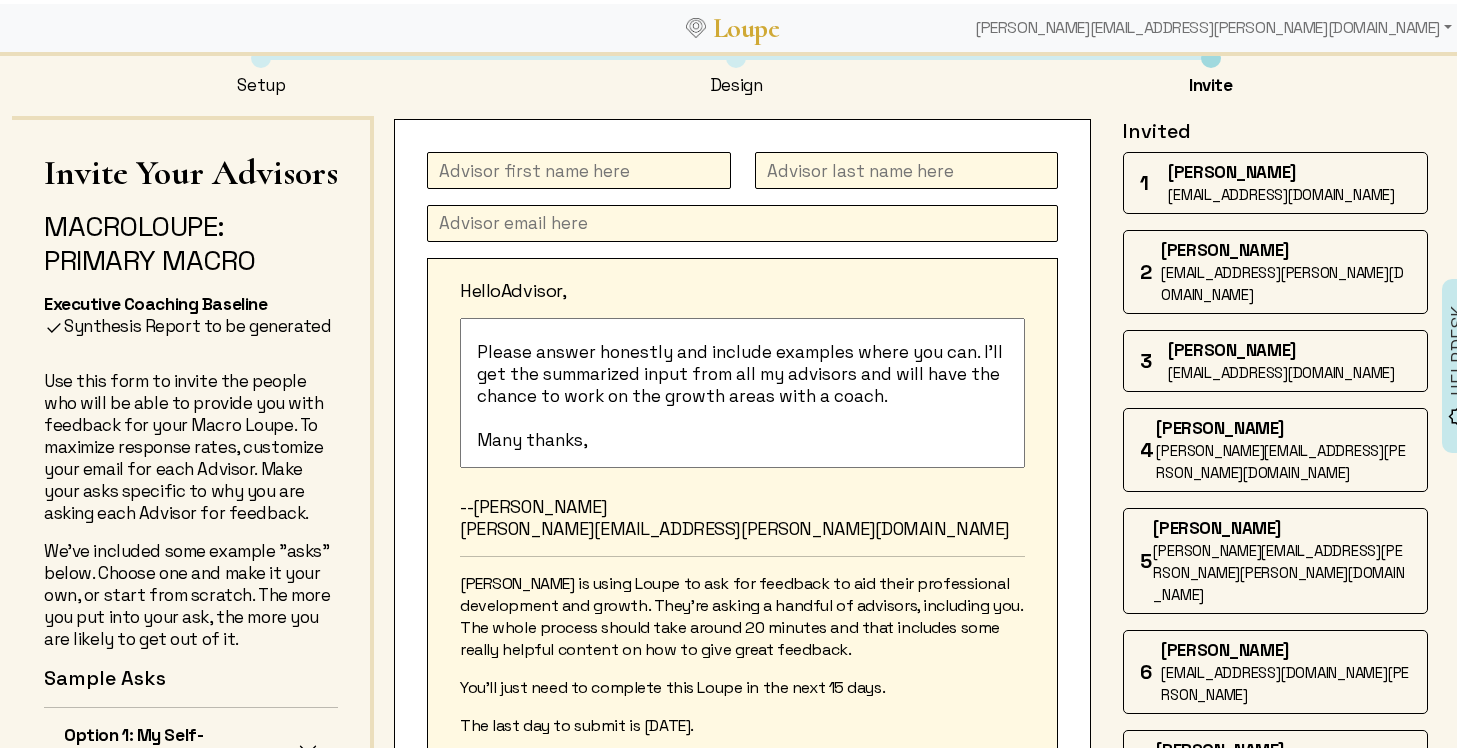 scroll, scrollTop: 0, scrollLeft: 0, axis: both 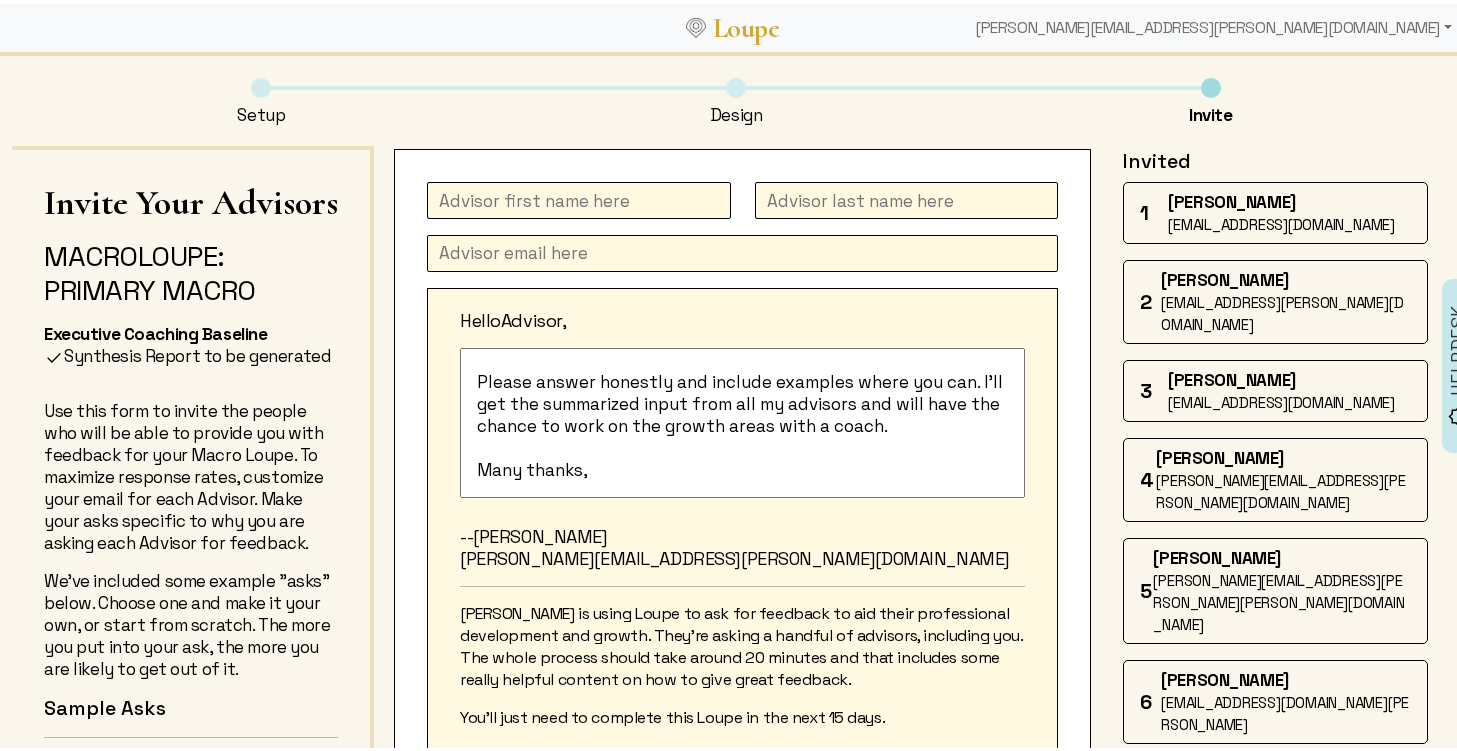 click 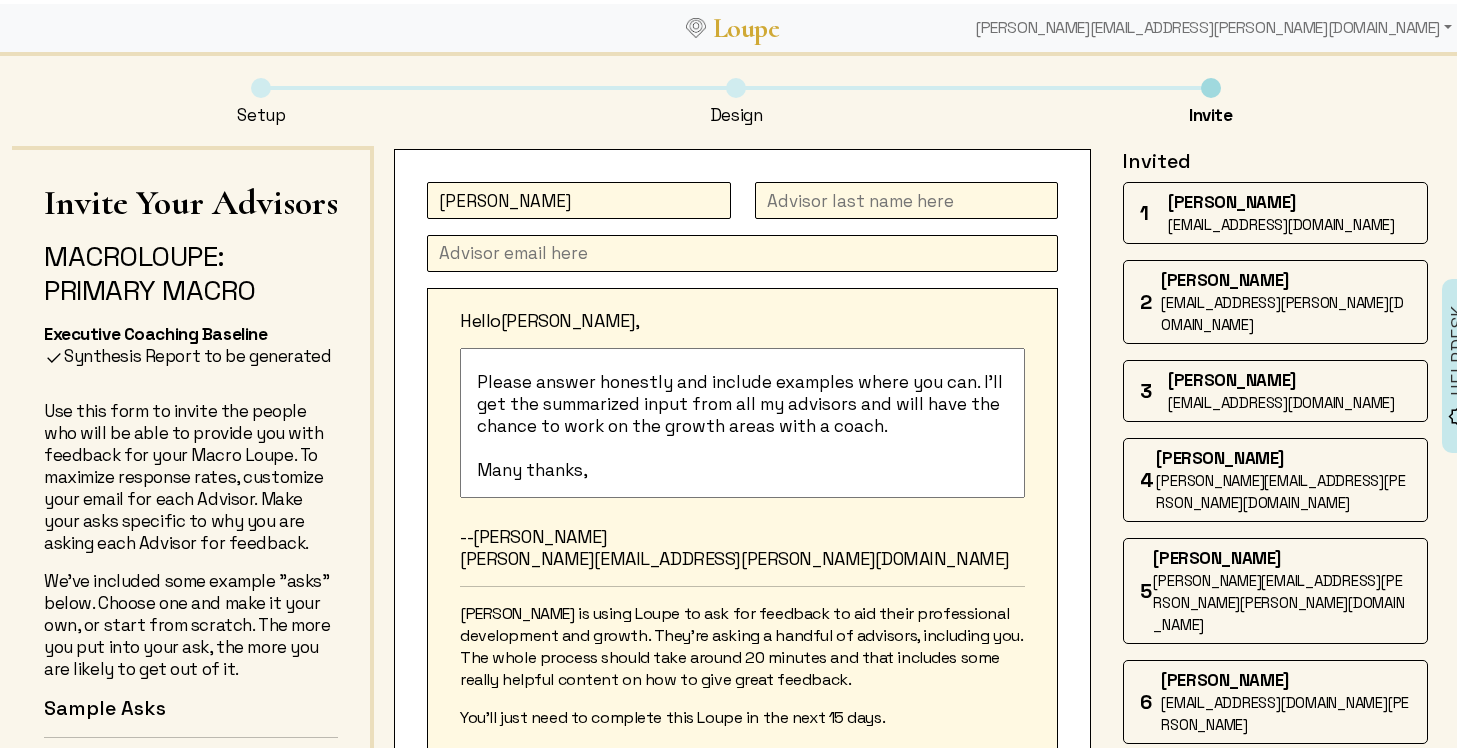 type on "[PERSON_NAME]" 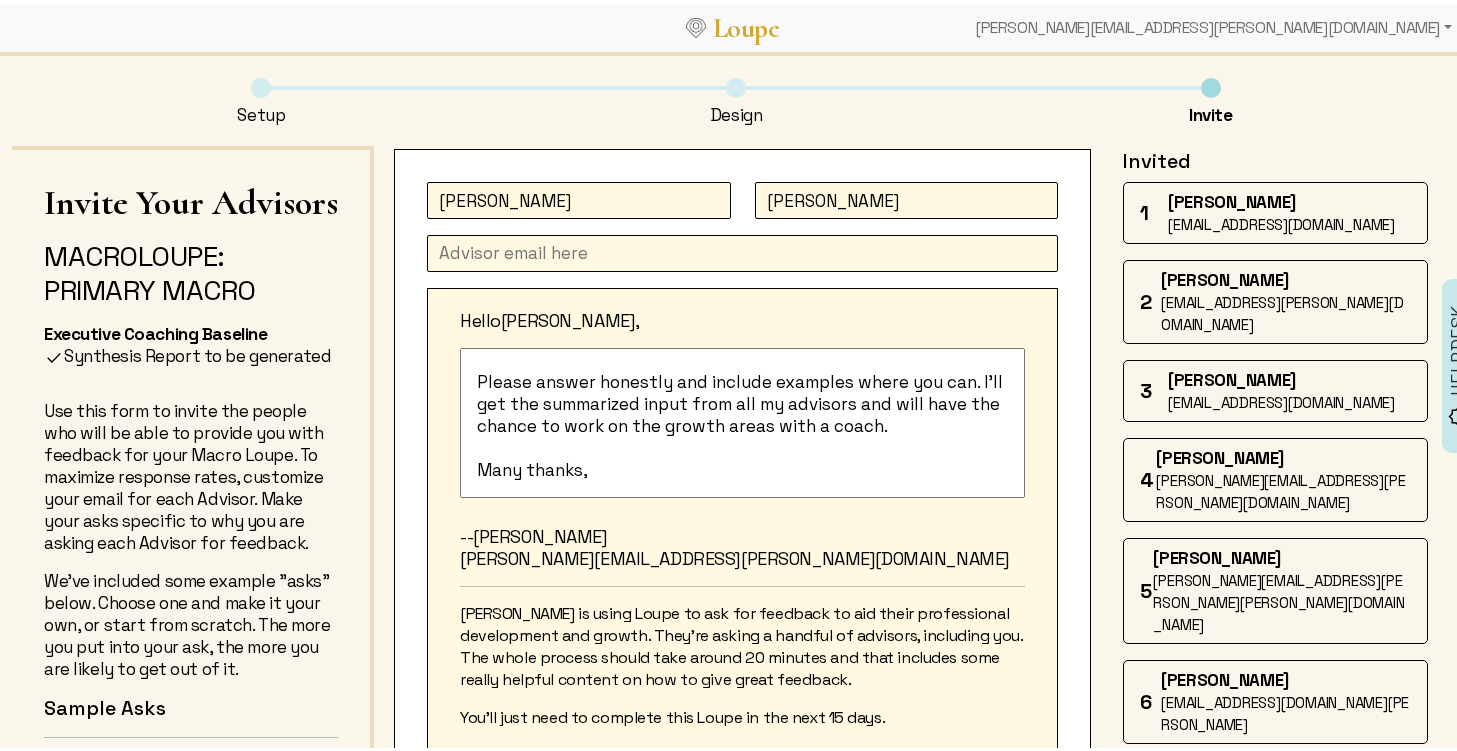 type on "[PERSON_NAME]" 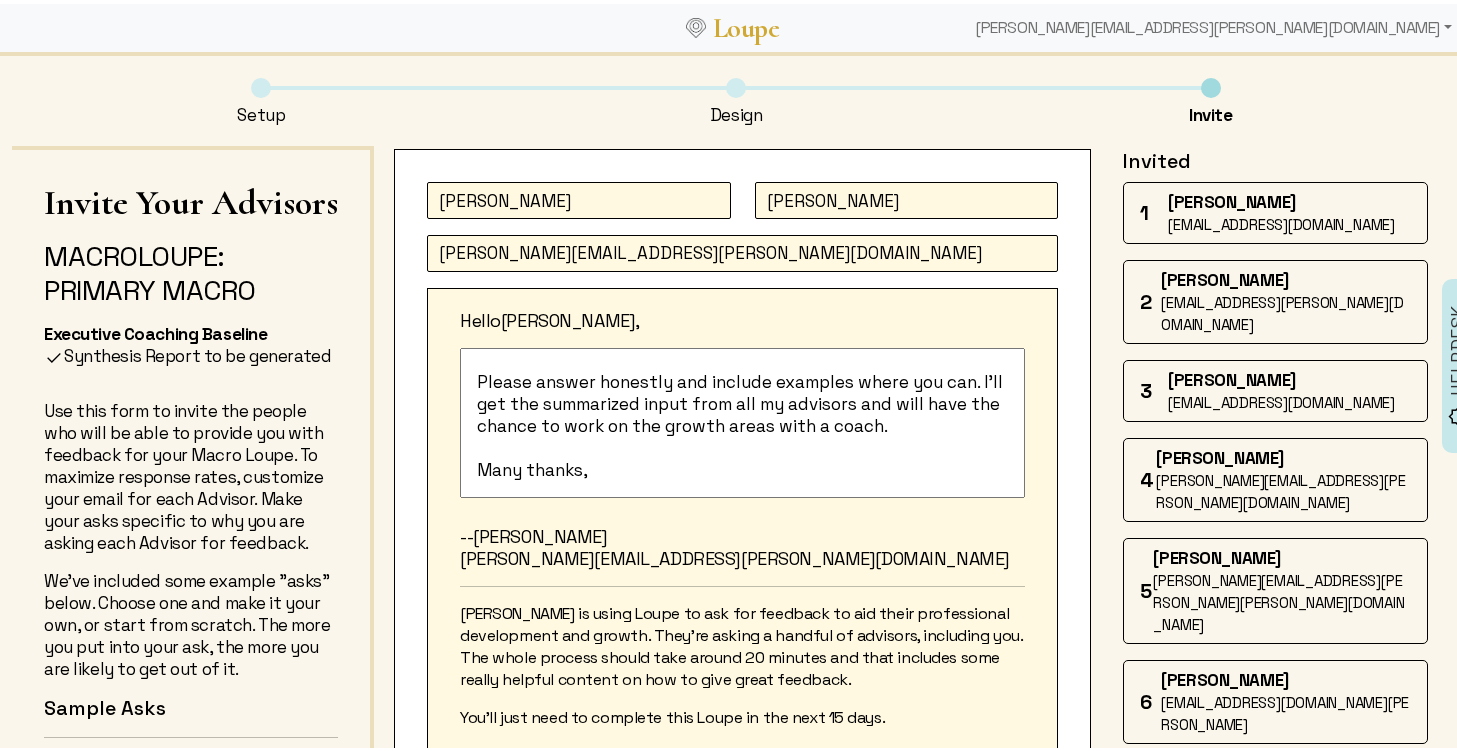 scroll, scrollTop: 591, scrollLeft: 0, axis: vertical 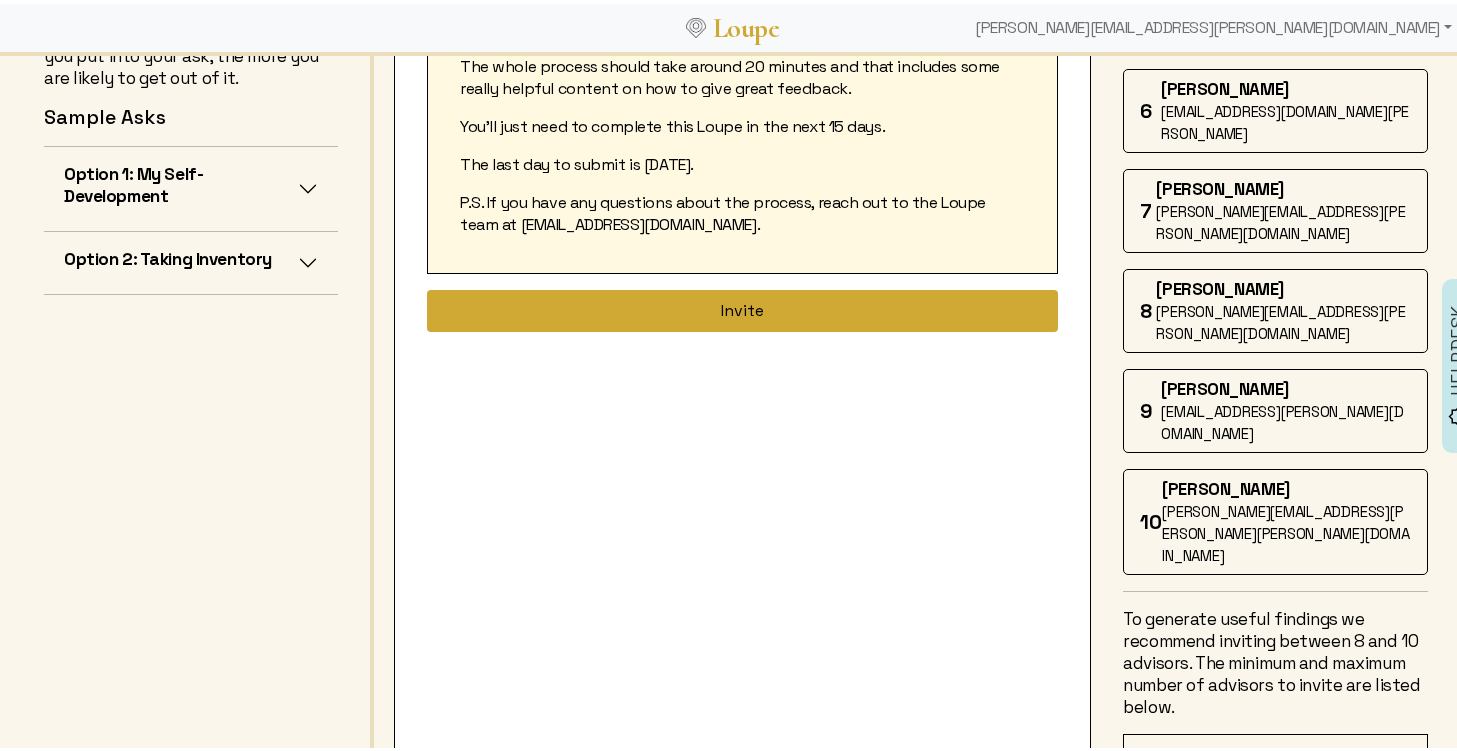 type on "[PERSON_NAME][EMAIL_ADDRESS][PERSON_NAME][DOMAIN_NAME]" 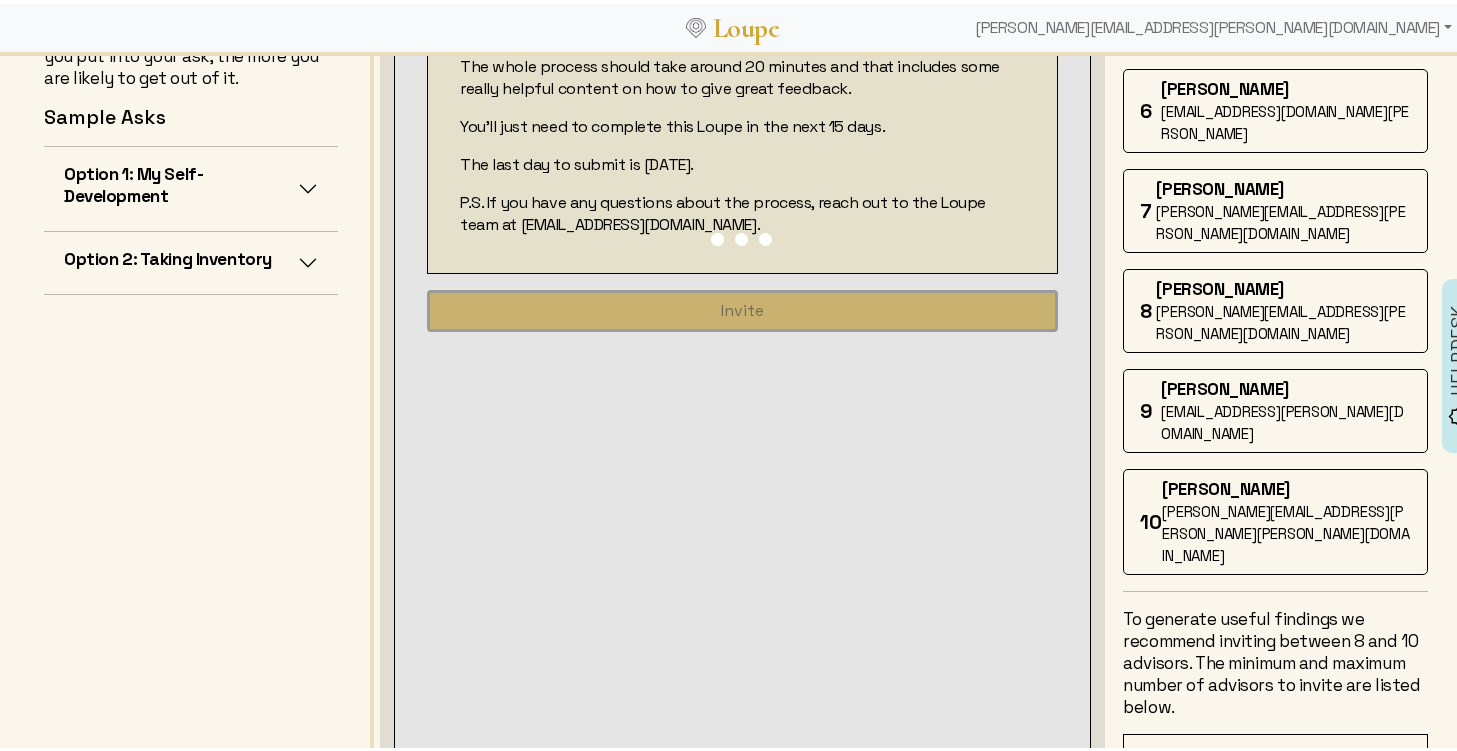 type 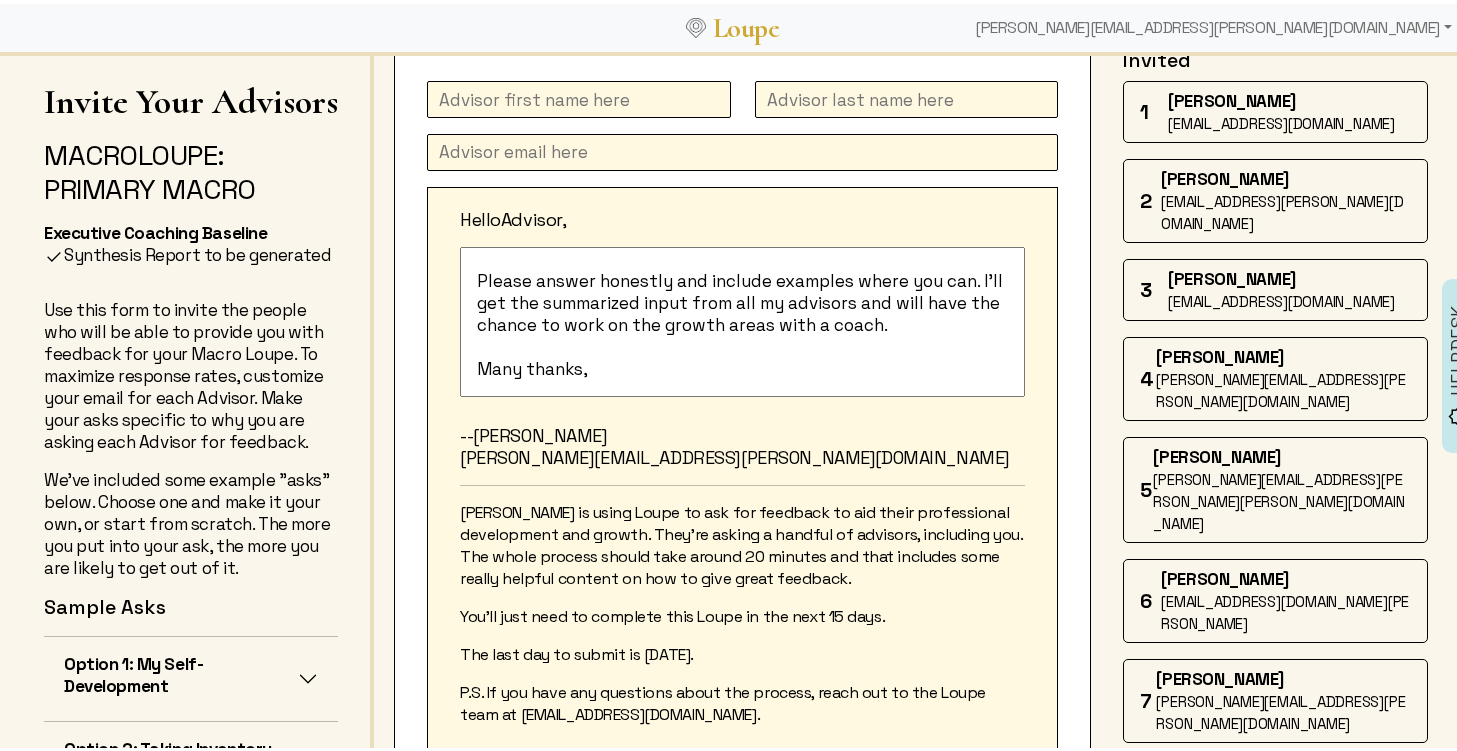 scroll, scrollTop: 0, scrollLeft: 0, axis: both 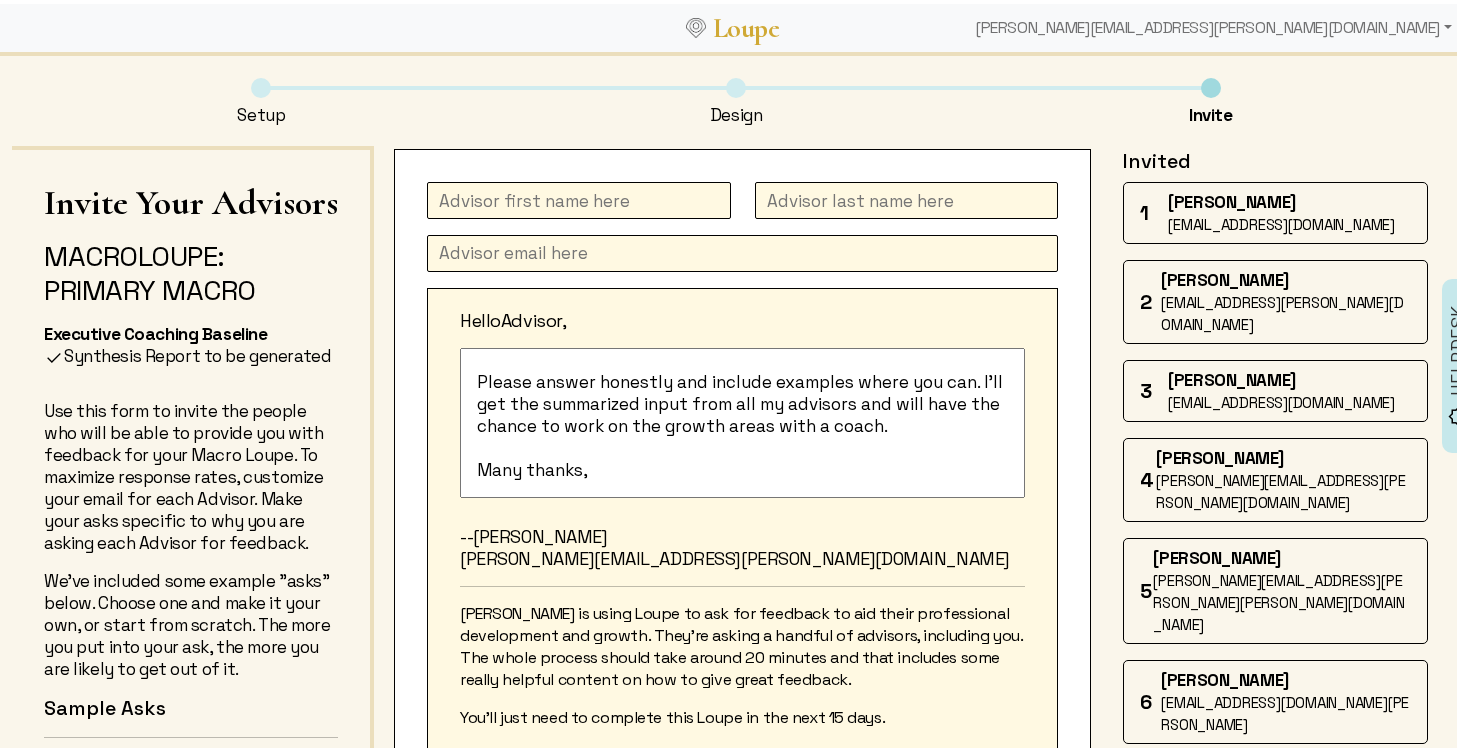 click 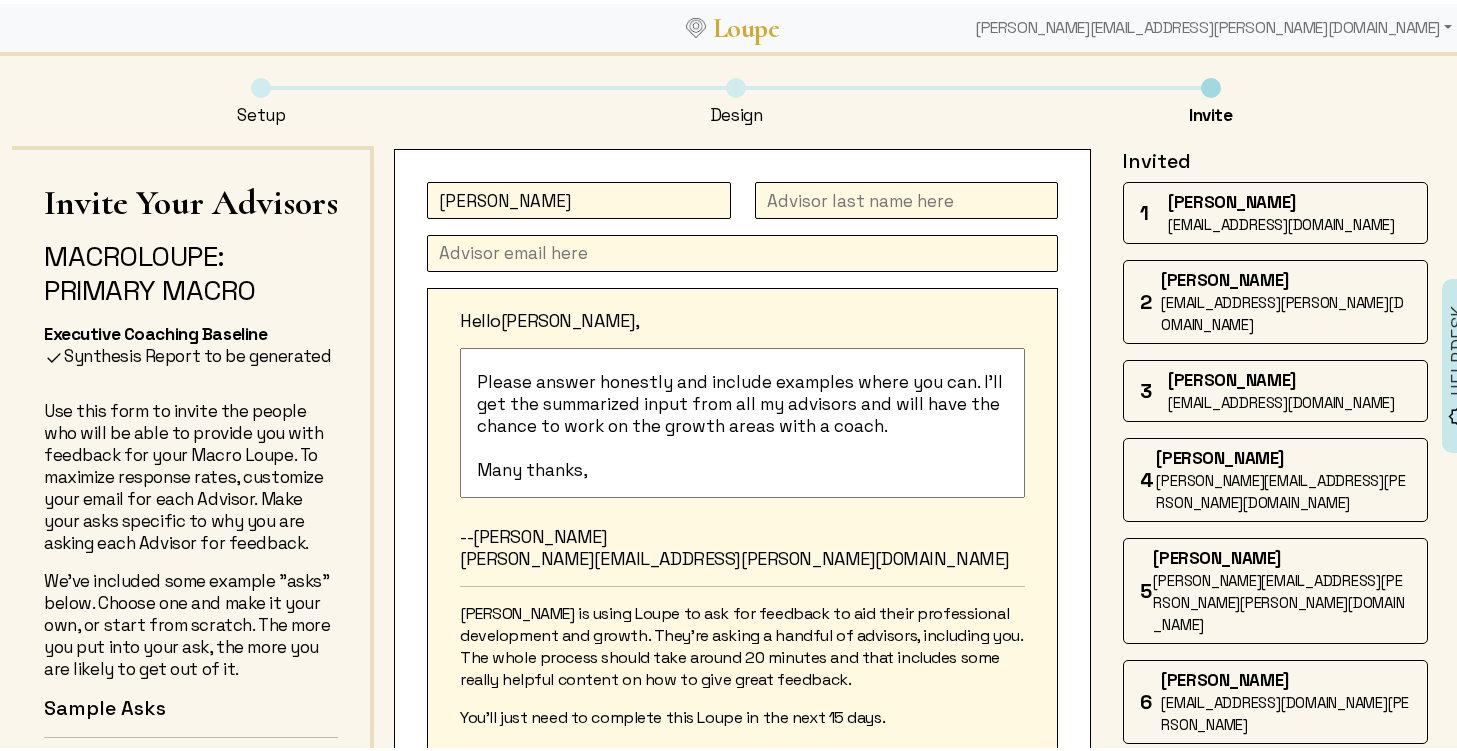type on "[PERSON_NAME]" 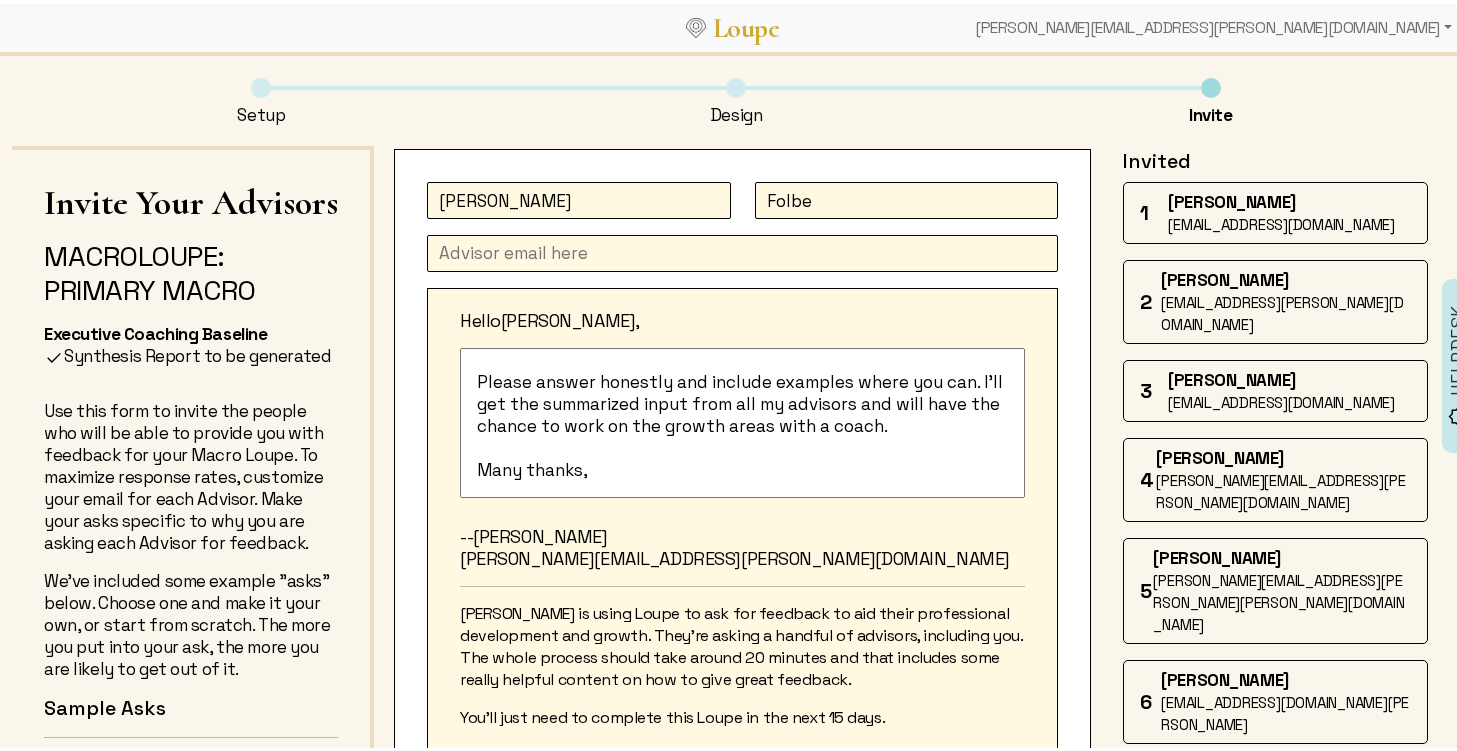 type on "Folbe" 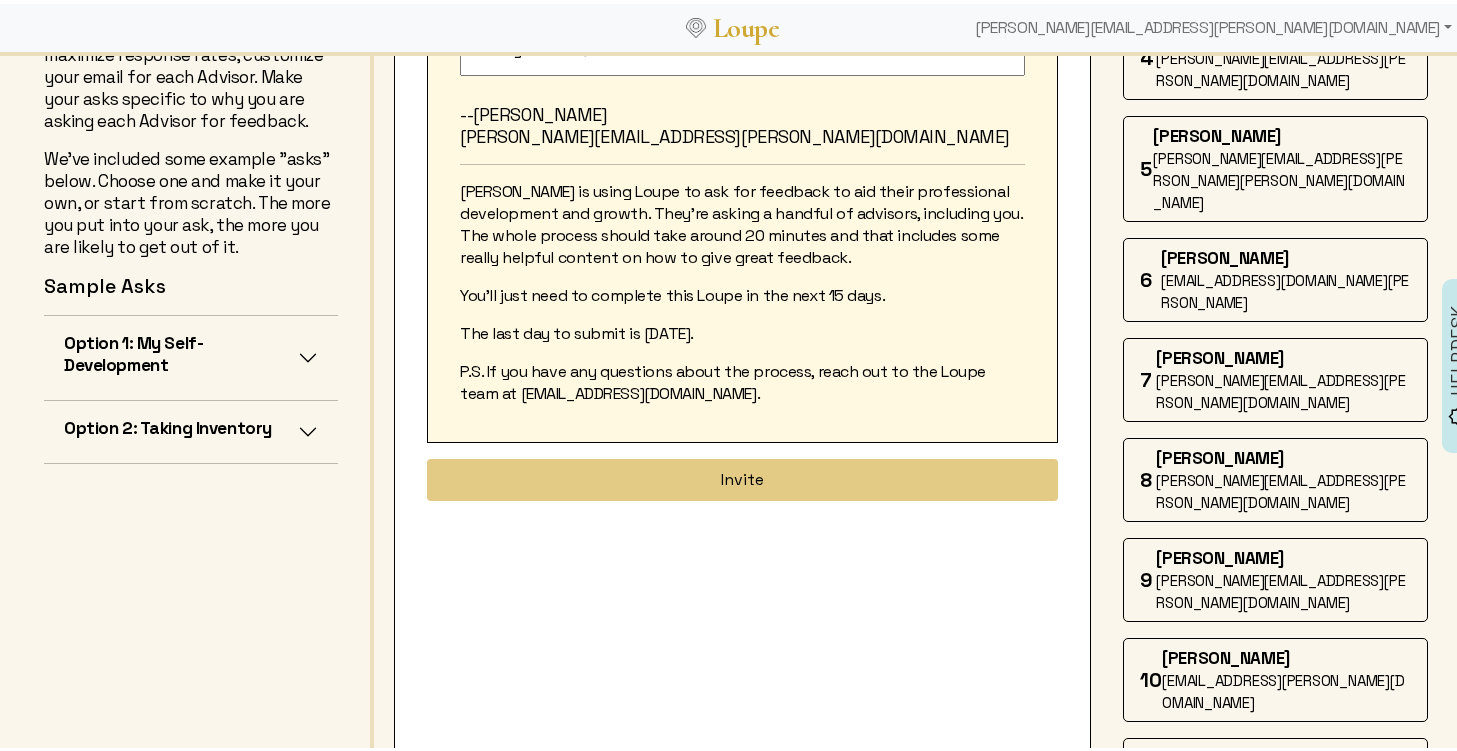 scroll, scrollTop: 423, scrollLeft: 0, axis: vertical 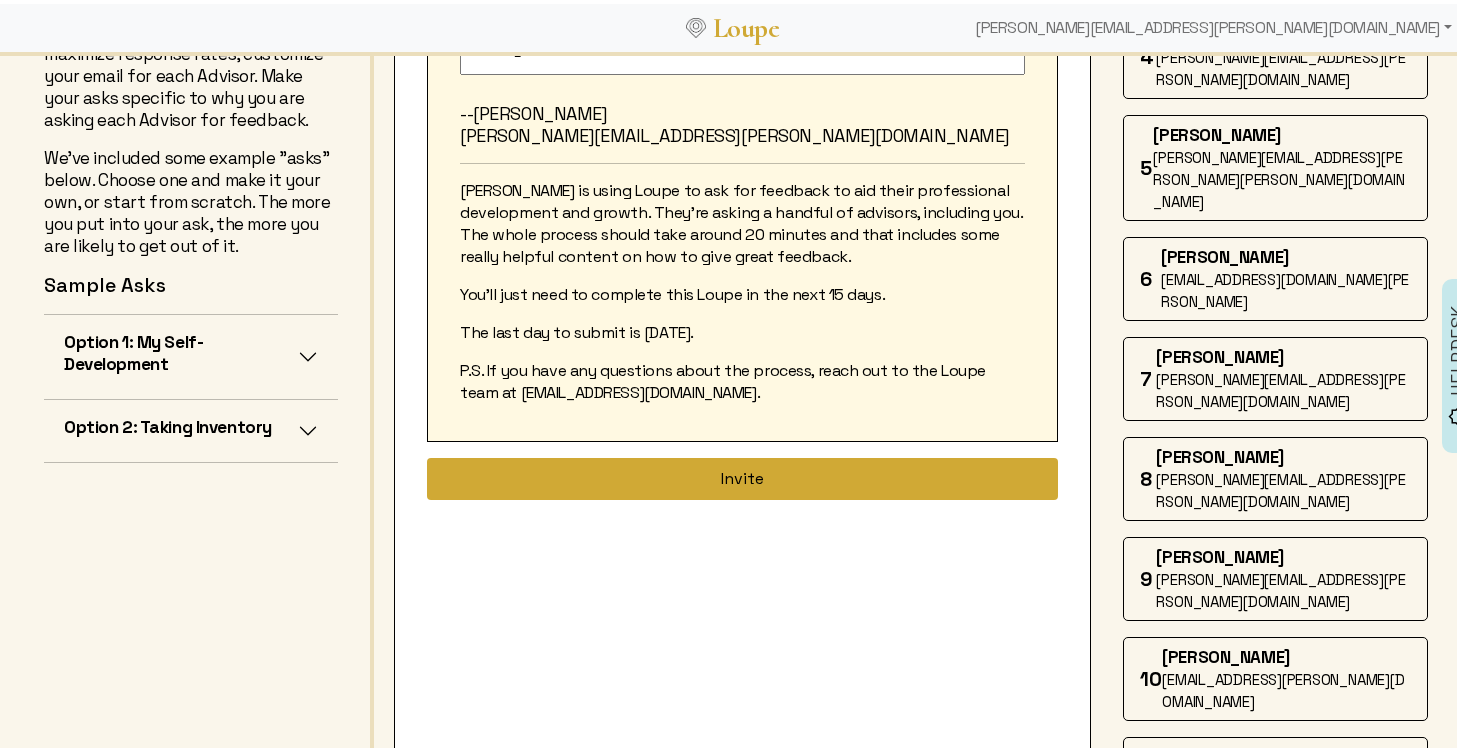 type on "[EMAIL_ADDRESS][DOMAIN_NAME]" 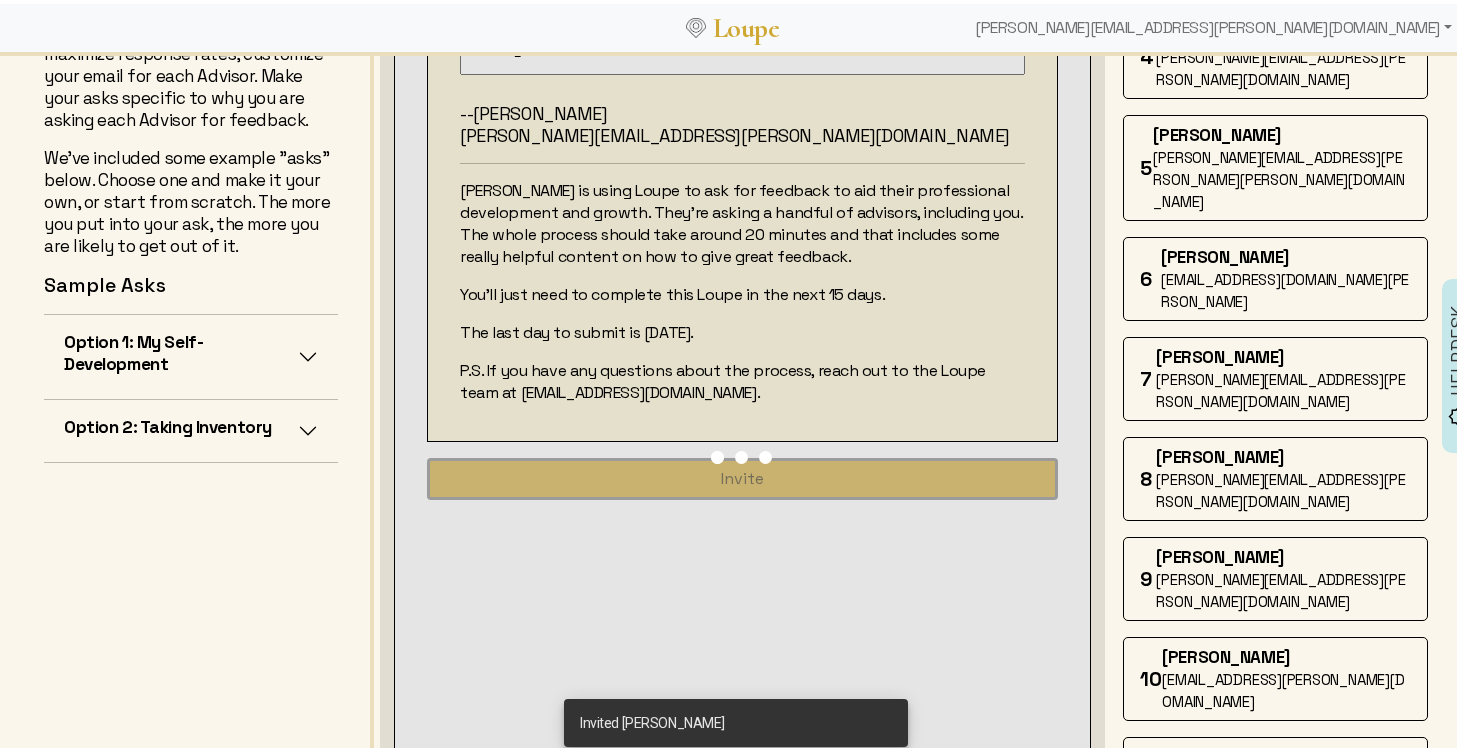 type 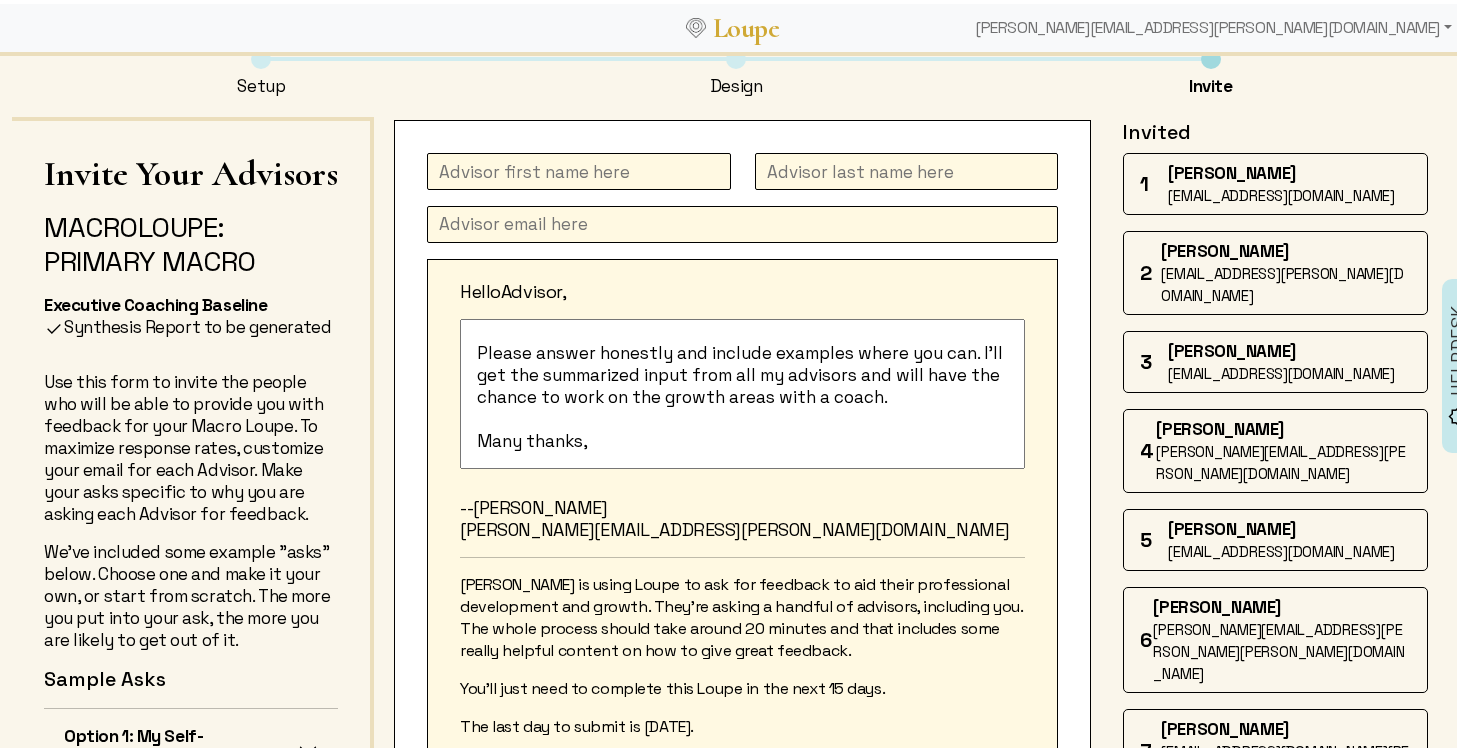 scroll, scrollTop: 0, scrollLeft: 0, axis: both 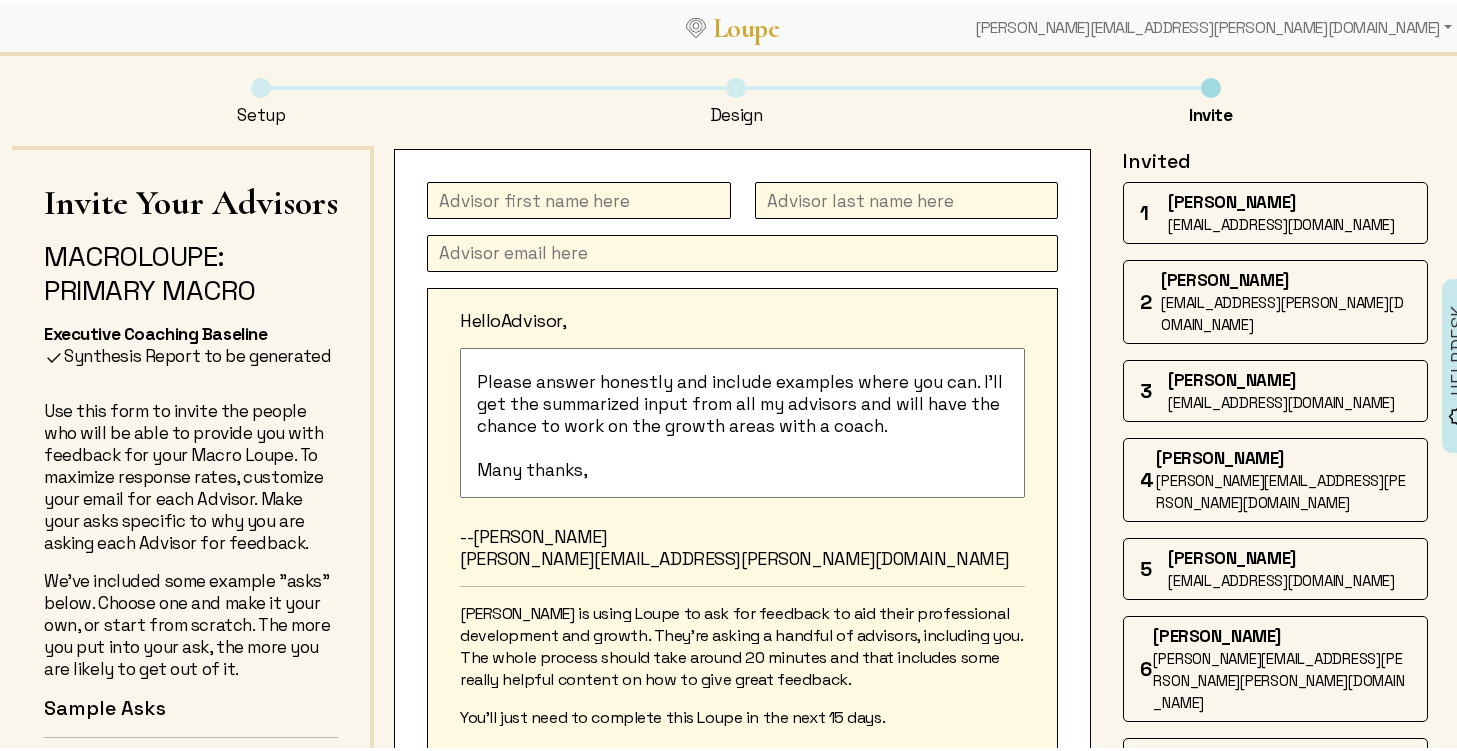 click 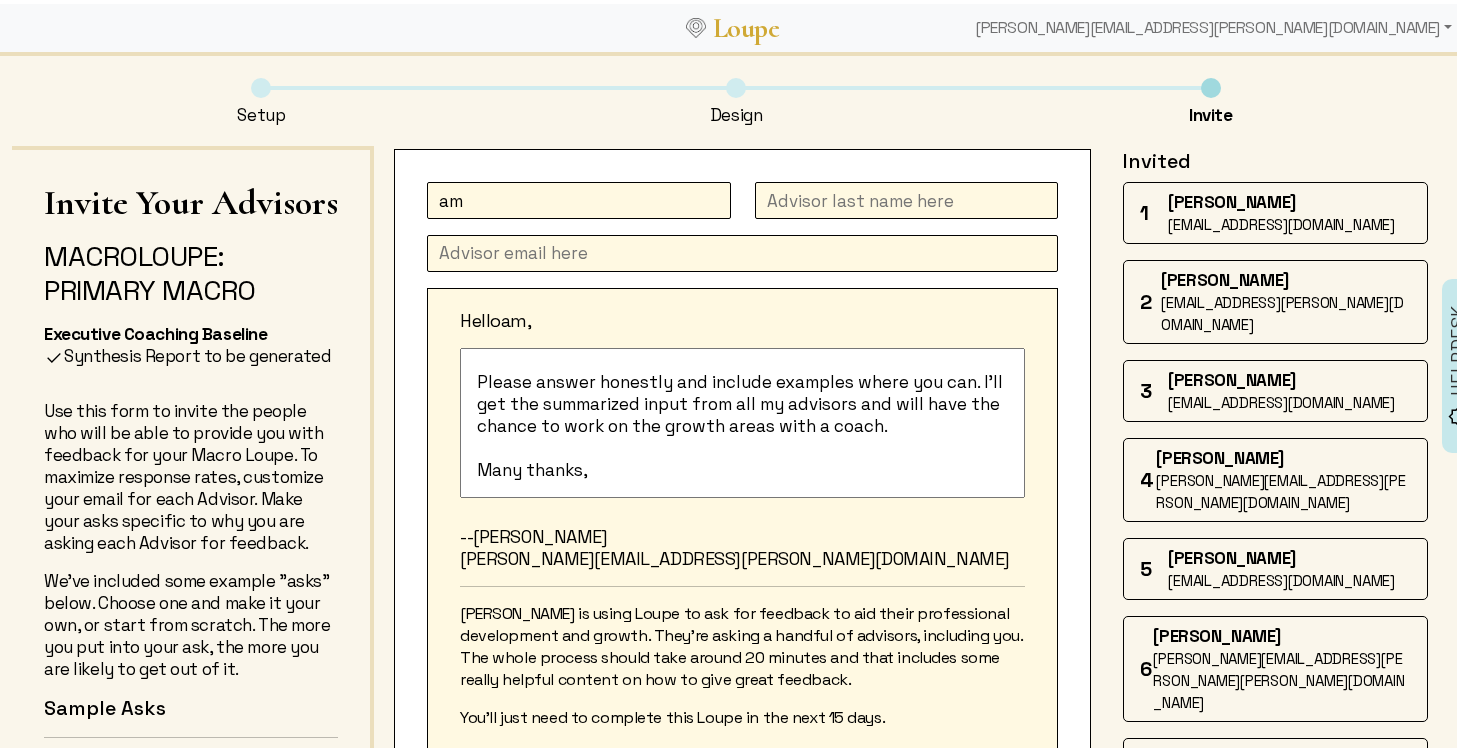 type on "a" 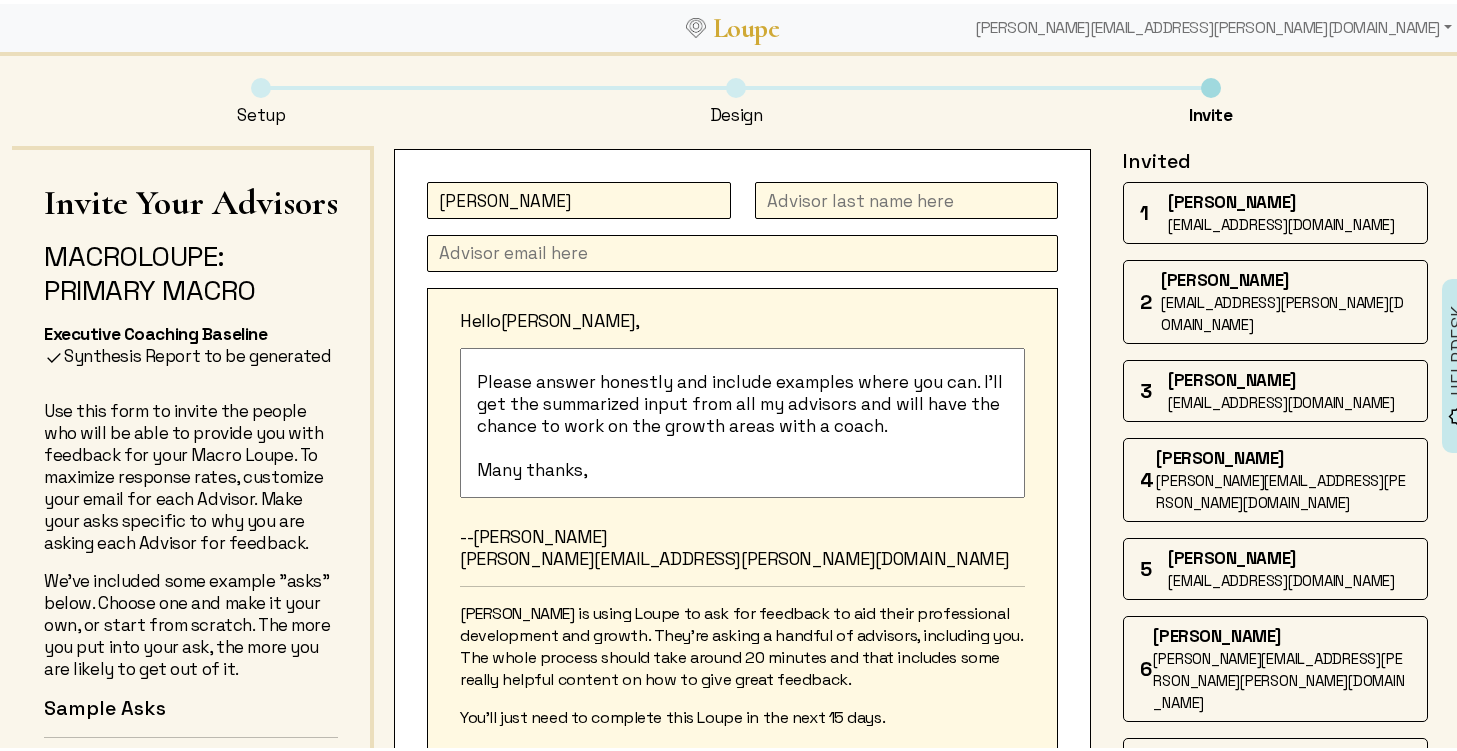 type on "[PERSON_NAME]" 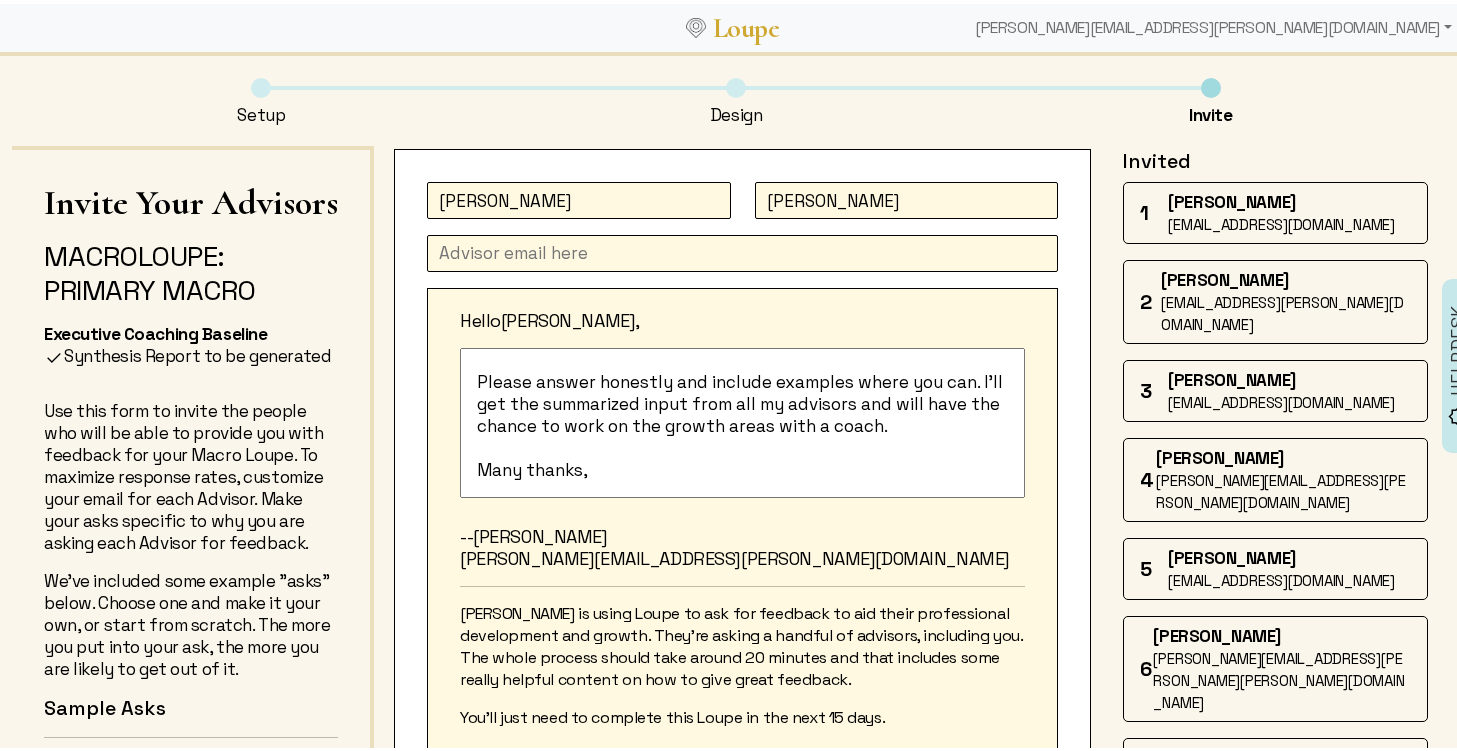 type on "[PERSON_NAME]" 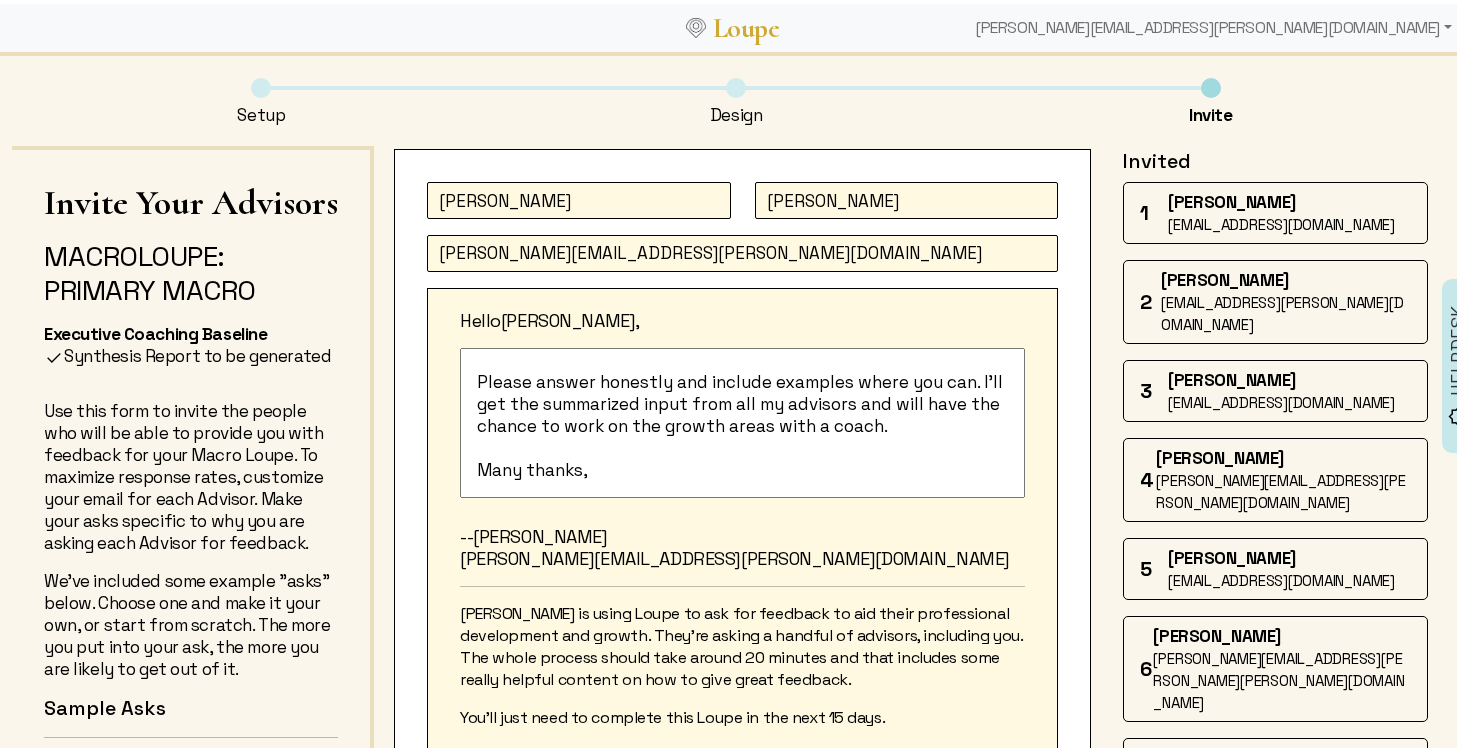 click on "[PERSON_NAME][EMAIL_ADDRESS][PERSON_NAME][DOMAIN_NAME]" 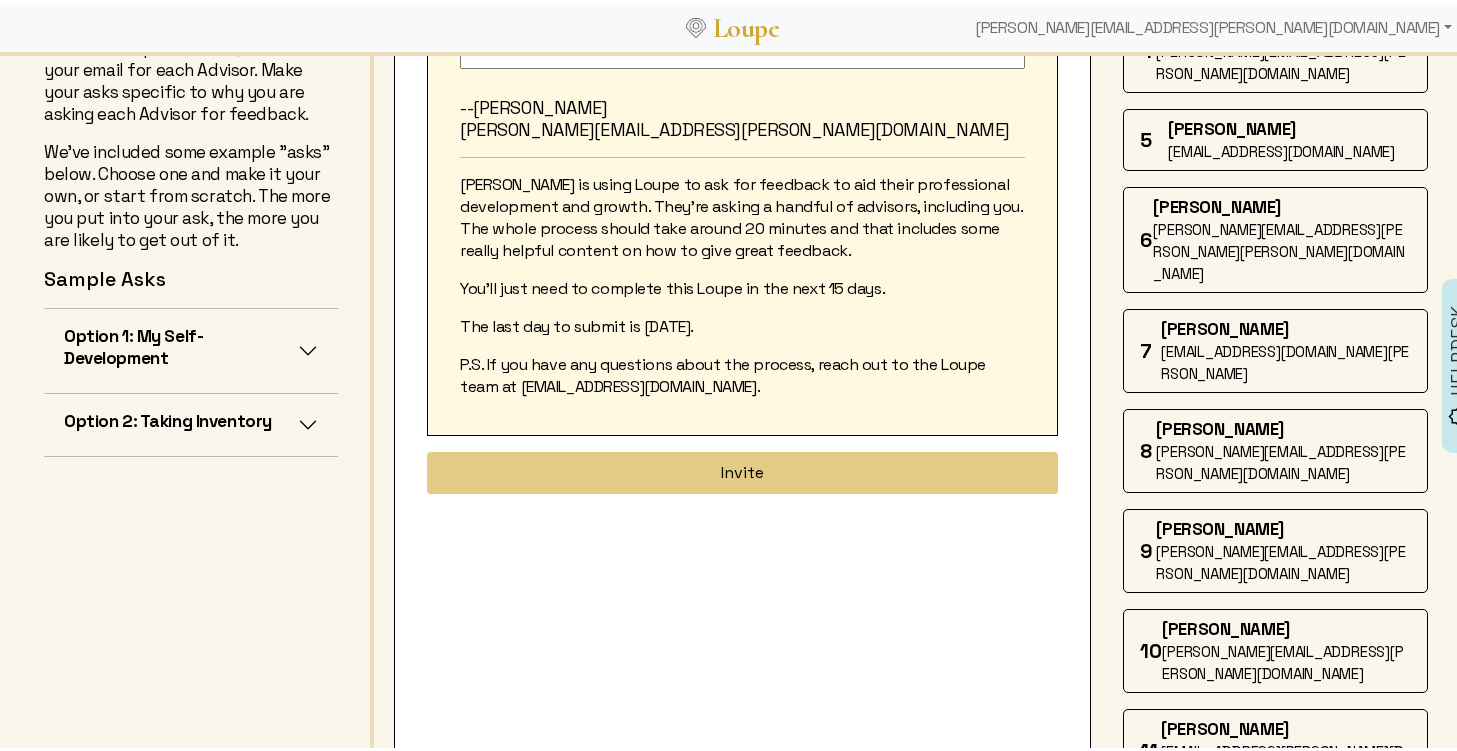 scroll, scrollTop: 432, scrollLeft: 0, axis: vertical 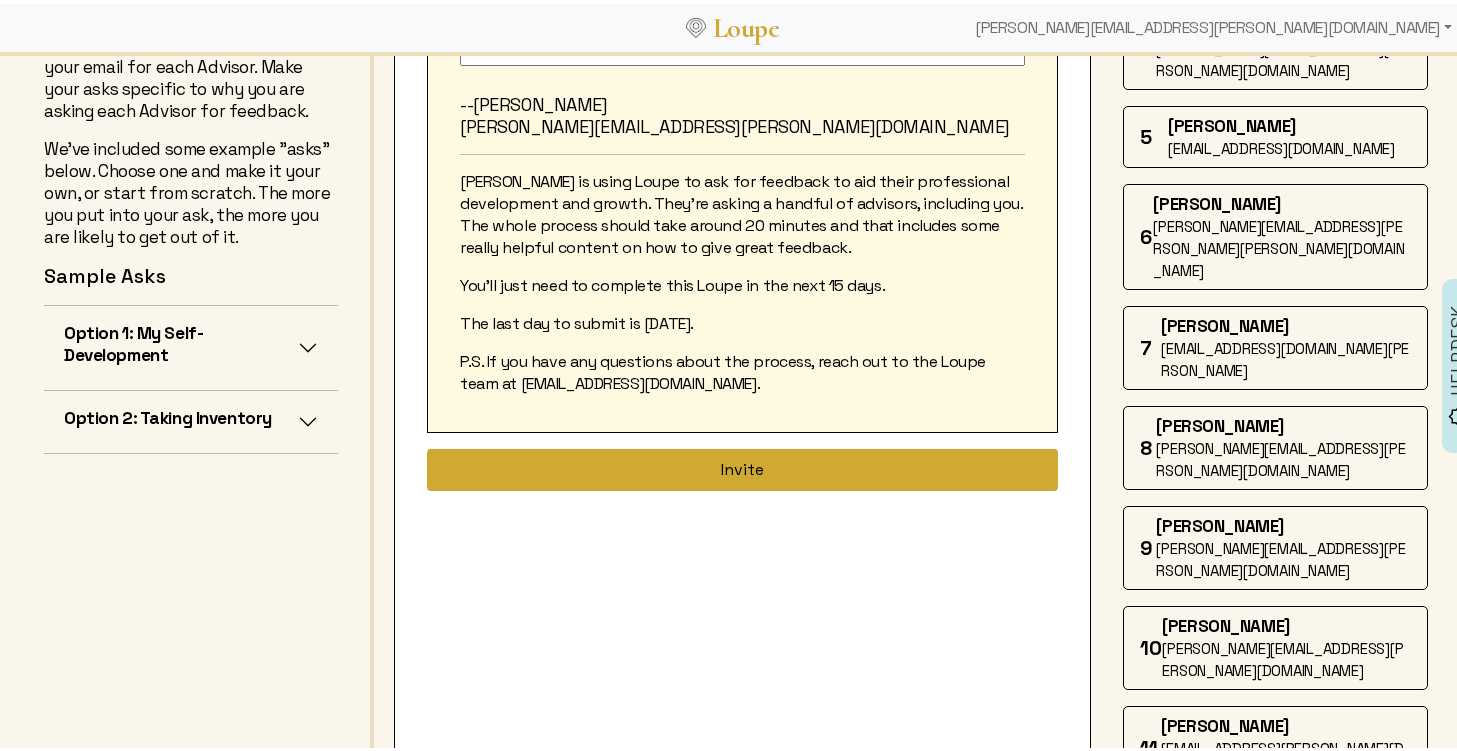 type on "[PERSON_NAME][EMAIL_ADDRESS][DOMAIN_NAME]" 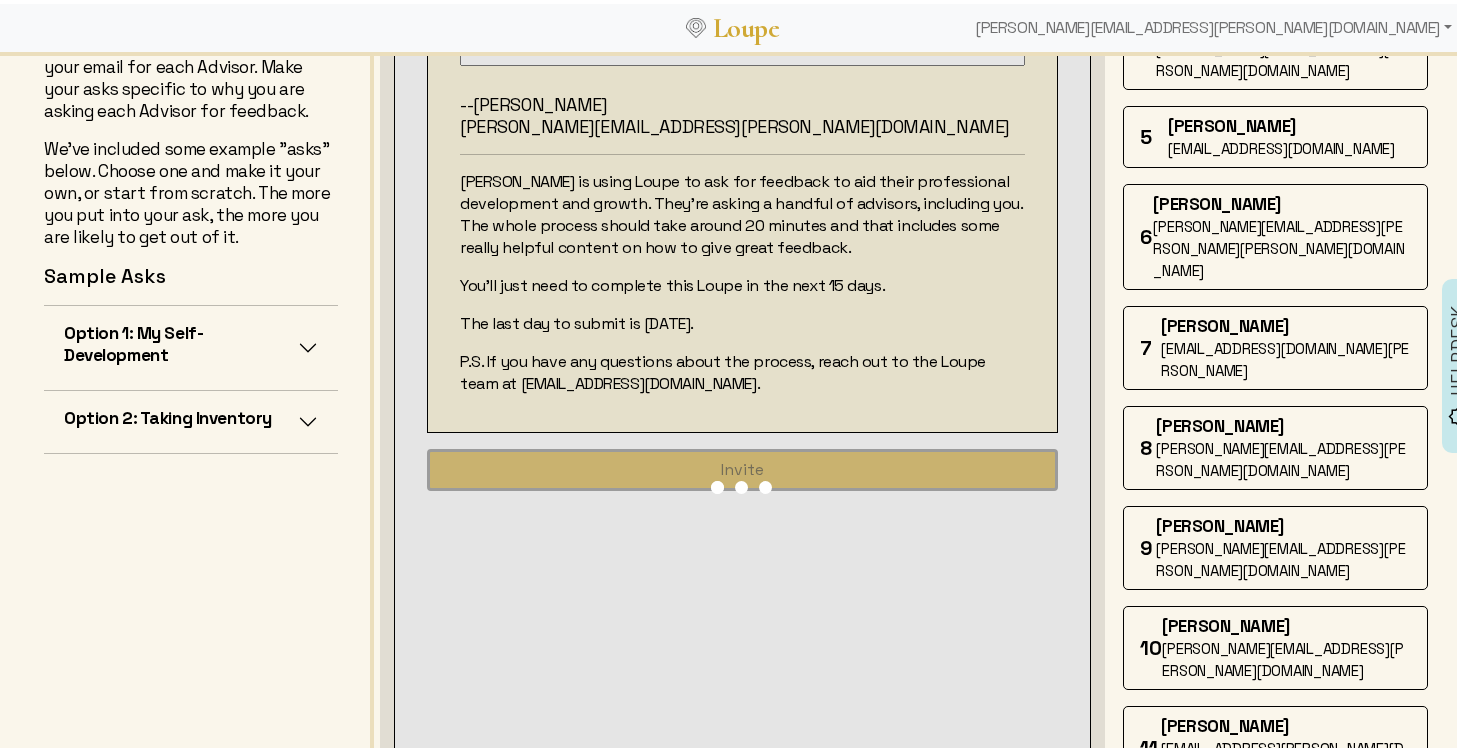 type 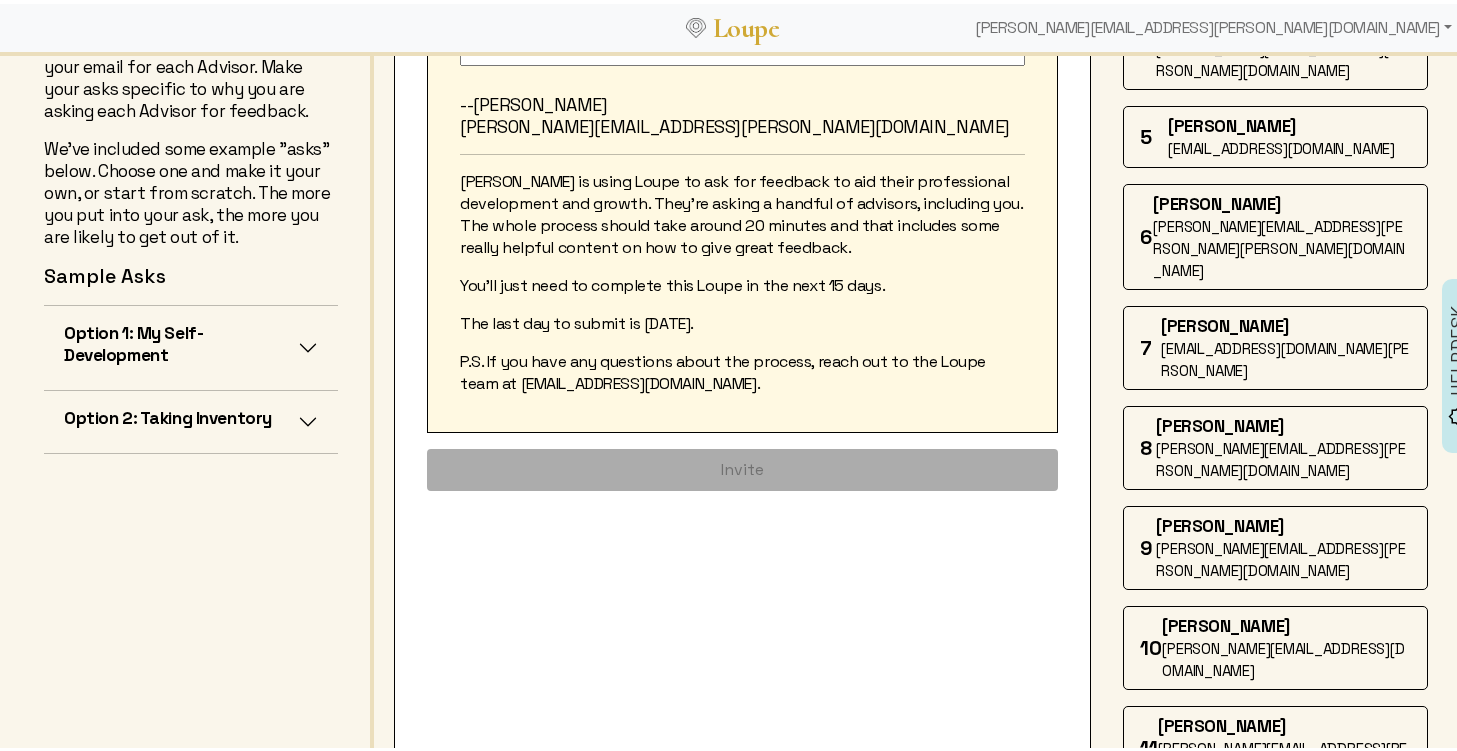 scroll, scrollTop: 0, scrollLeft: 0, axis: both 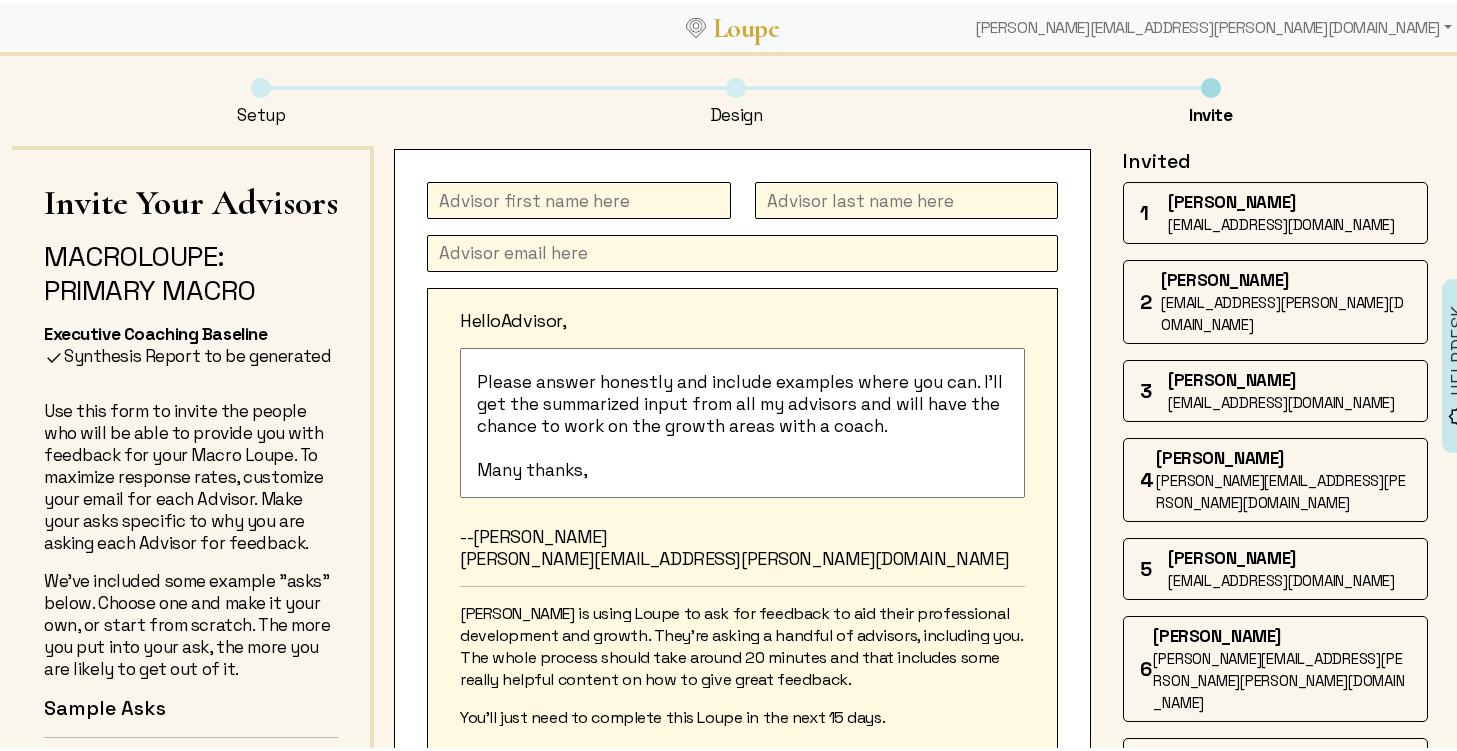 click 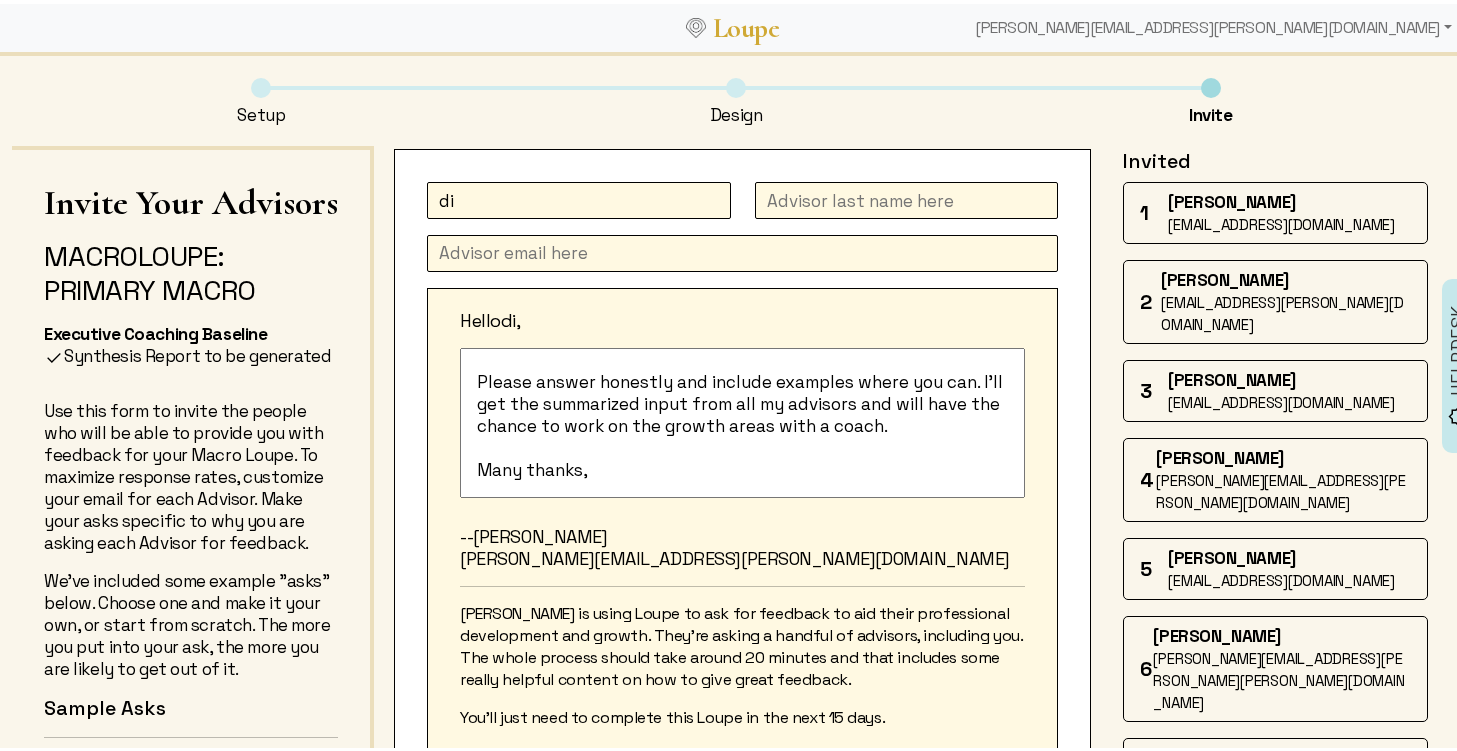 type on "d" 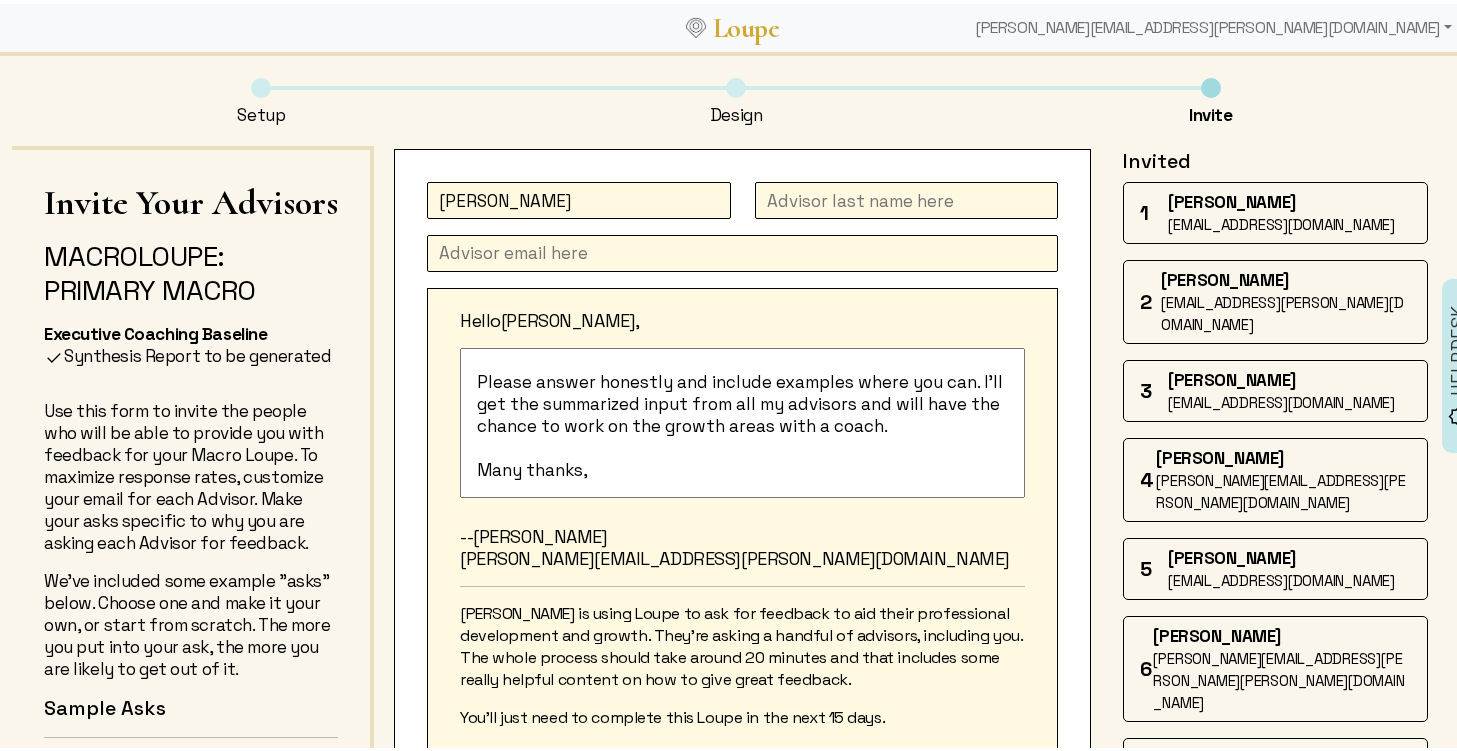 type on "[PERSON_NAME]" 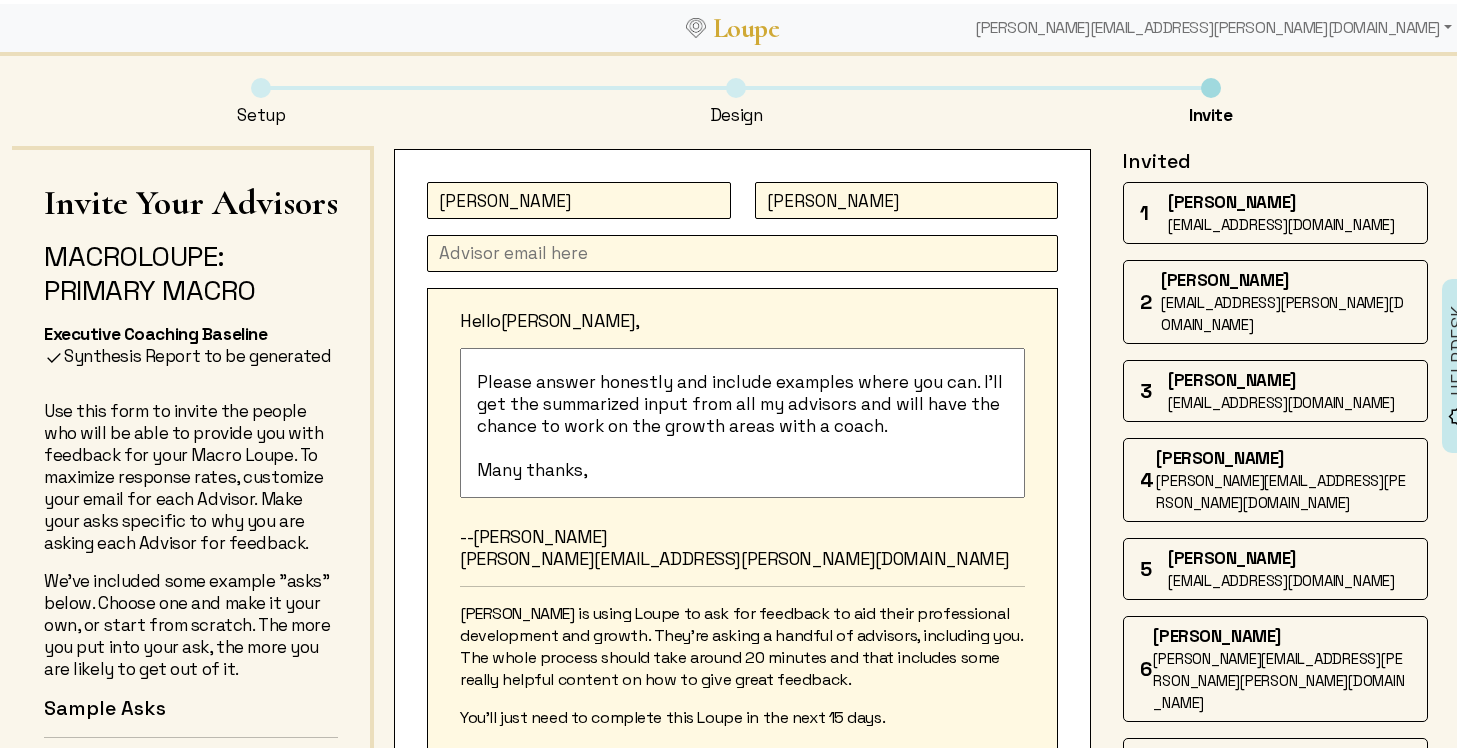 type on "[PERSON_NAME]" 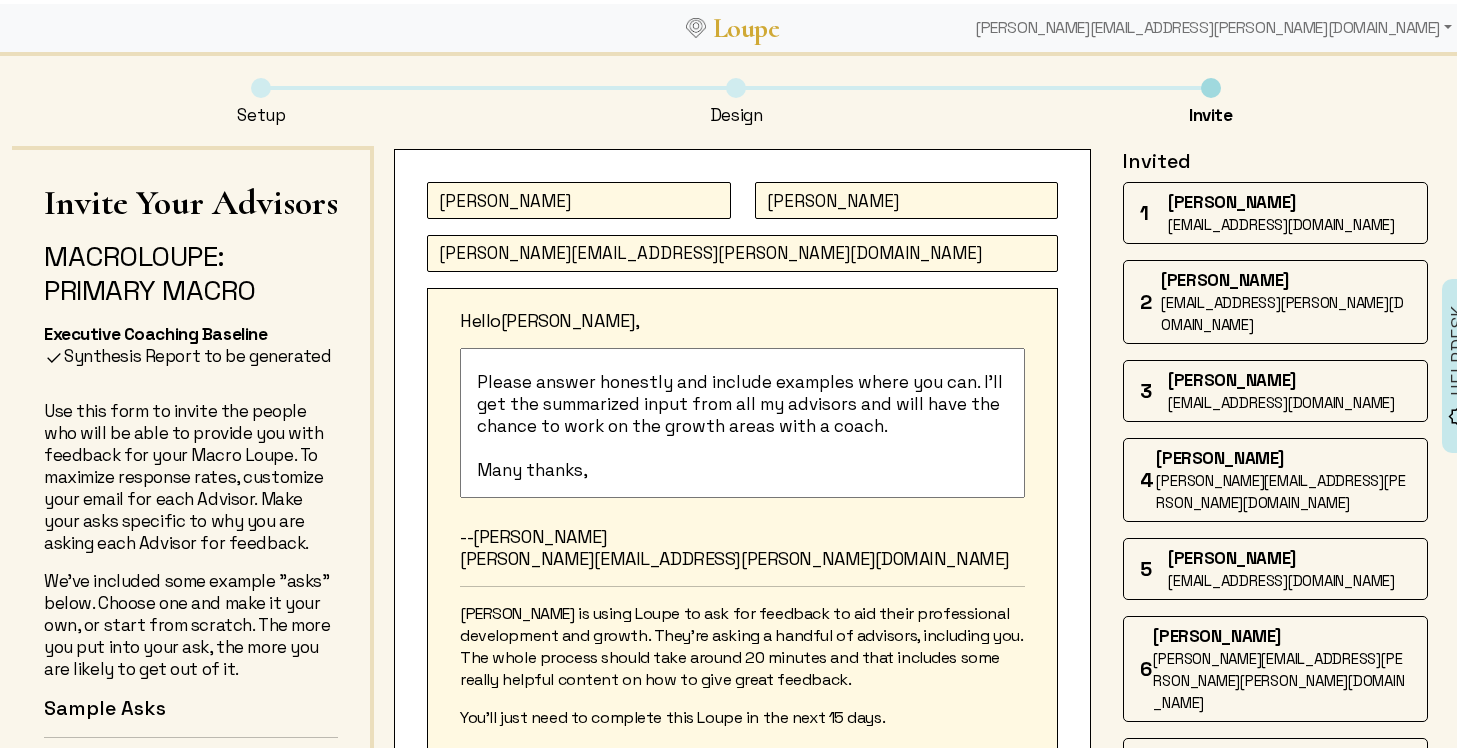click on "[PERSON_NAME][EMAIL_ADDRESS][PERSON_NAME][DOMAIN_NAME]" 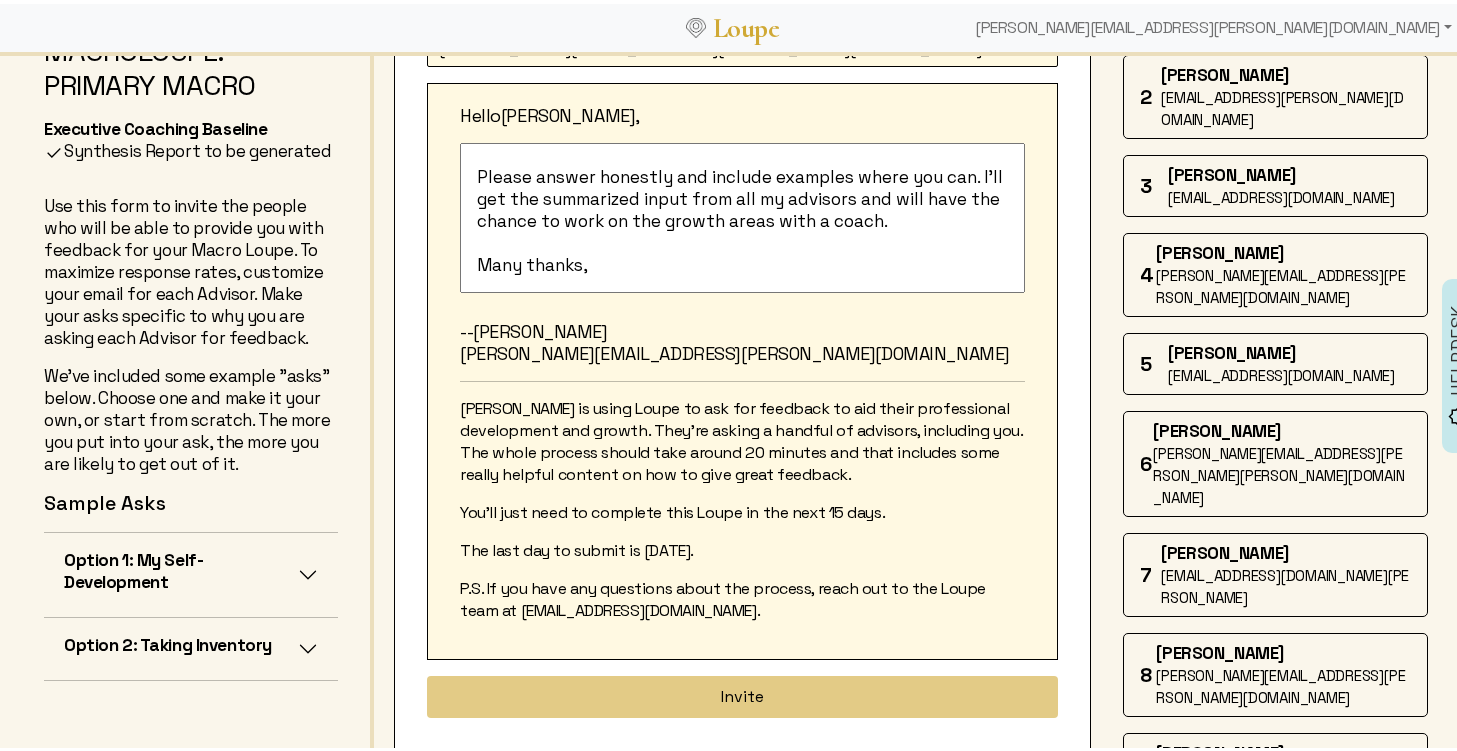 scroll, scrollTop: 346, scrollLeft: 0, axis: vertical 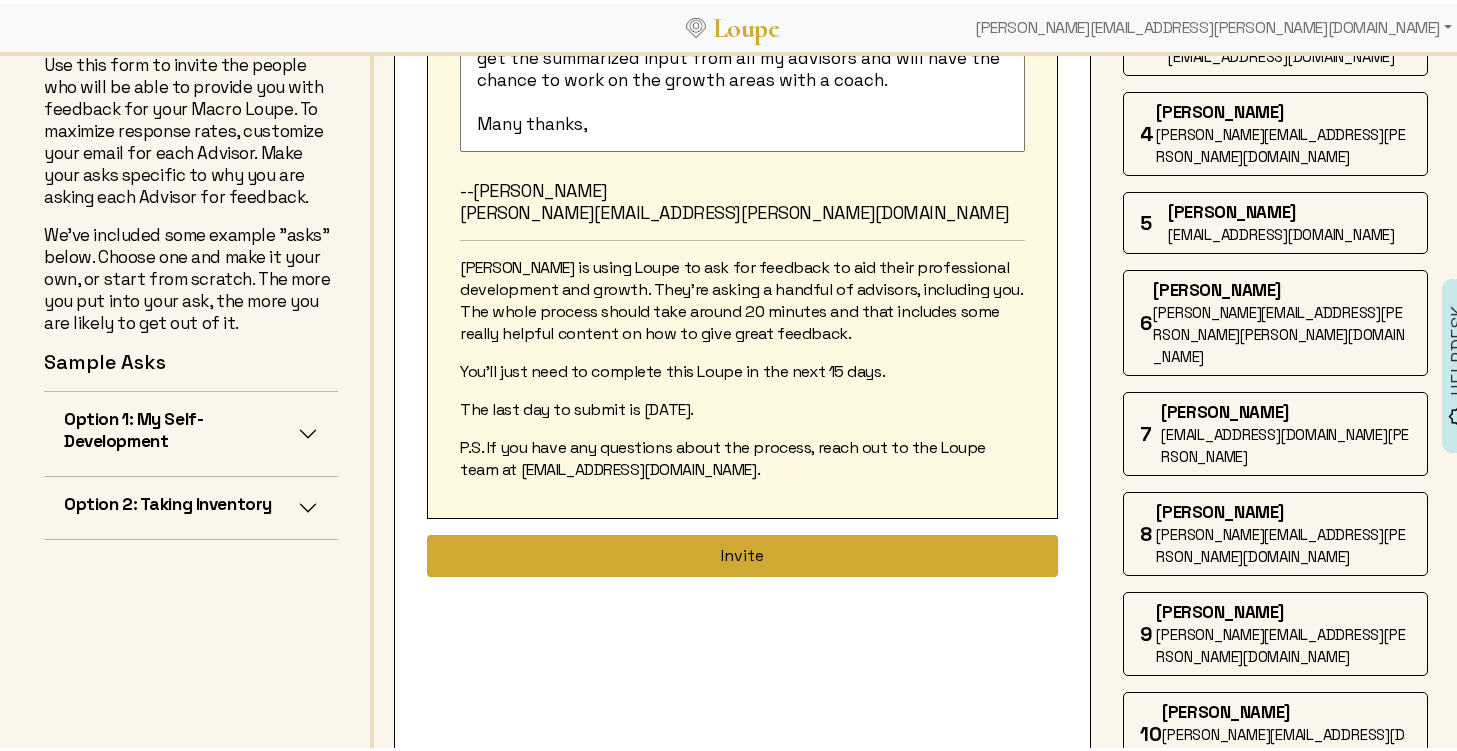 type on "[PERSON_NAME][EMAIL_ADDRESS][PERSON_NAME][DOMAIN_NAME]" 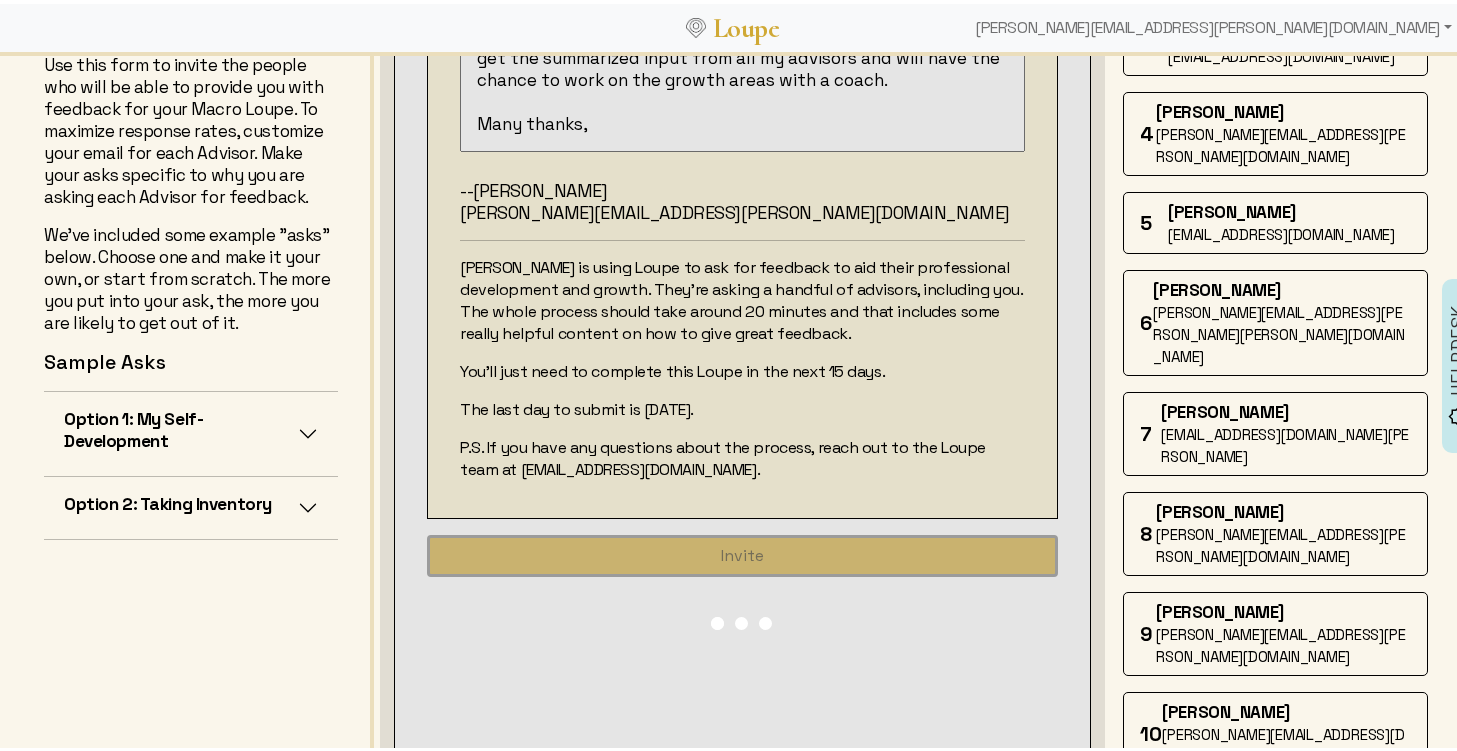 type 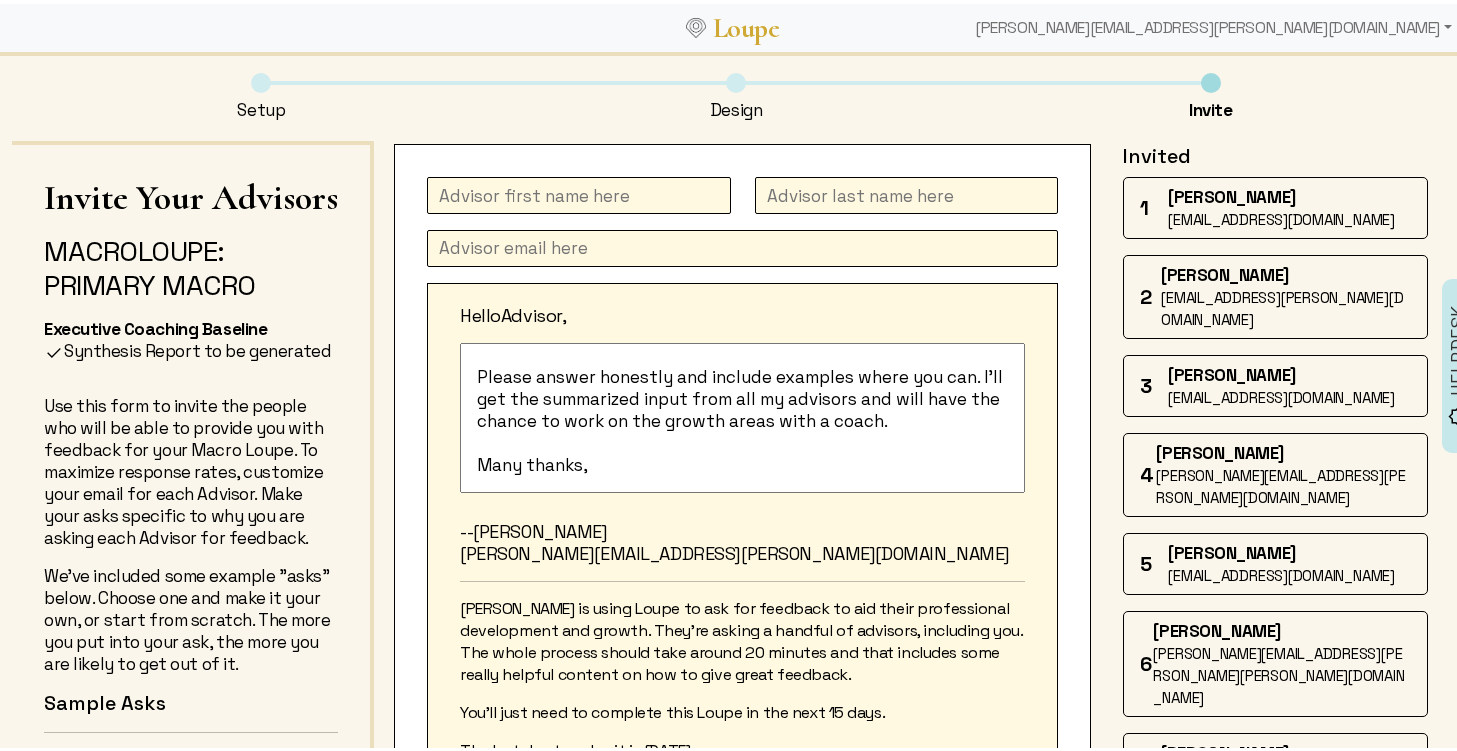 scroll, scrollTop: 0, scrollLeft: 0, axis: both 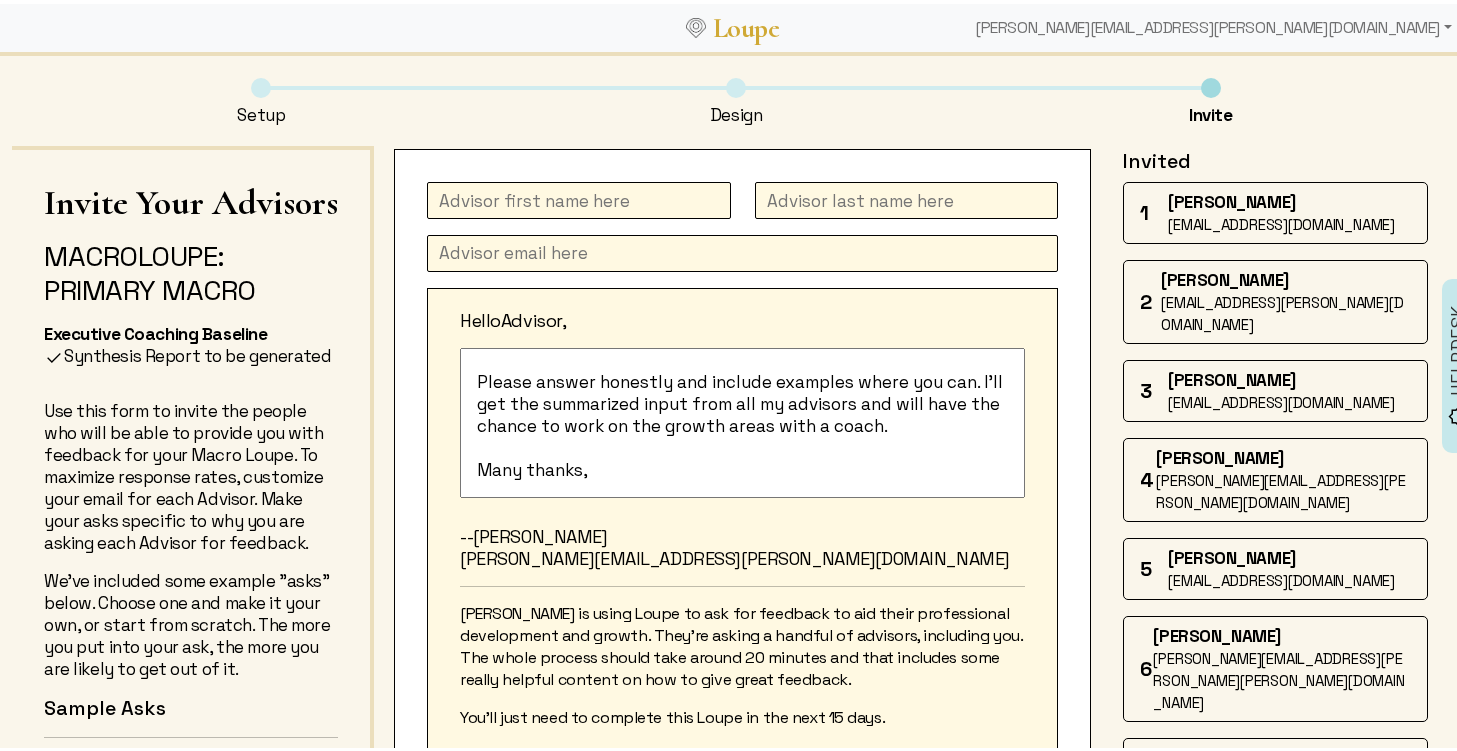 click 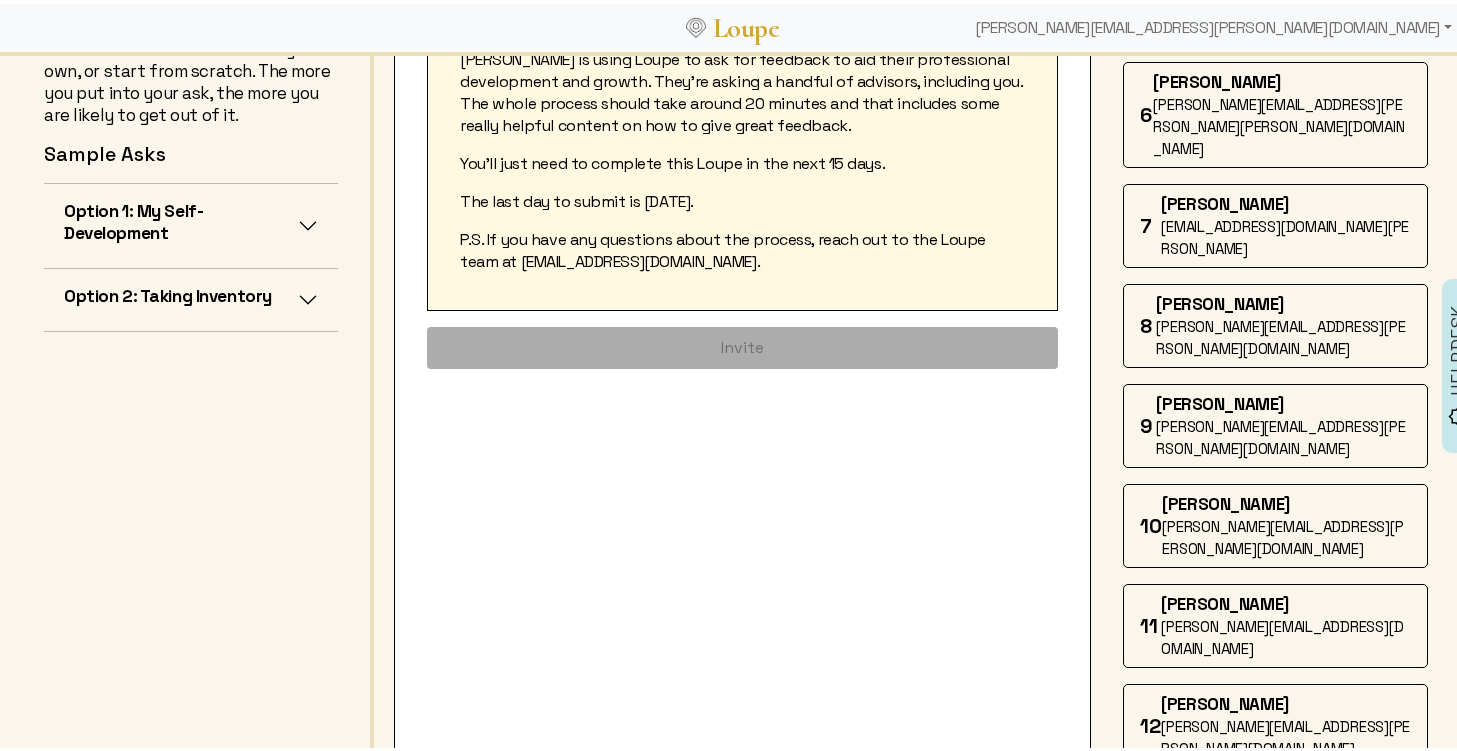 scroll, scrollTop: 562, scrollLeft: 0, axis: vertical 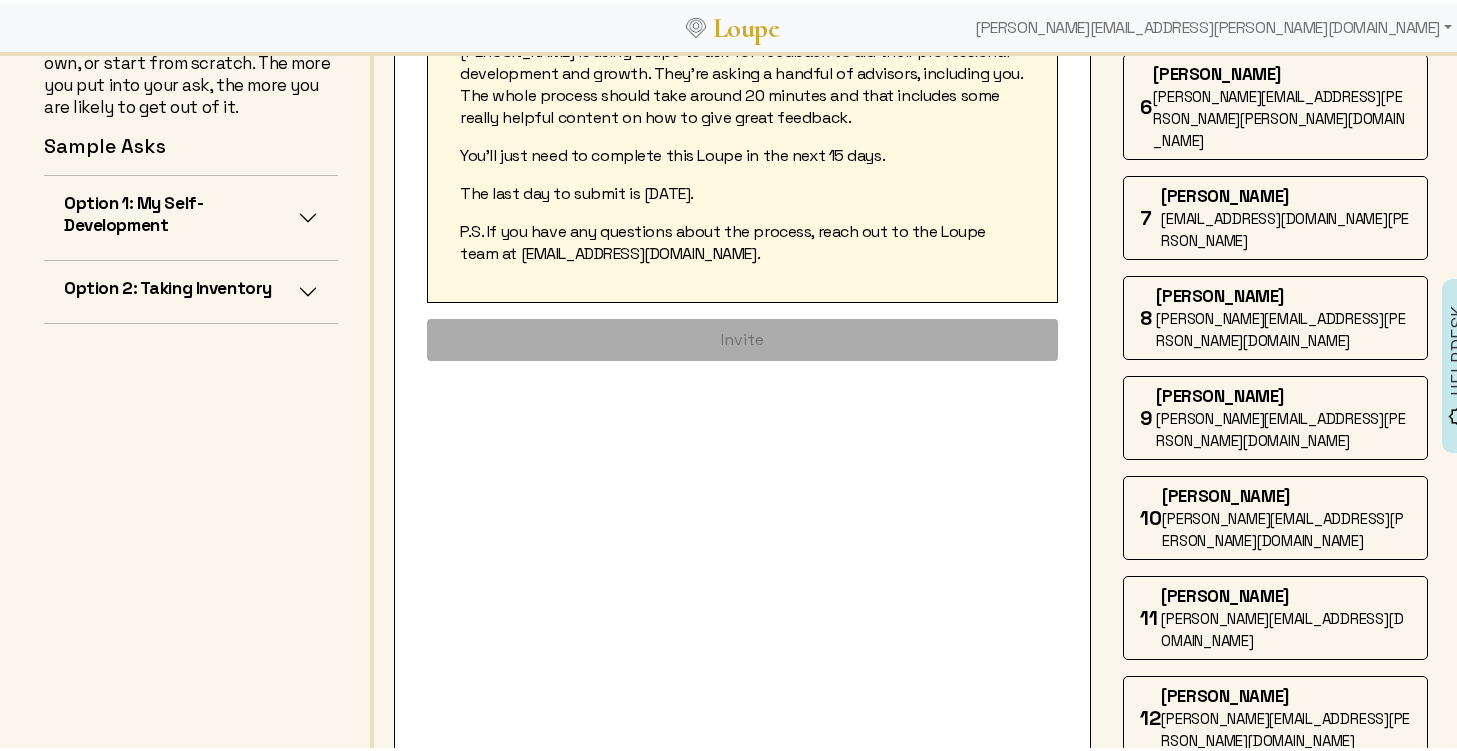 click on "[PERSON_NAME]" 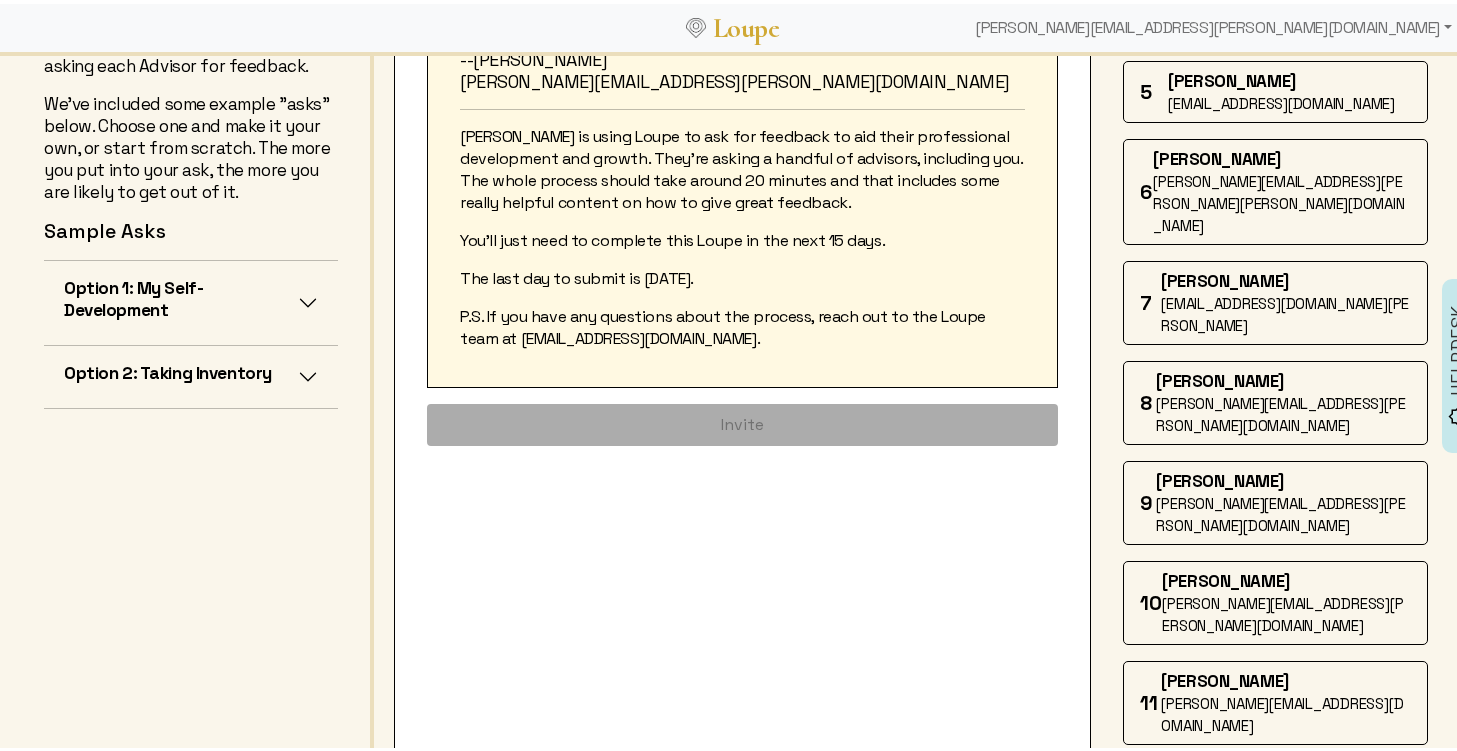scroll, scrollTop: 471, scrollLeft: 0, axis: vertical 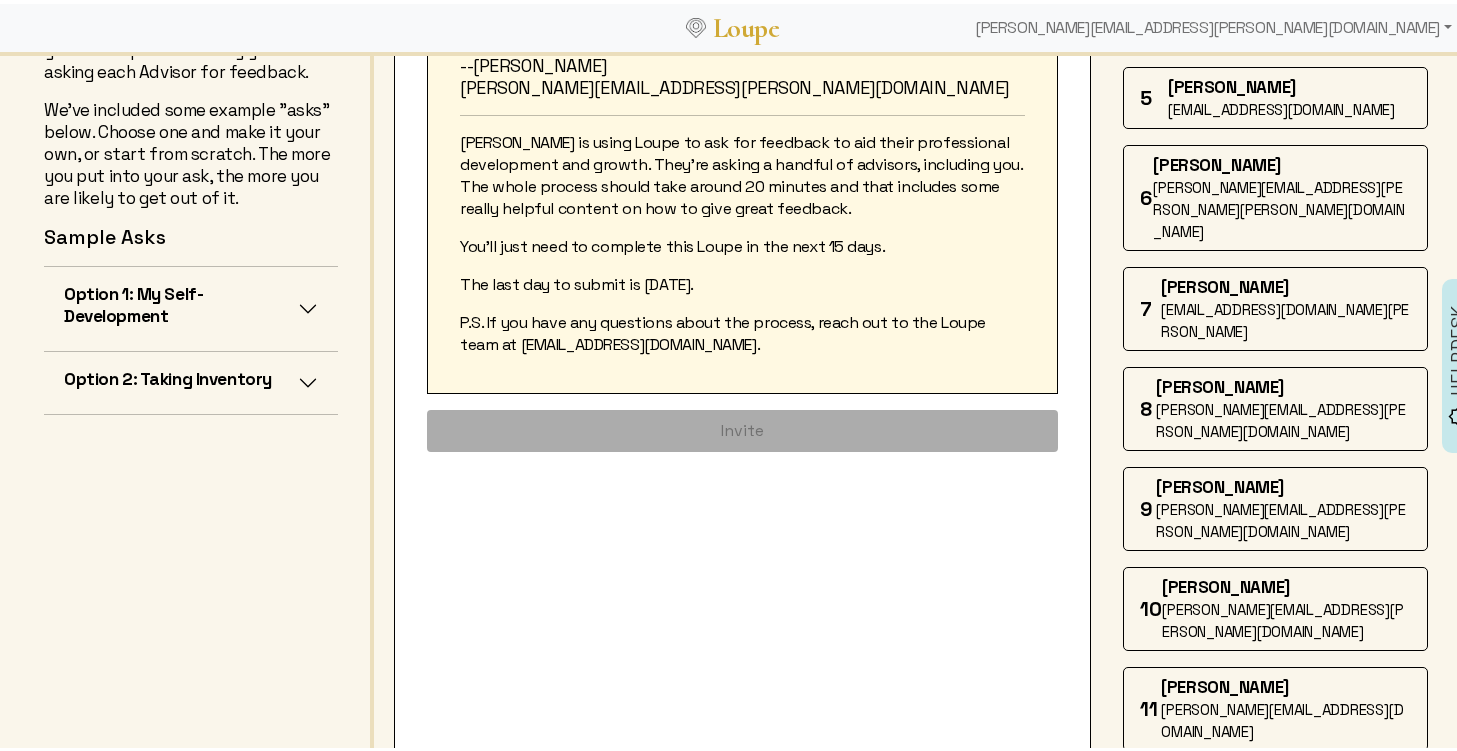 click on "[PERSON_NAME][EMAIL_ADDRESS][PERSON_NAME][DOMAIN_NAME]" 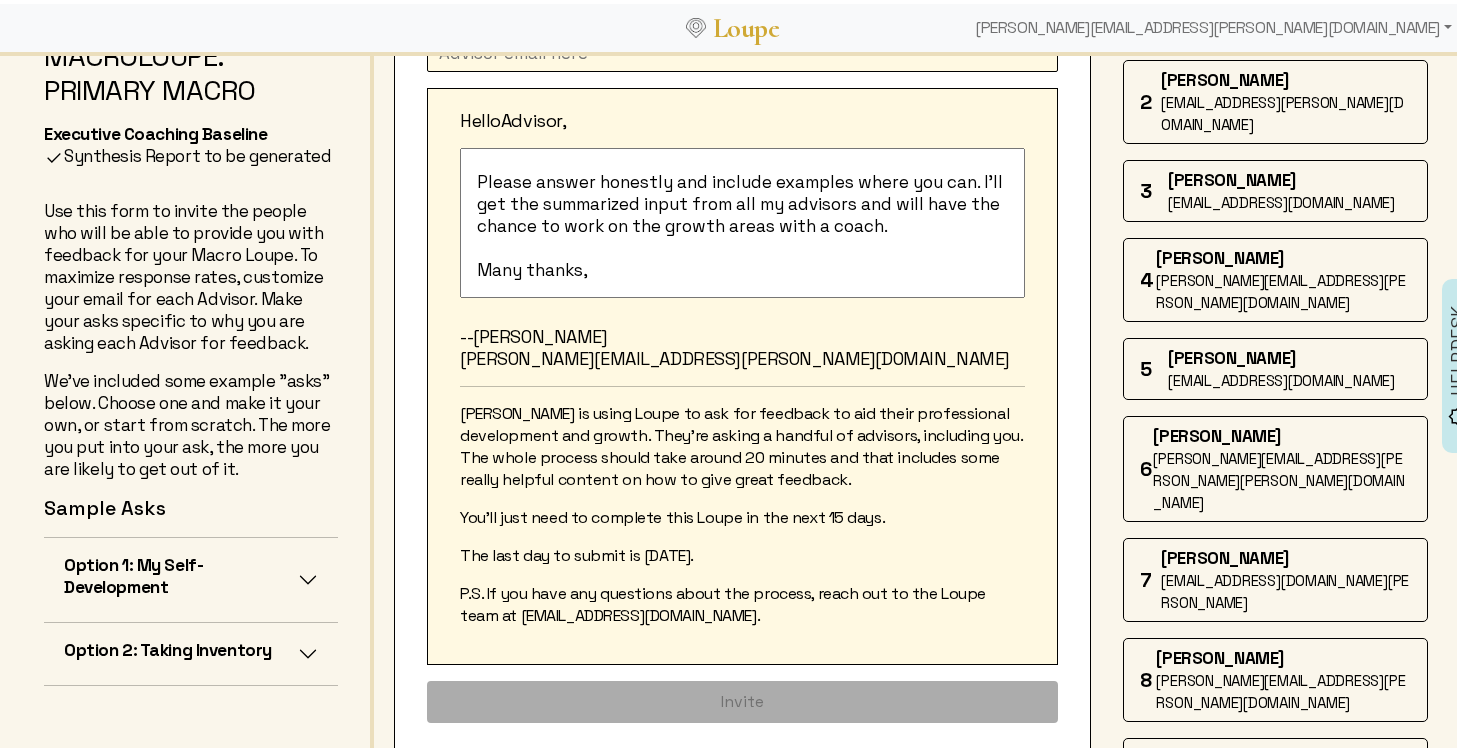 scroll, scrollTop: 0, scrollLeft: 0, axis: both 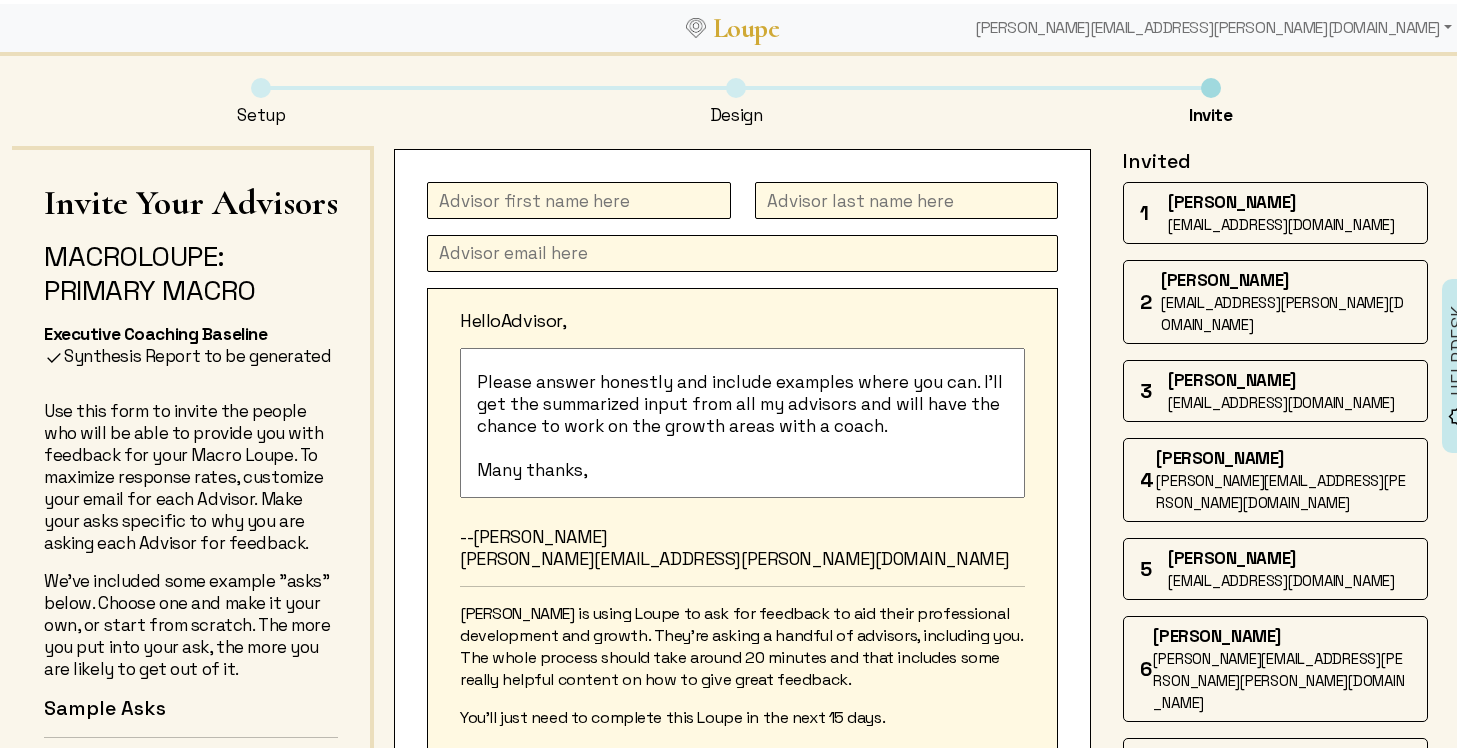 click 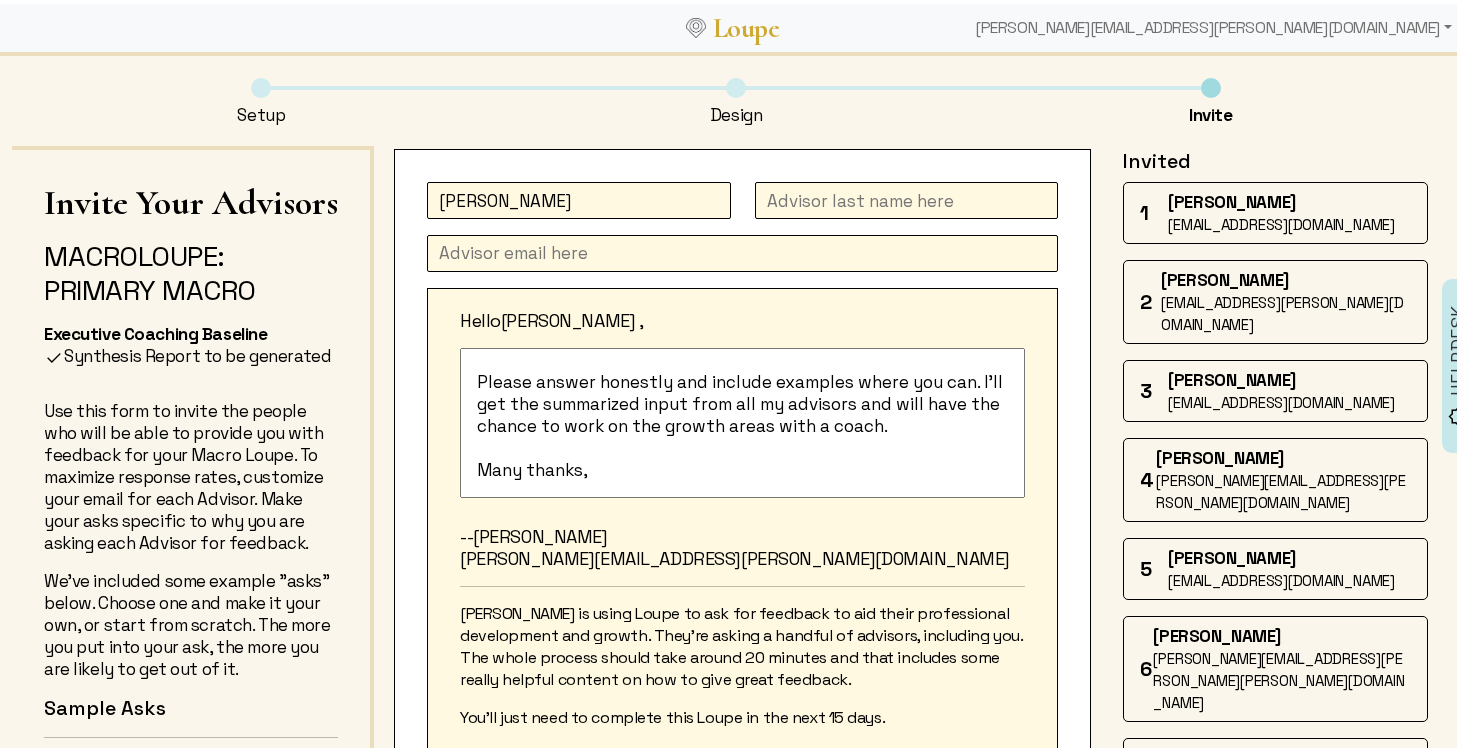 type on "[PERSON_NAME]" 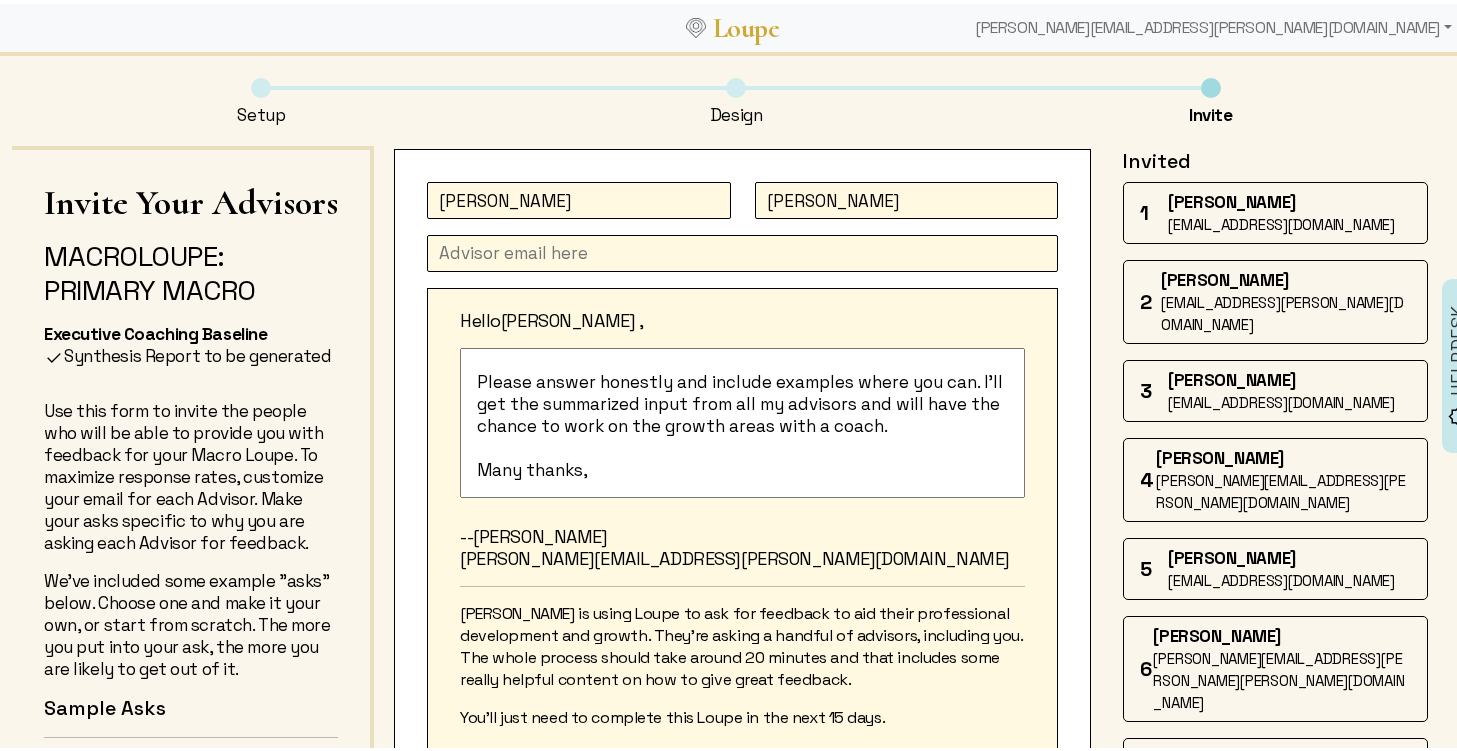 type on "[PERSON_NAME]" 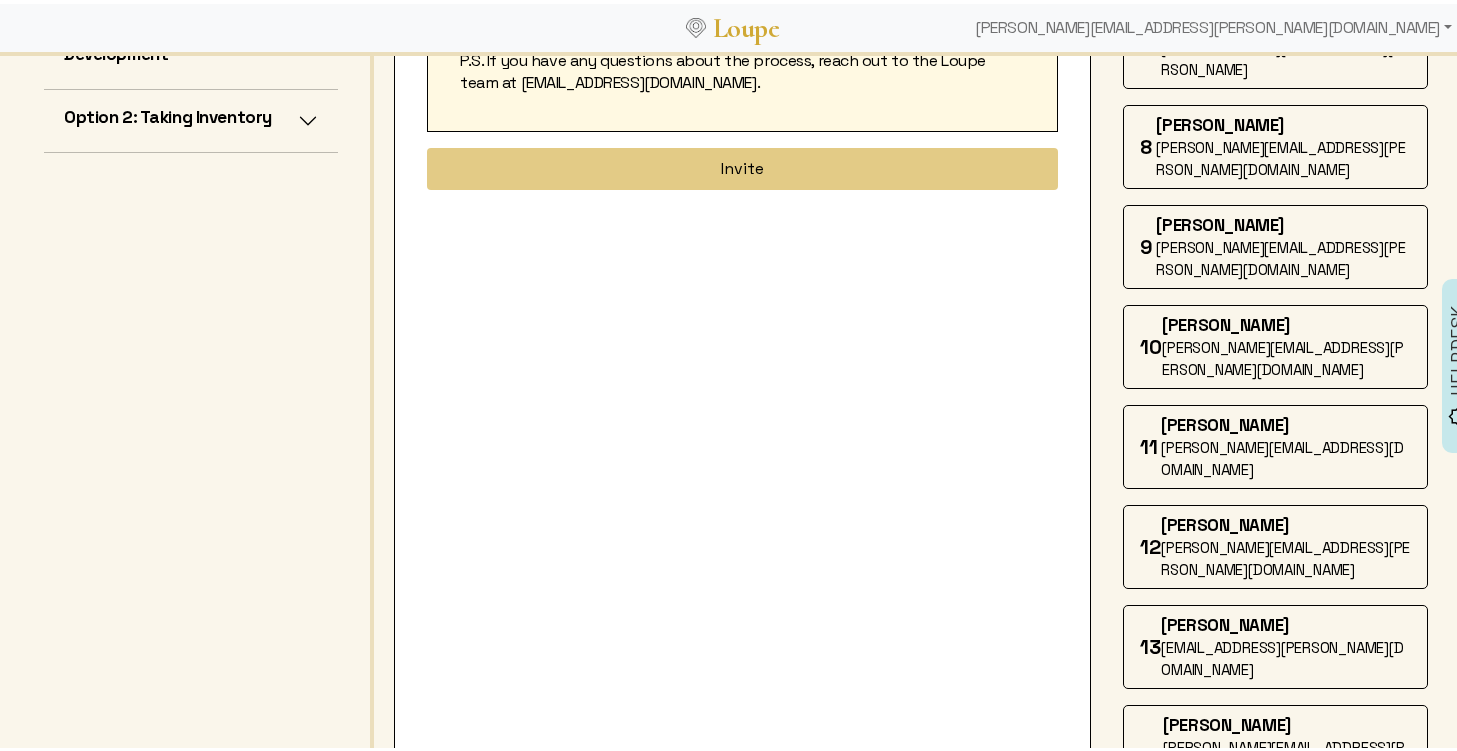 scroll, scrollTop: 734, scrollLeft: 0, axis: vertical 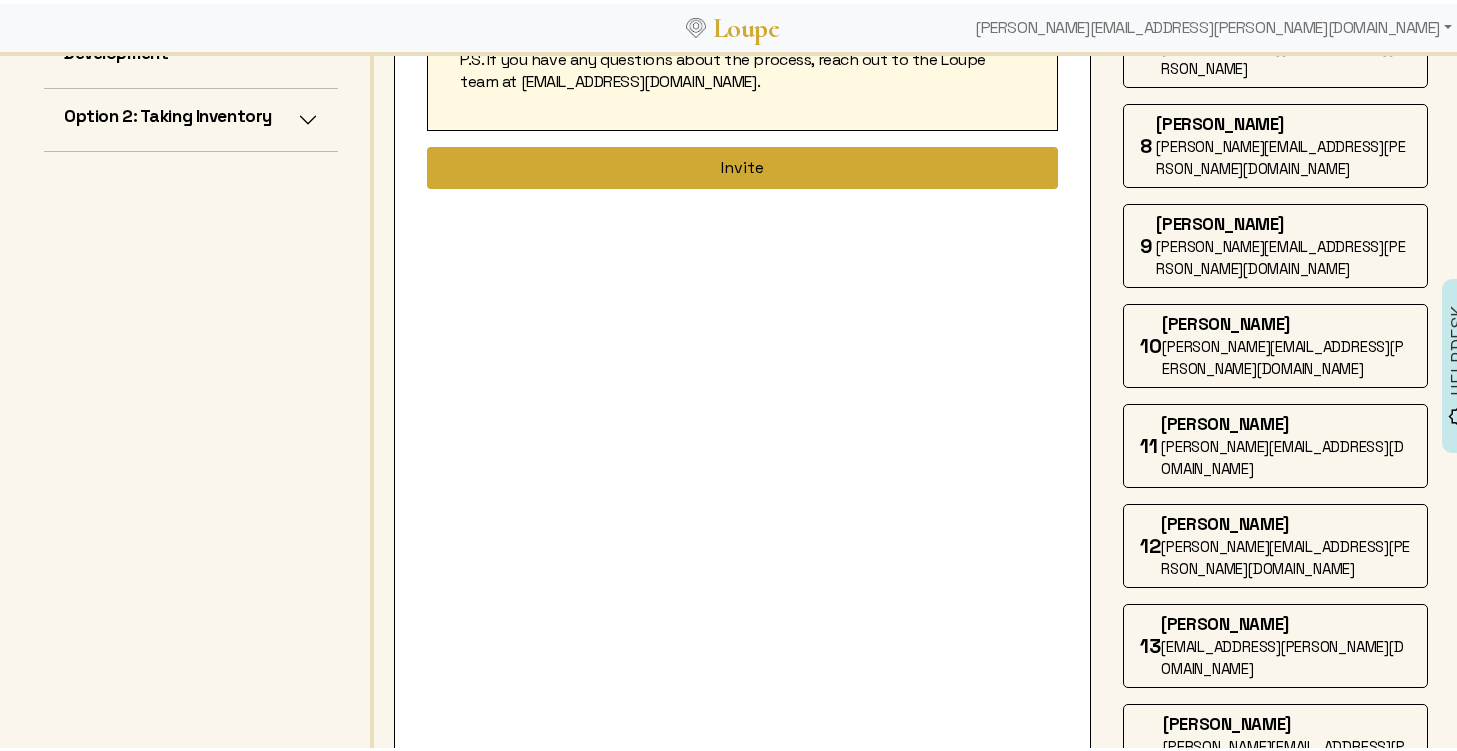 type on "[EMAIL_ADDRESS][DOMAIN_NAME]" 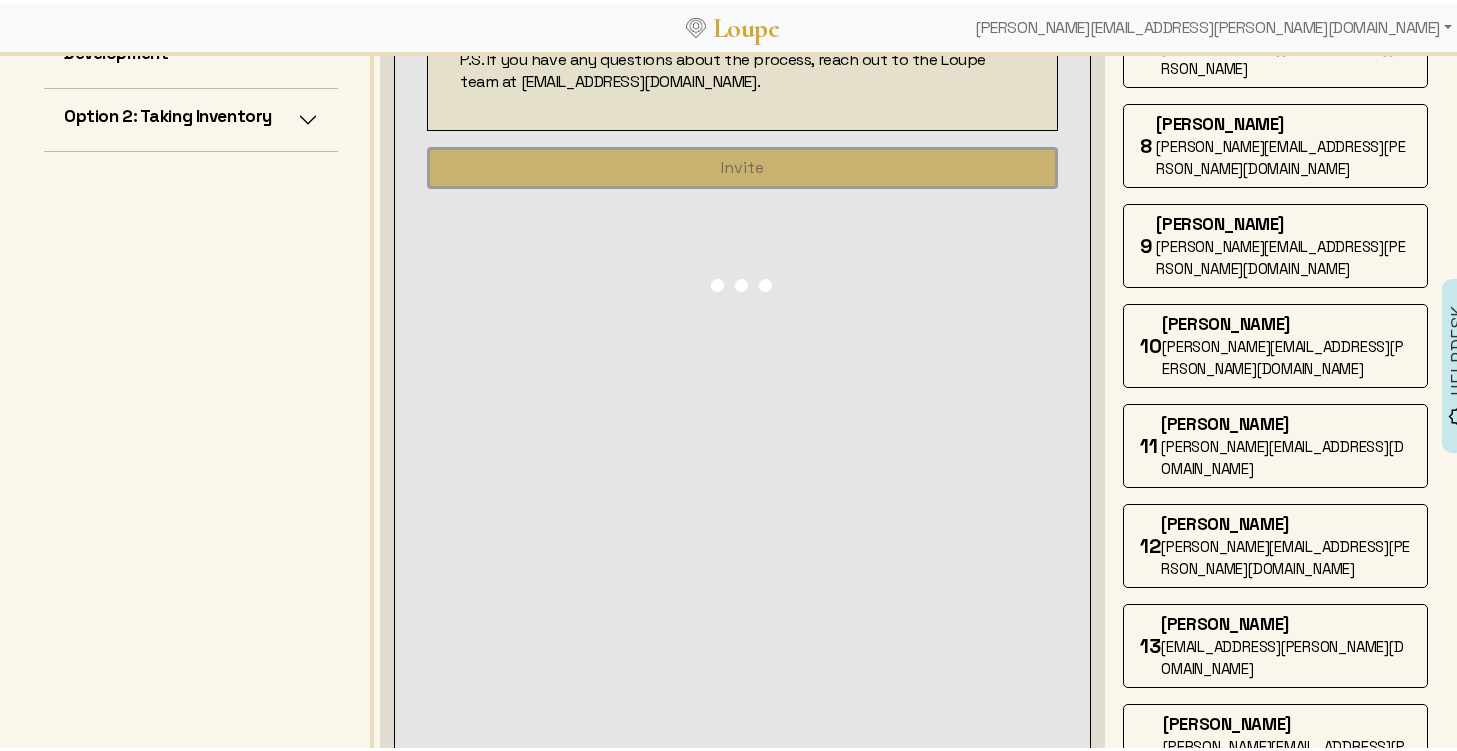 type 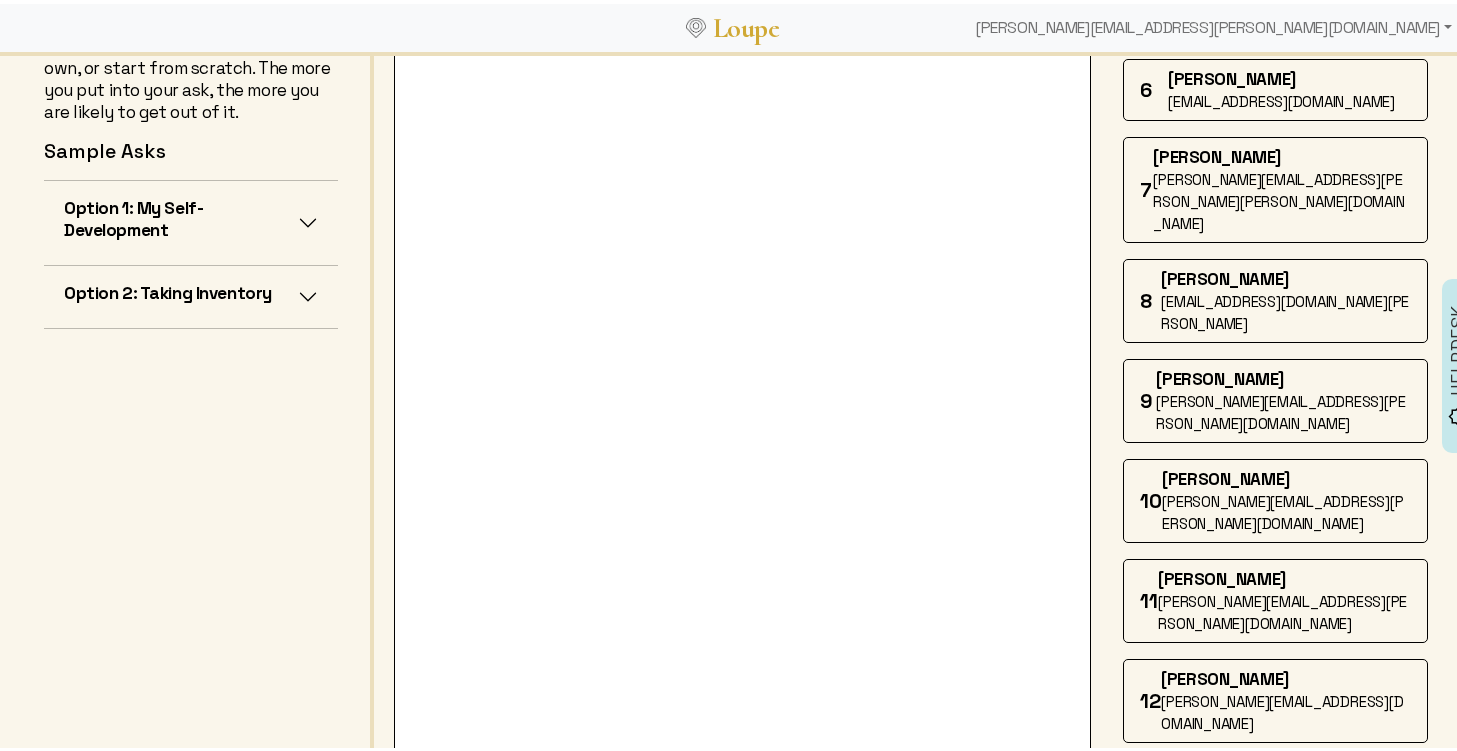 scroll, scrollTop: 558, scrollLeft: 0, axis: vertical 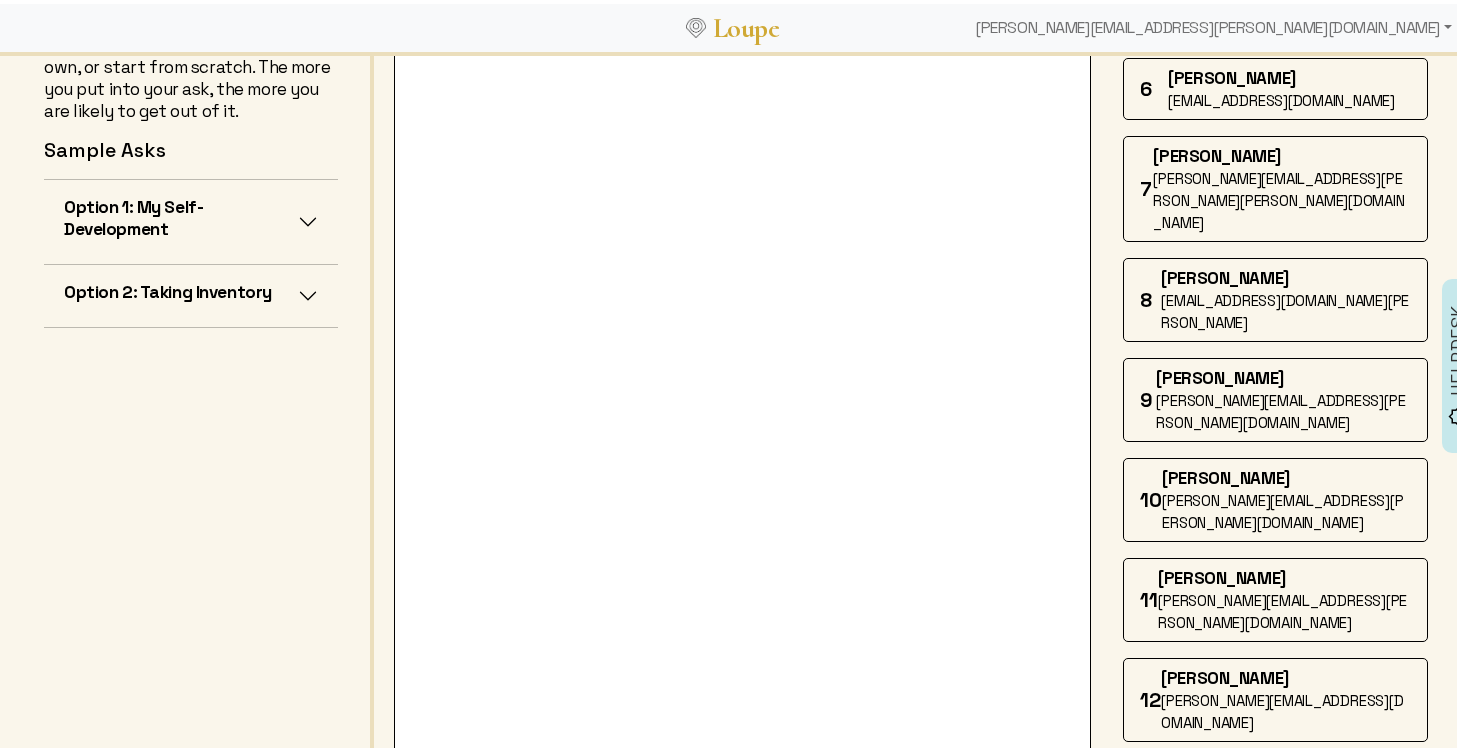 click on "[PERSON_NAME]" 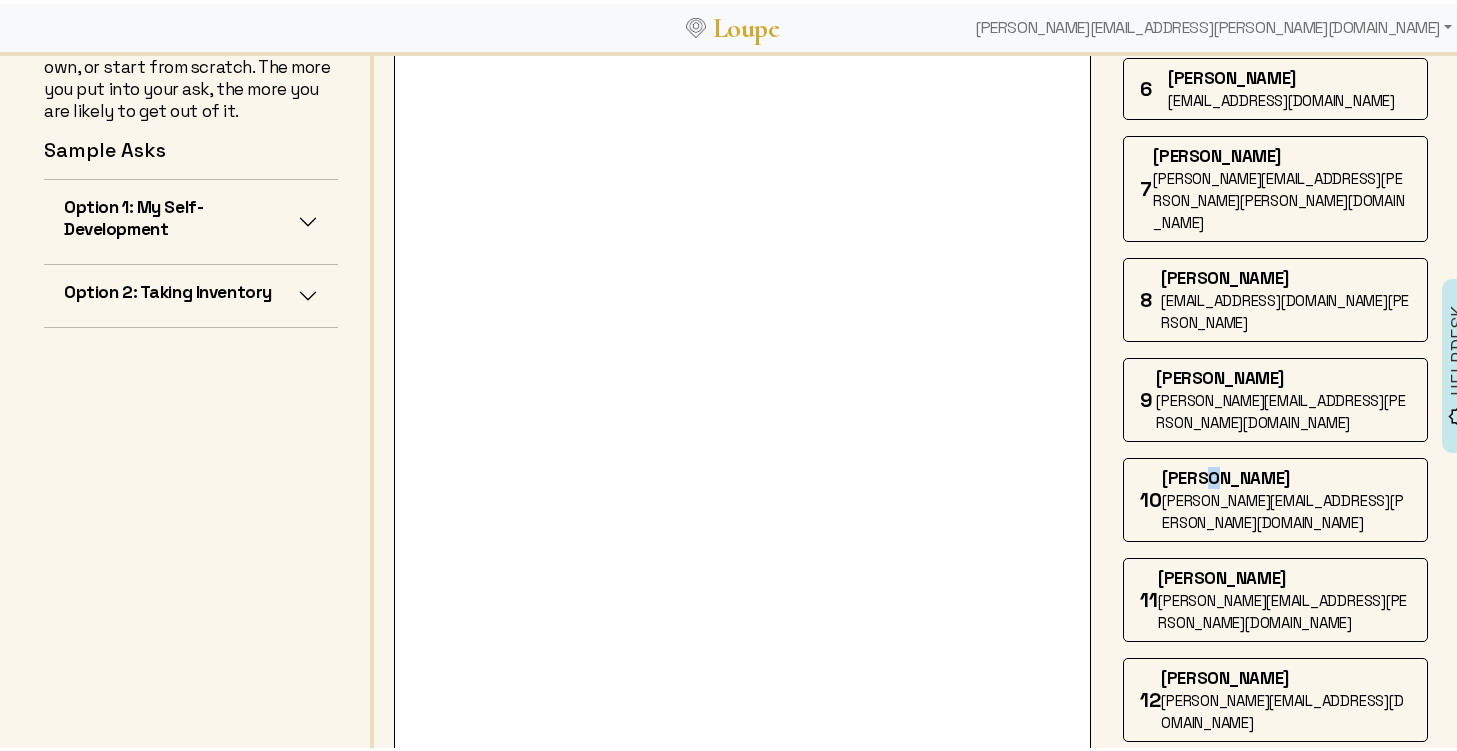 click on "[PERSON_NAME]" 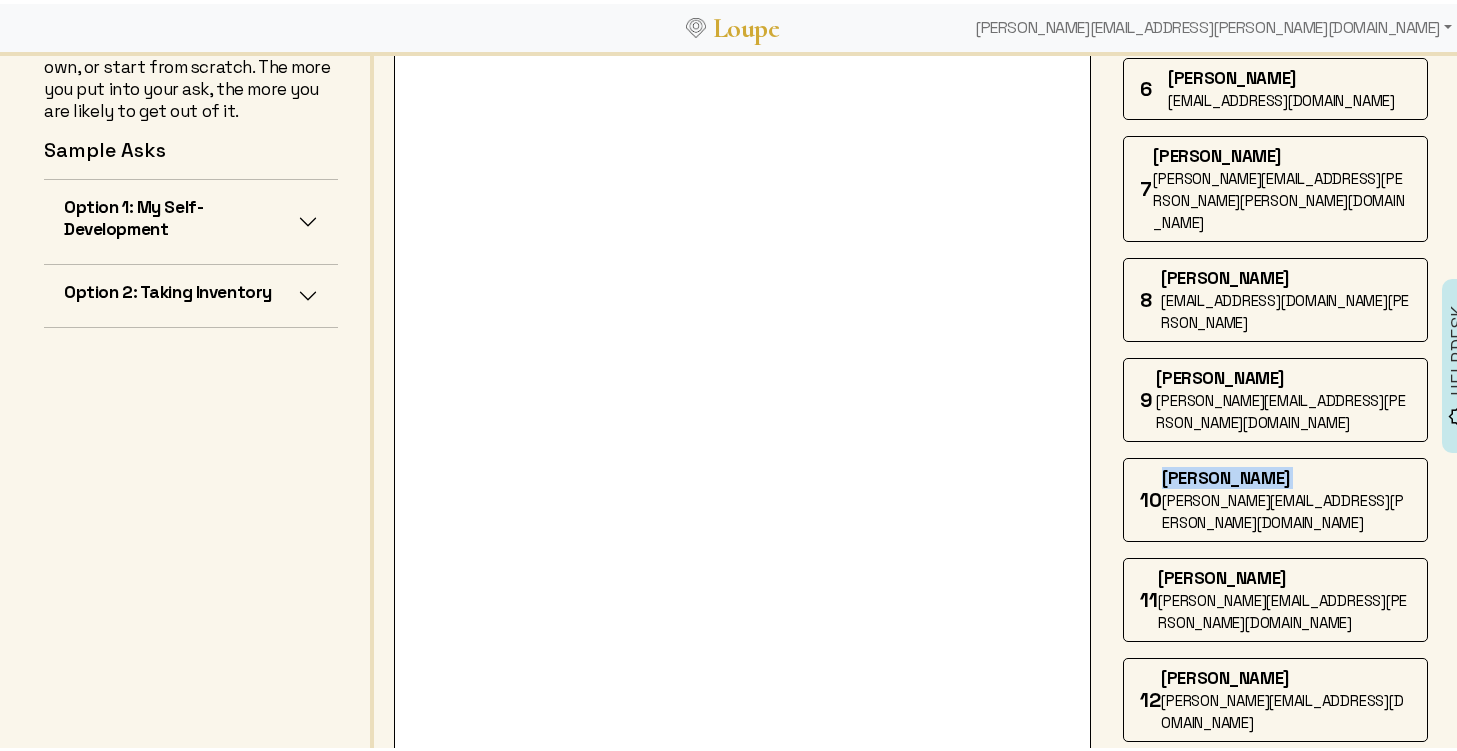 click on "[PERSON_NAME]" 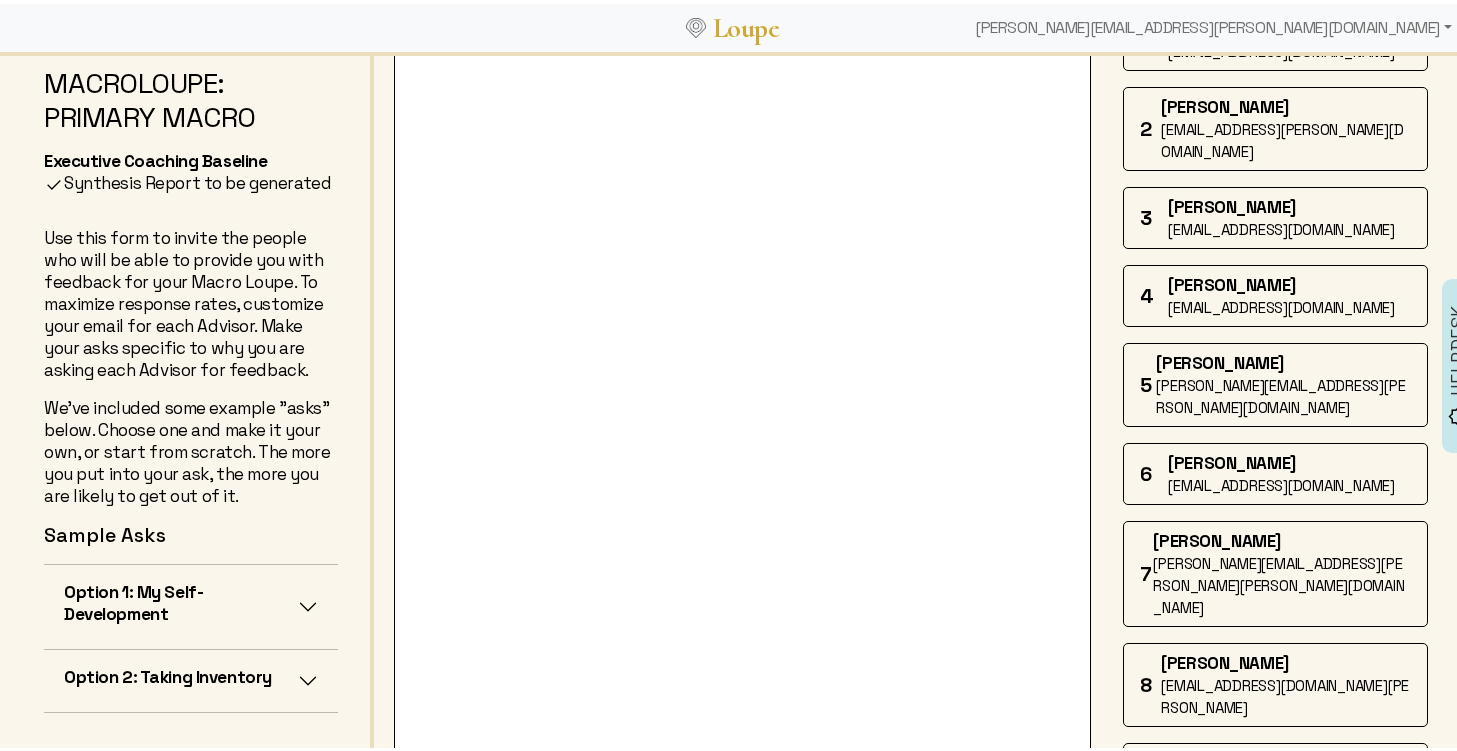scroll, scrollTop: 169, scrollLeft: 0, axis: vertical 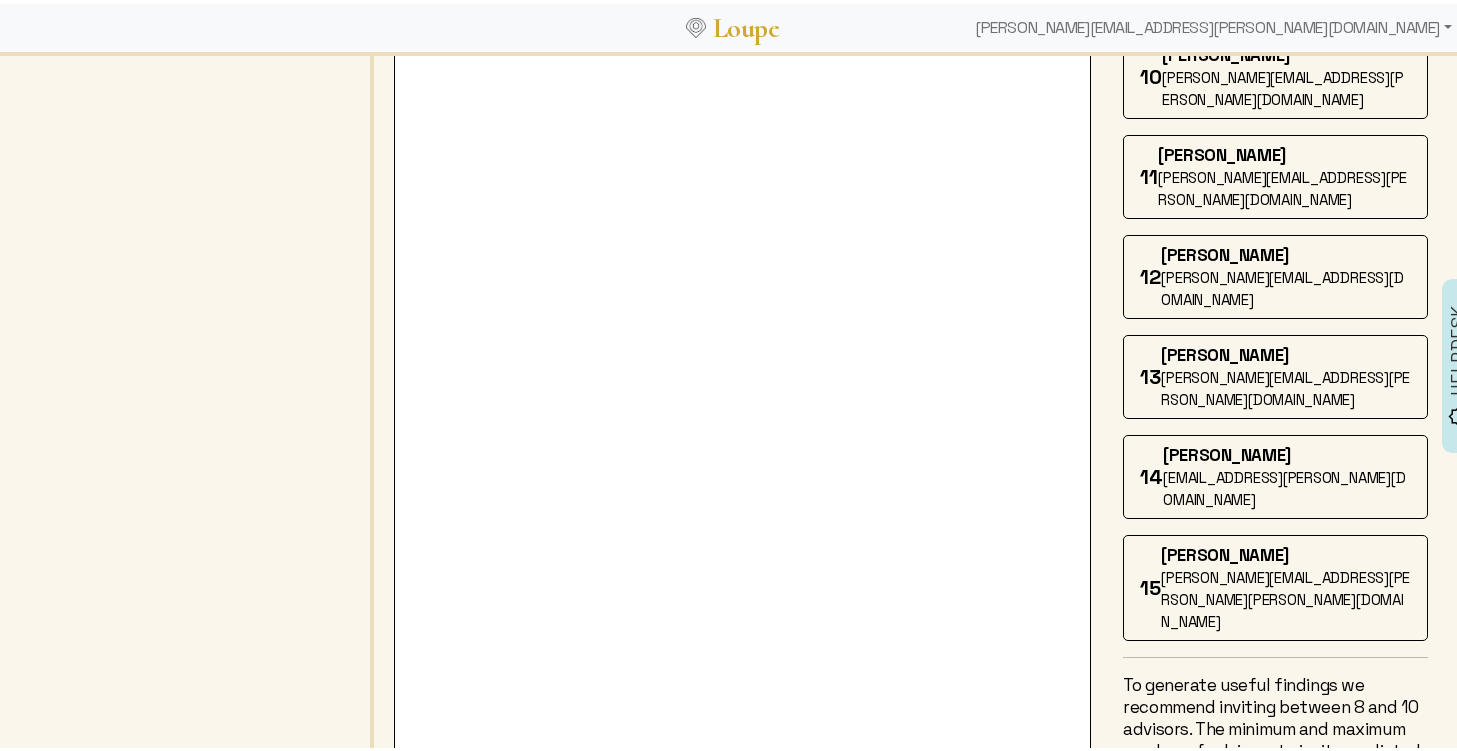 click on "Done" 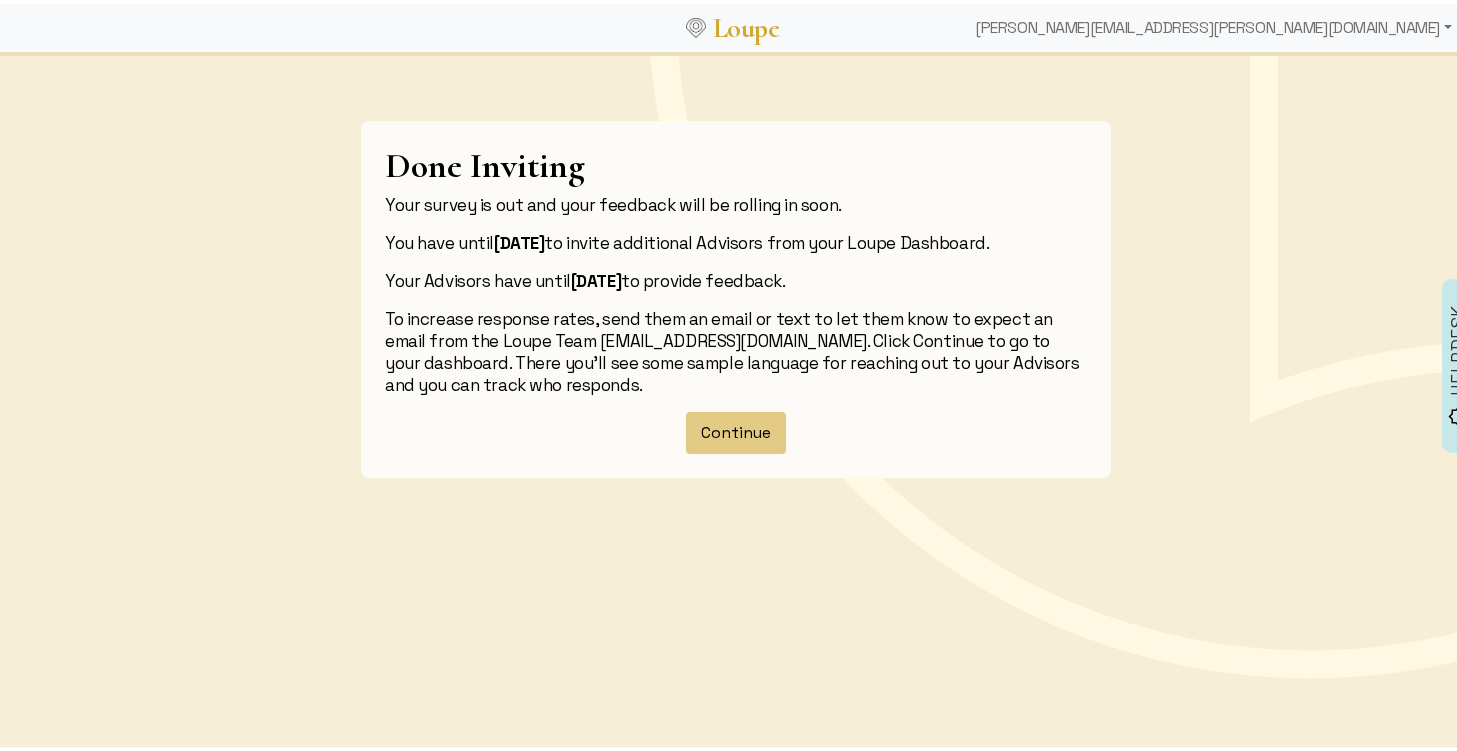 scroll, scrollTop: 0, scrollLeft: 0, axis: both 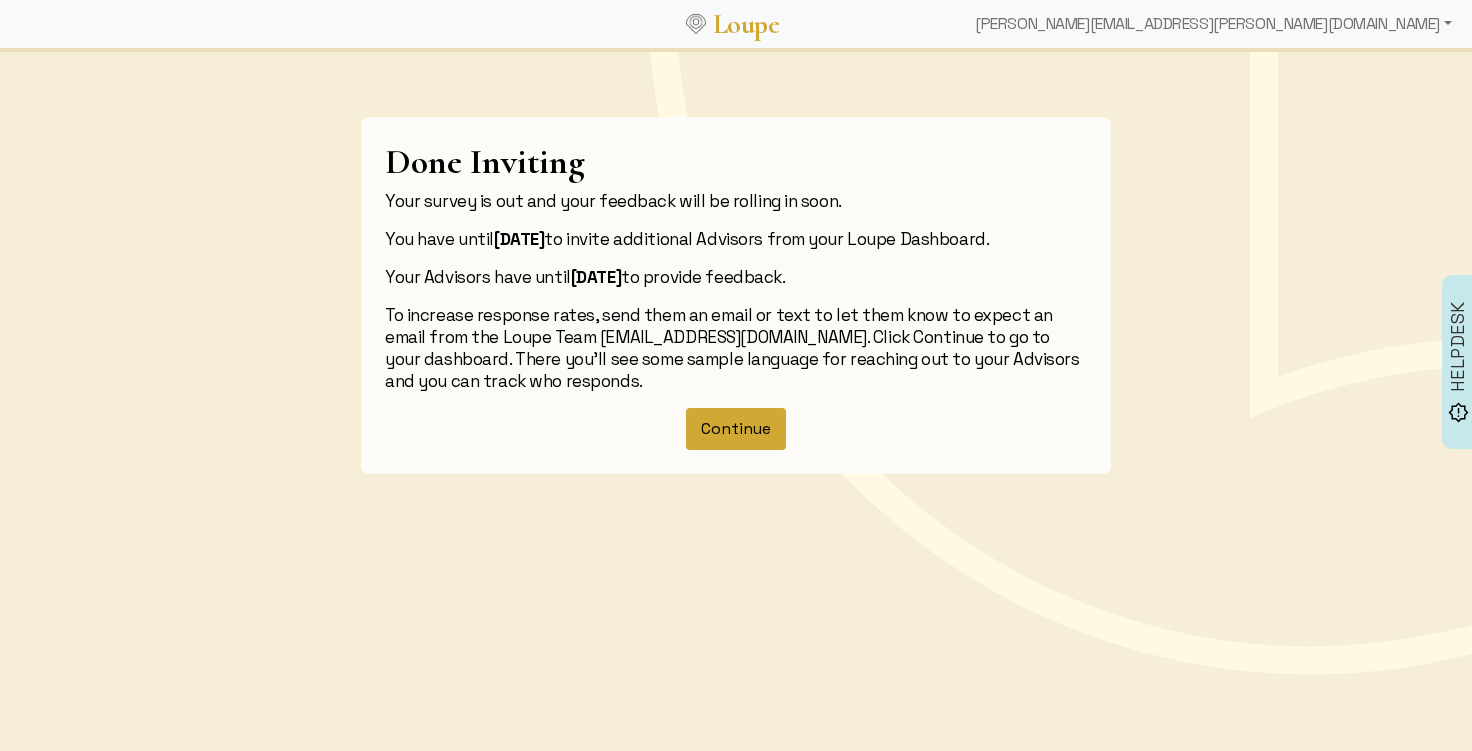 click on "Continue" 